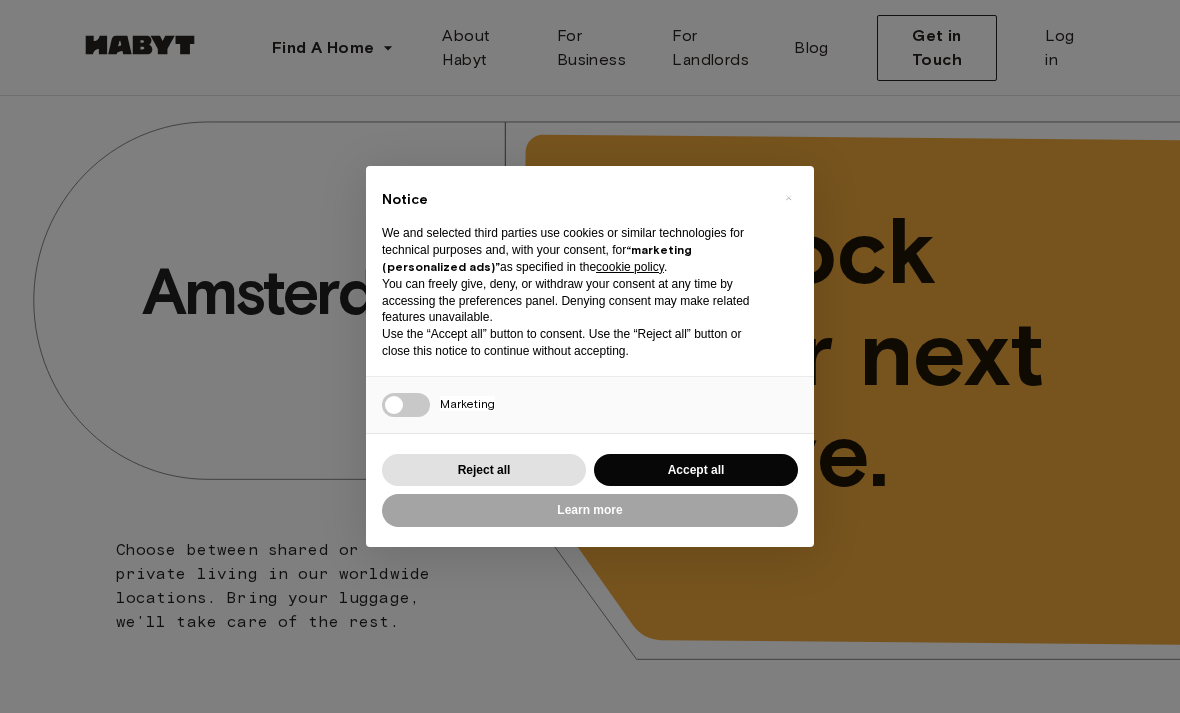 scroll, scrollTop: 0, scrollLeft: 0, axis: both 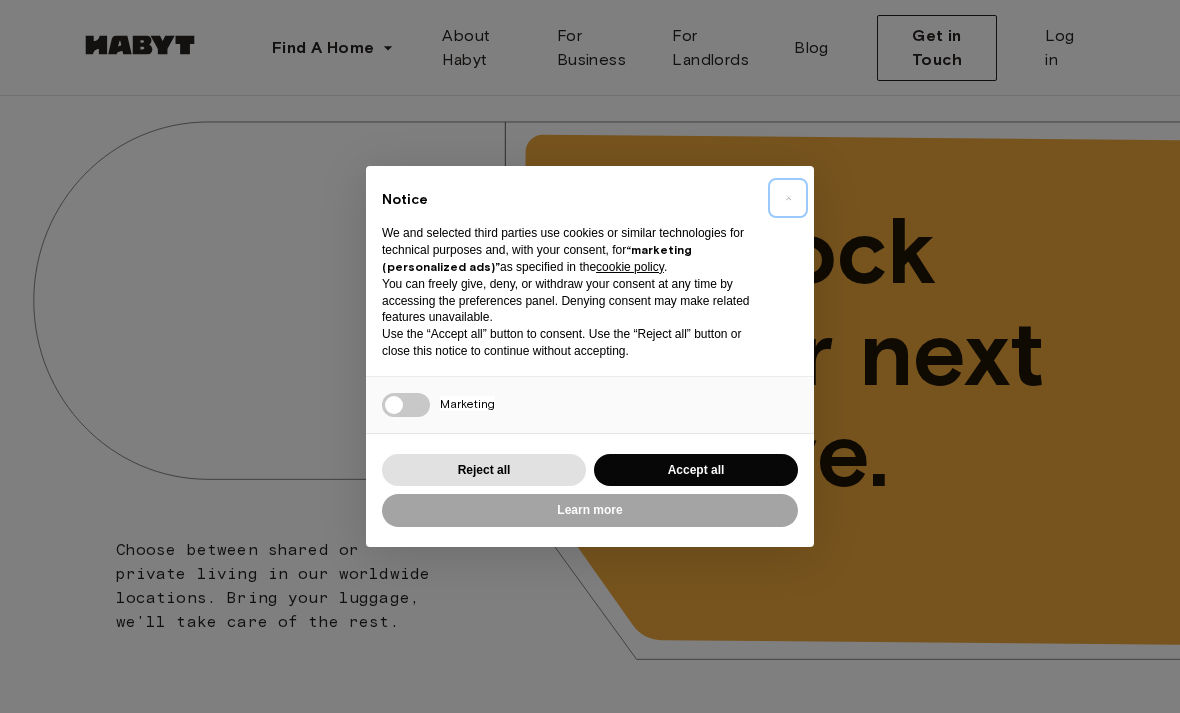 click on "×" at bounding box center [788, 198] 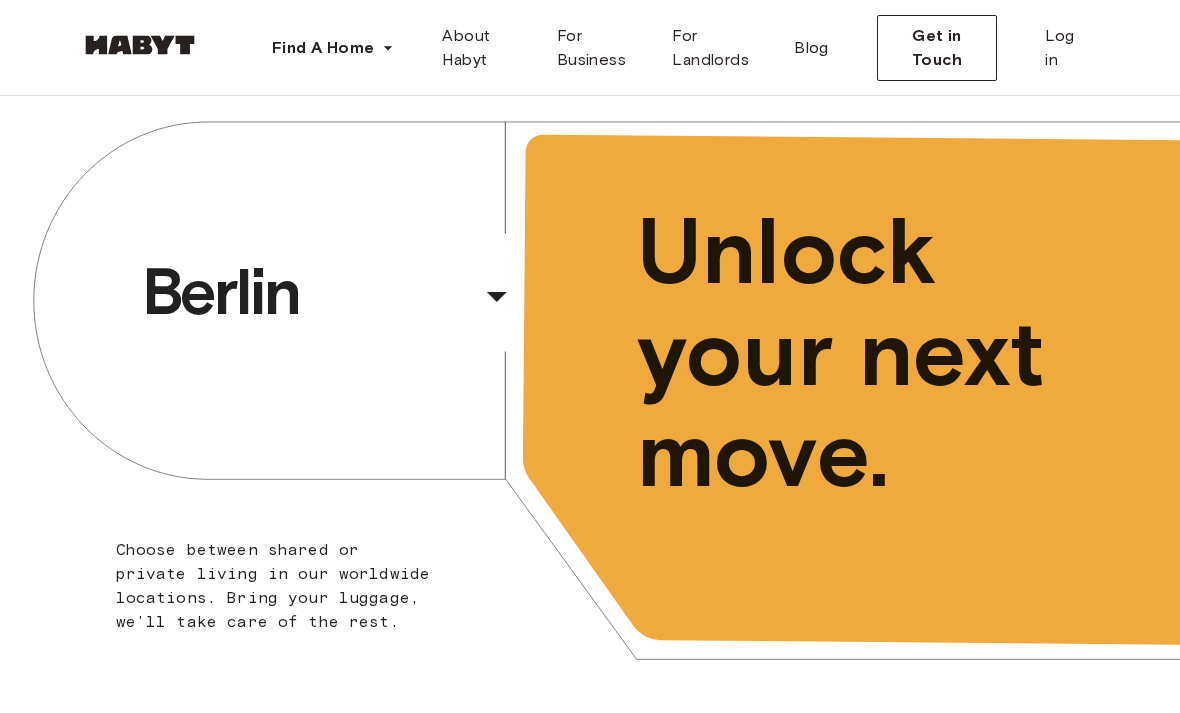 click on "Unlock your next move." at bounding box center (873, 354) 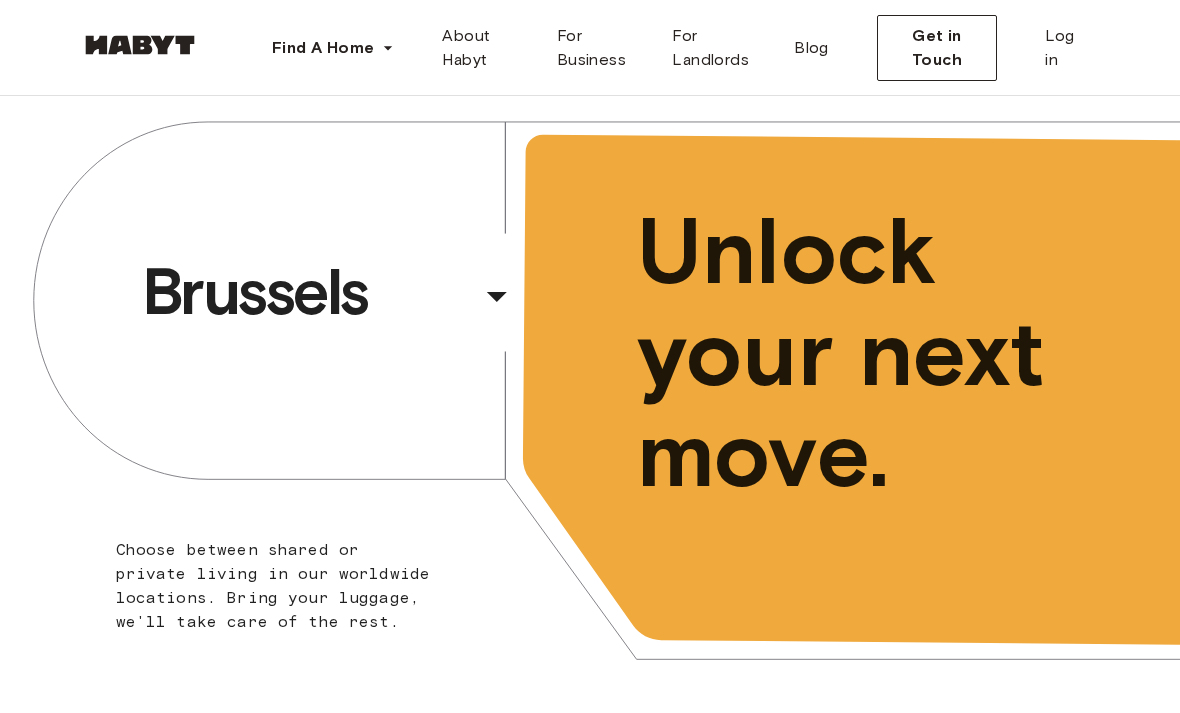 click on "​" at bounding box center (523, 312) 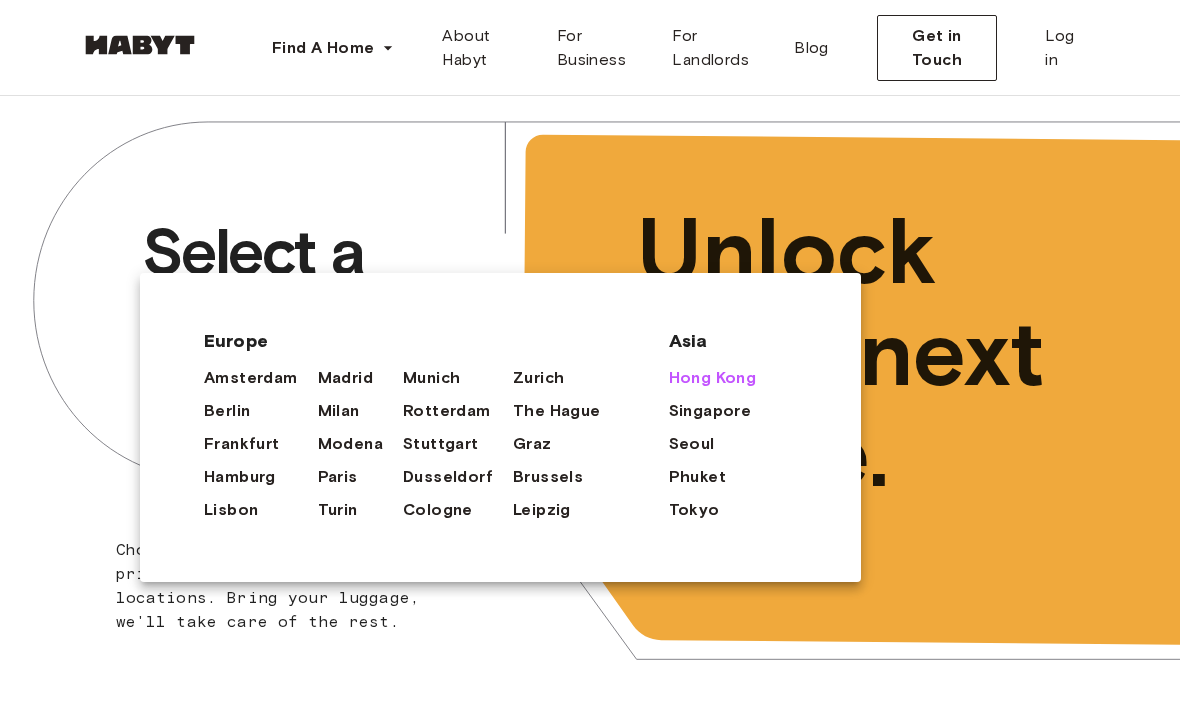 click on "Hong Kong" at bounding box center (713, 378) 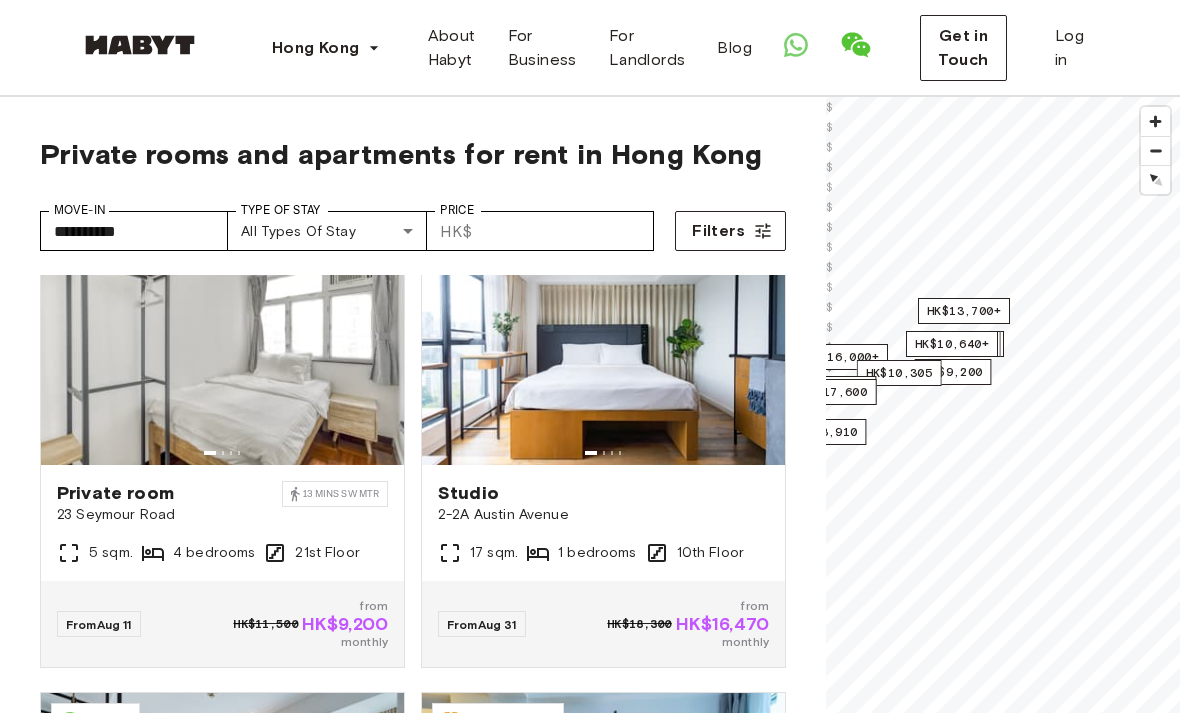 scroll, scrollTop: 520, scrollLeft: 0, axis: vertical 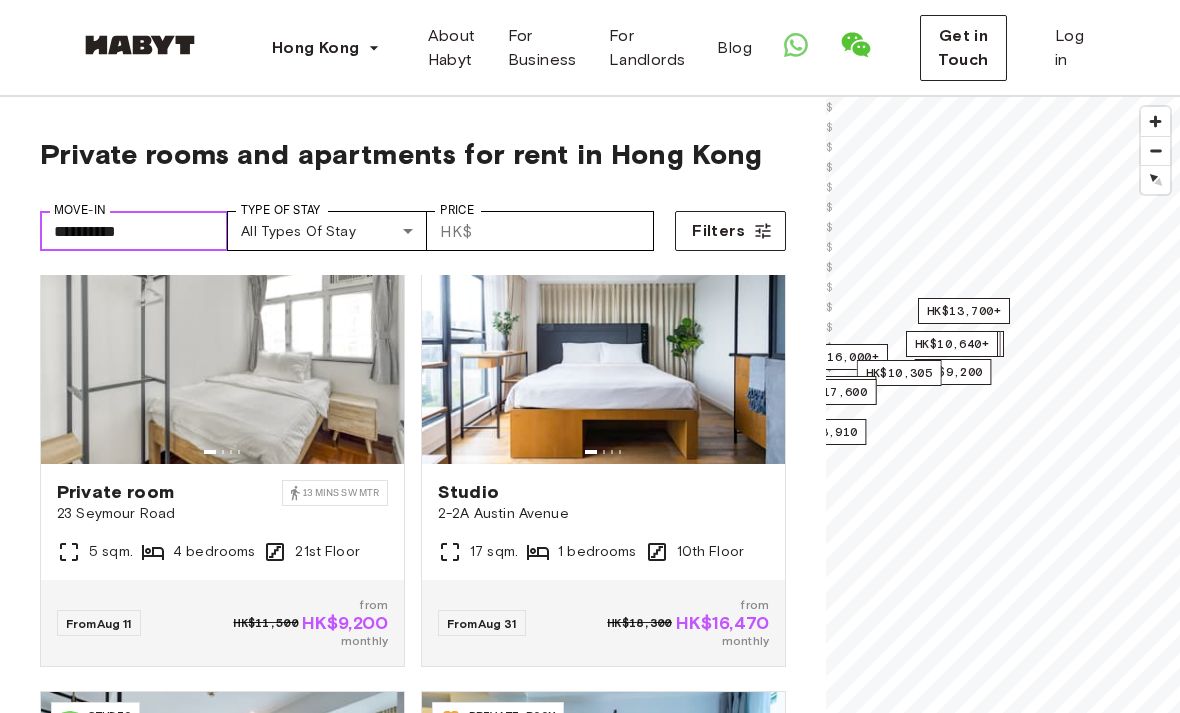 click on "**********" at bounding box center [134, 231] 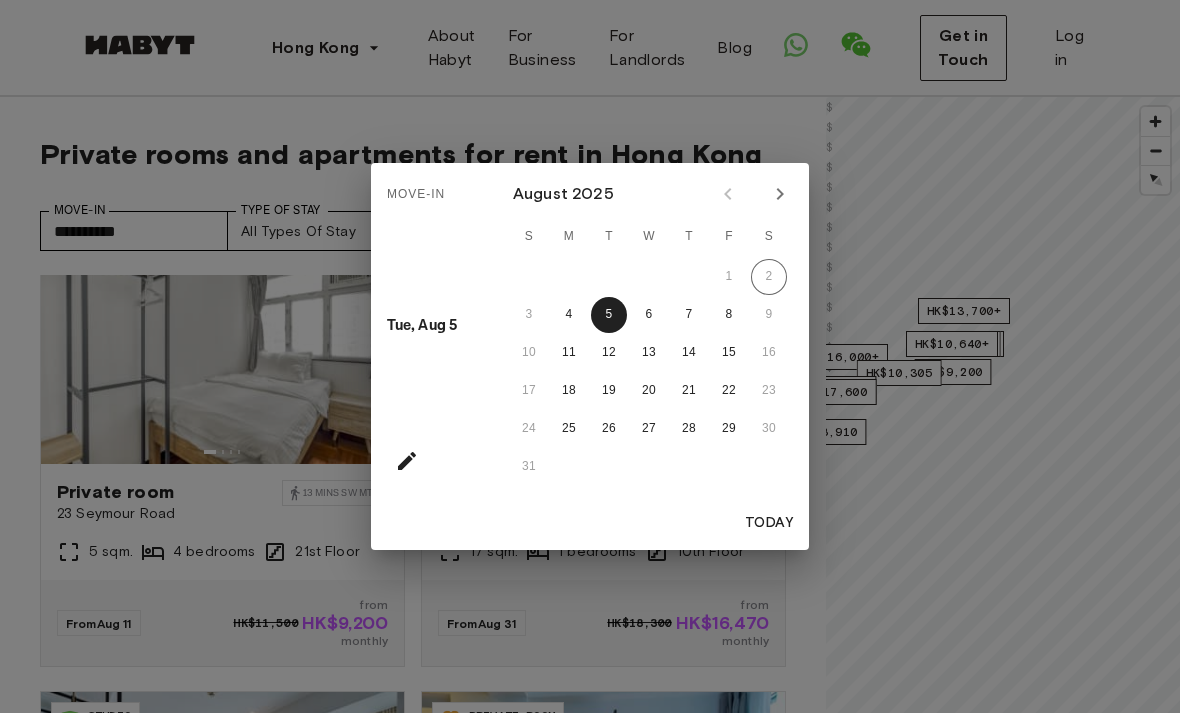click on "24 25 26 27 28 29 30" at bounding box center (649, 429) 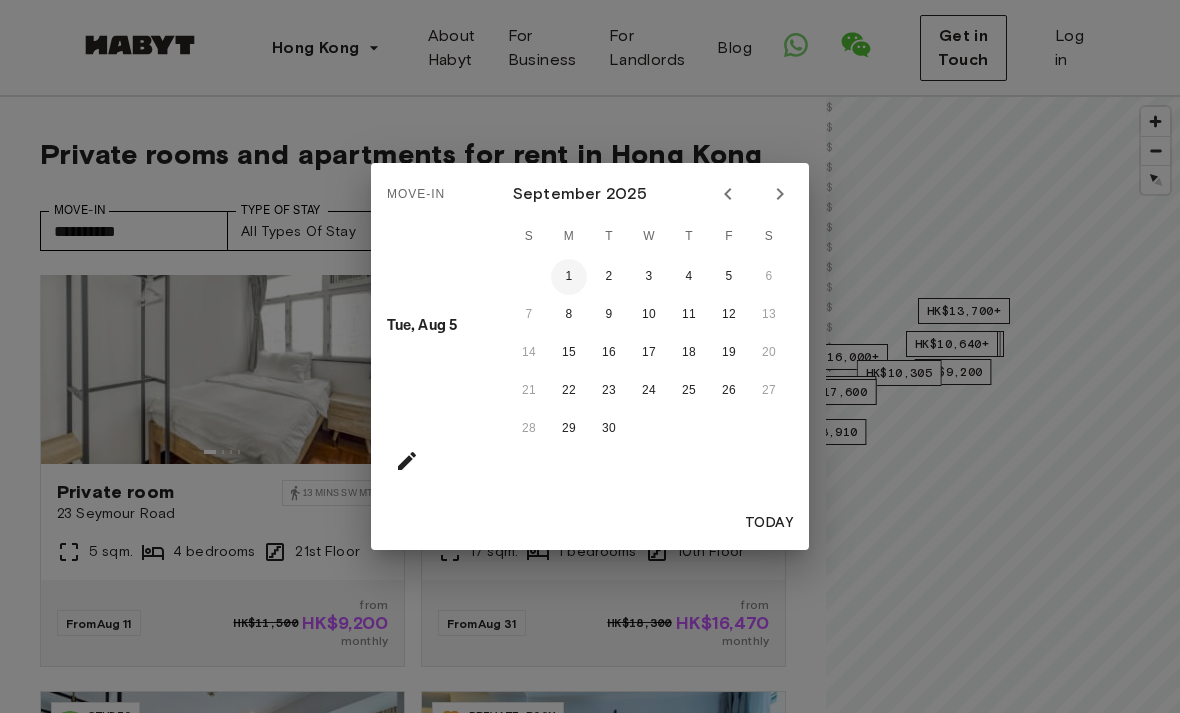 click on "1" at bounding box center [569, 277] 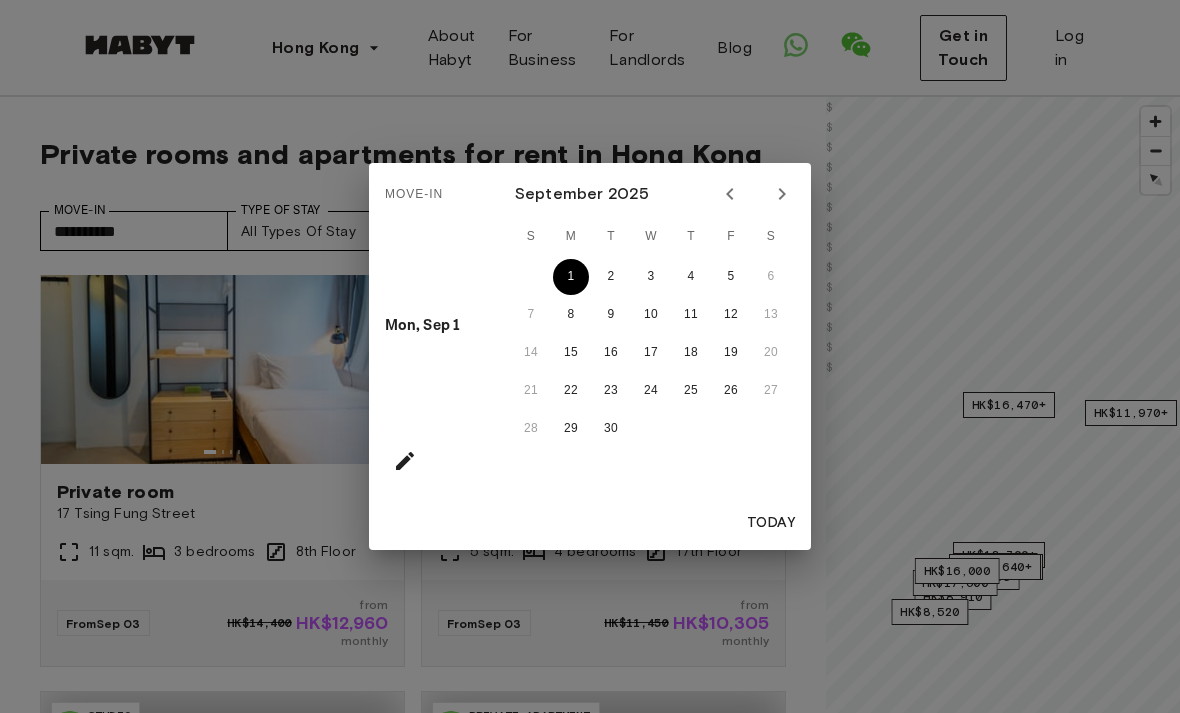 type on "**********" 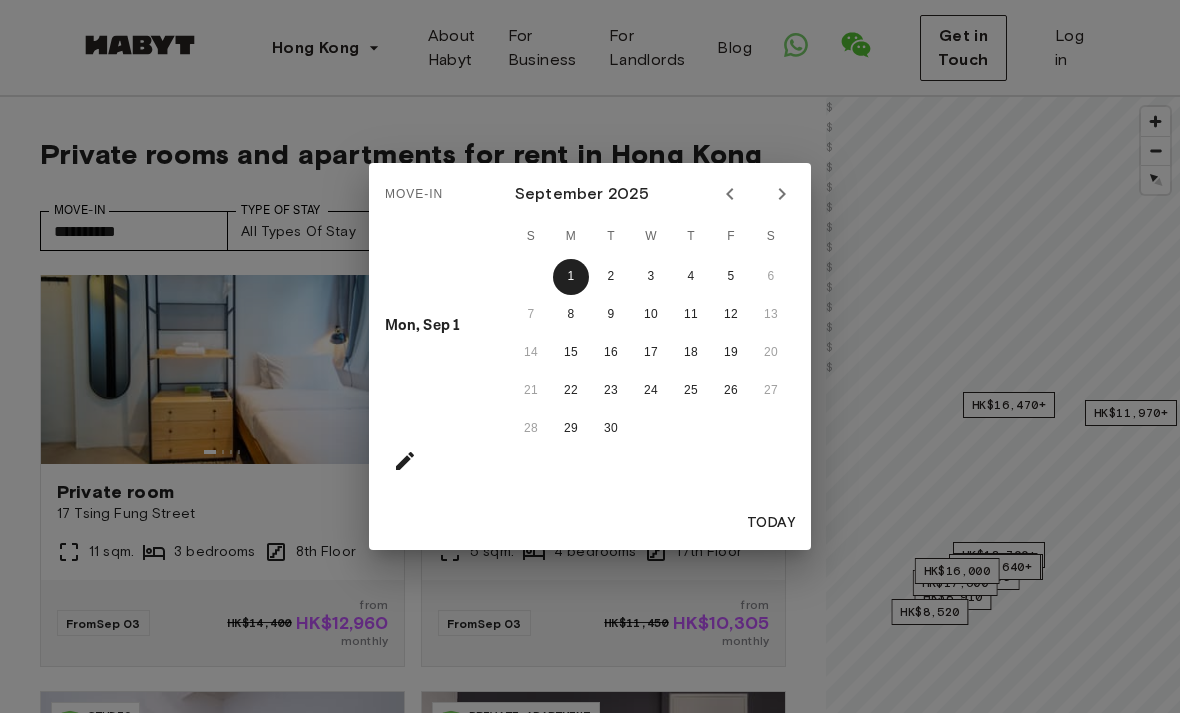 click 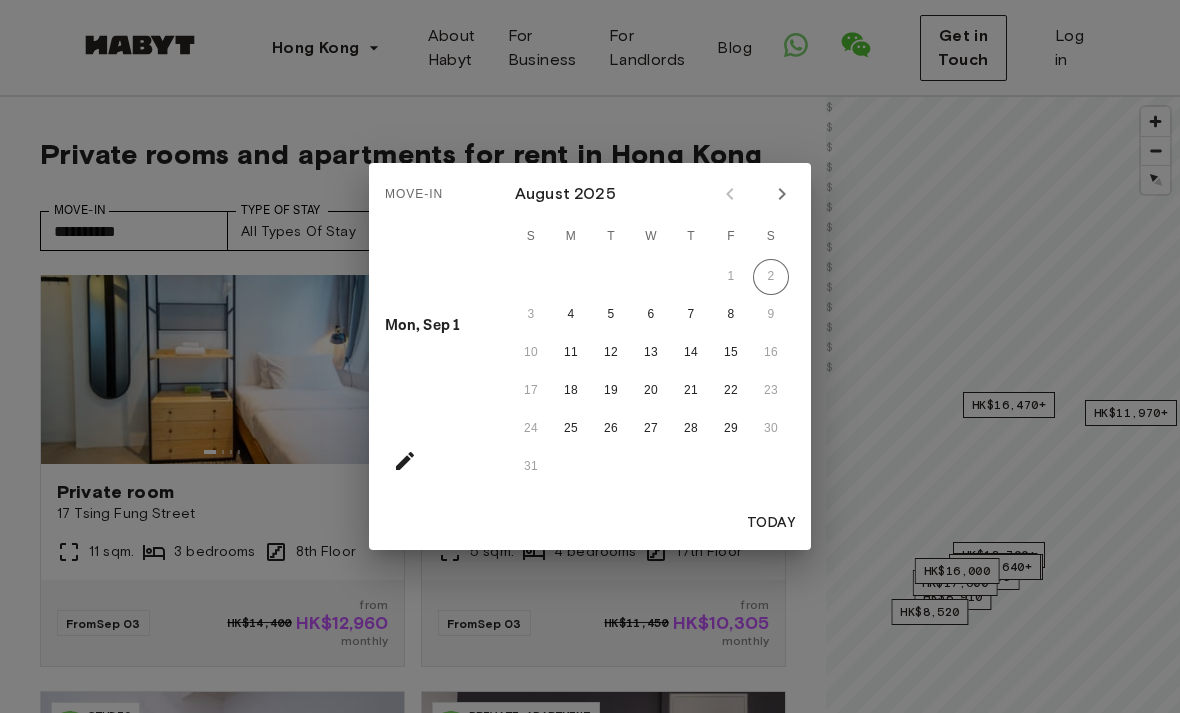 click 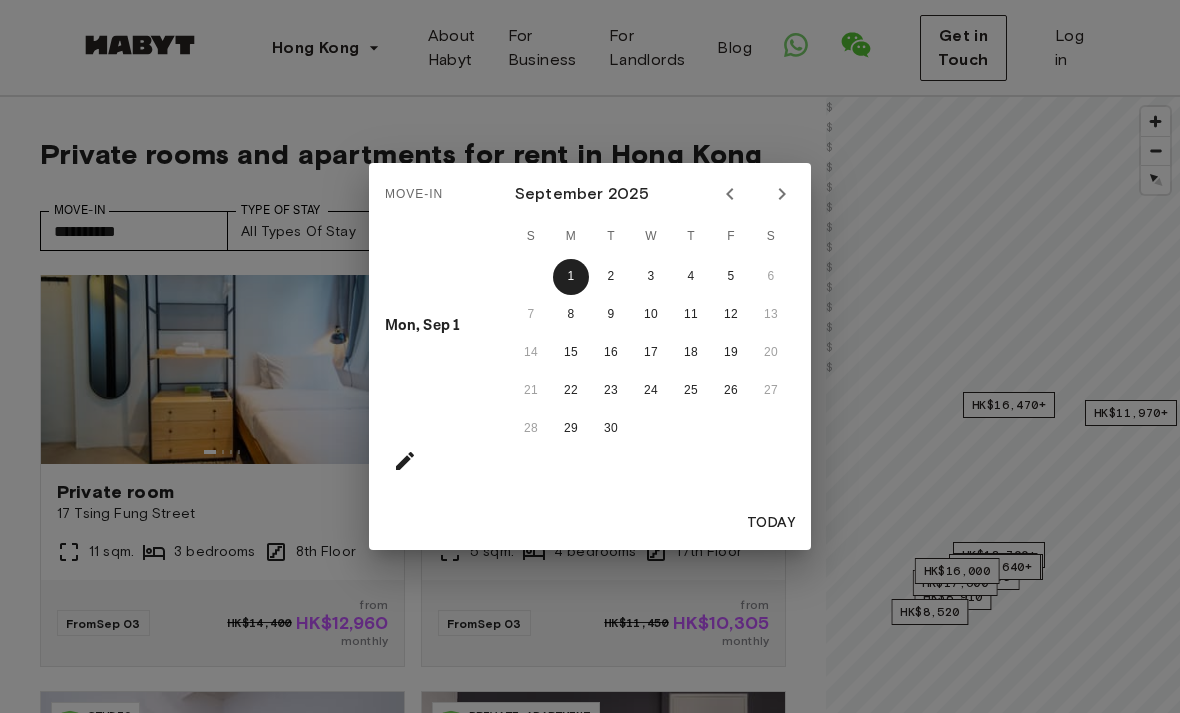 click 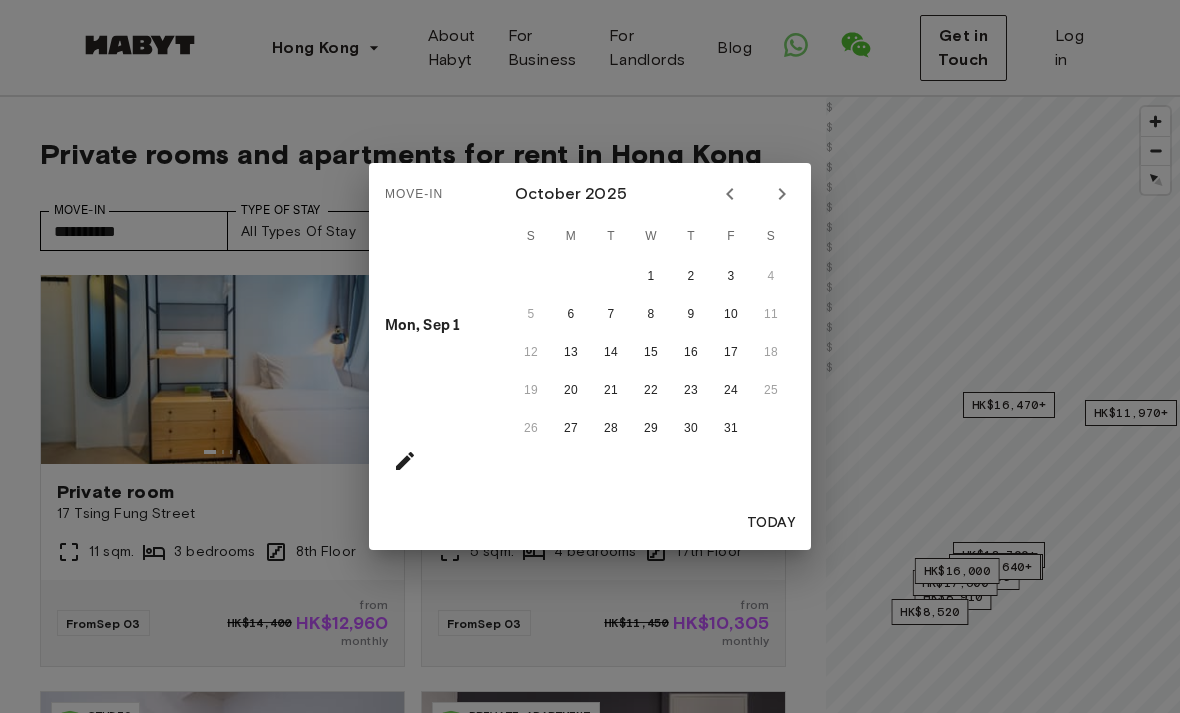 click at bounding box center (730, 194) 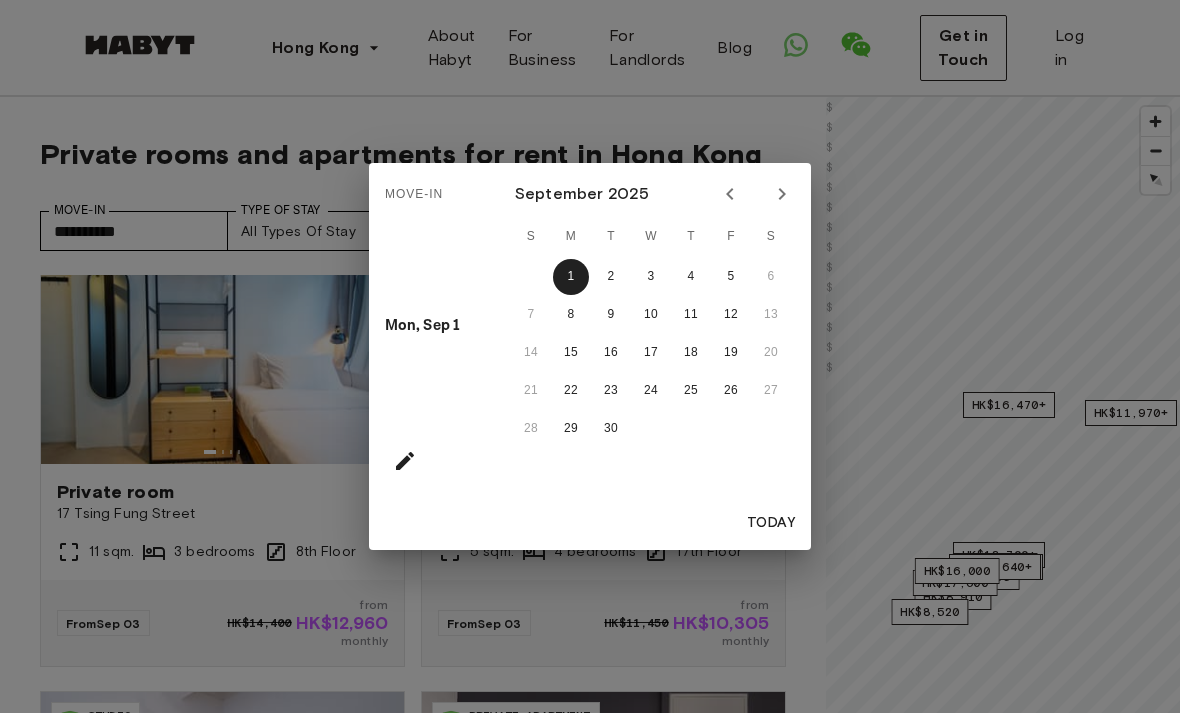 click 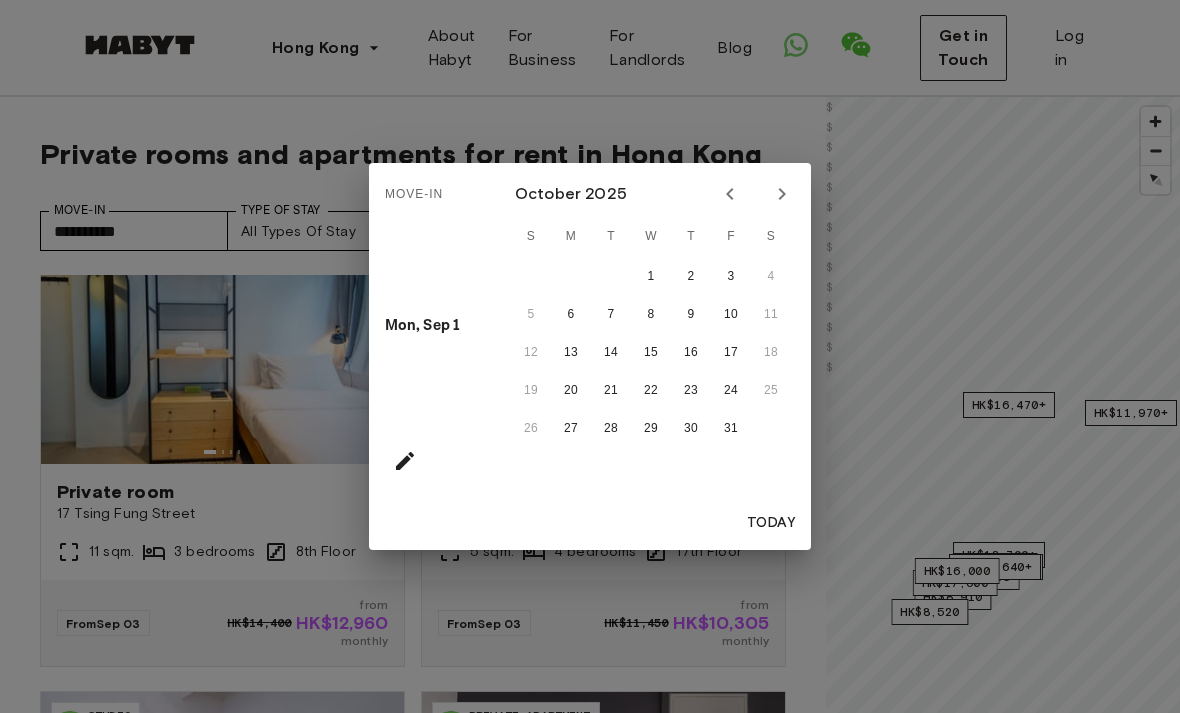 click 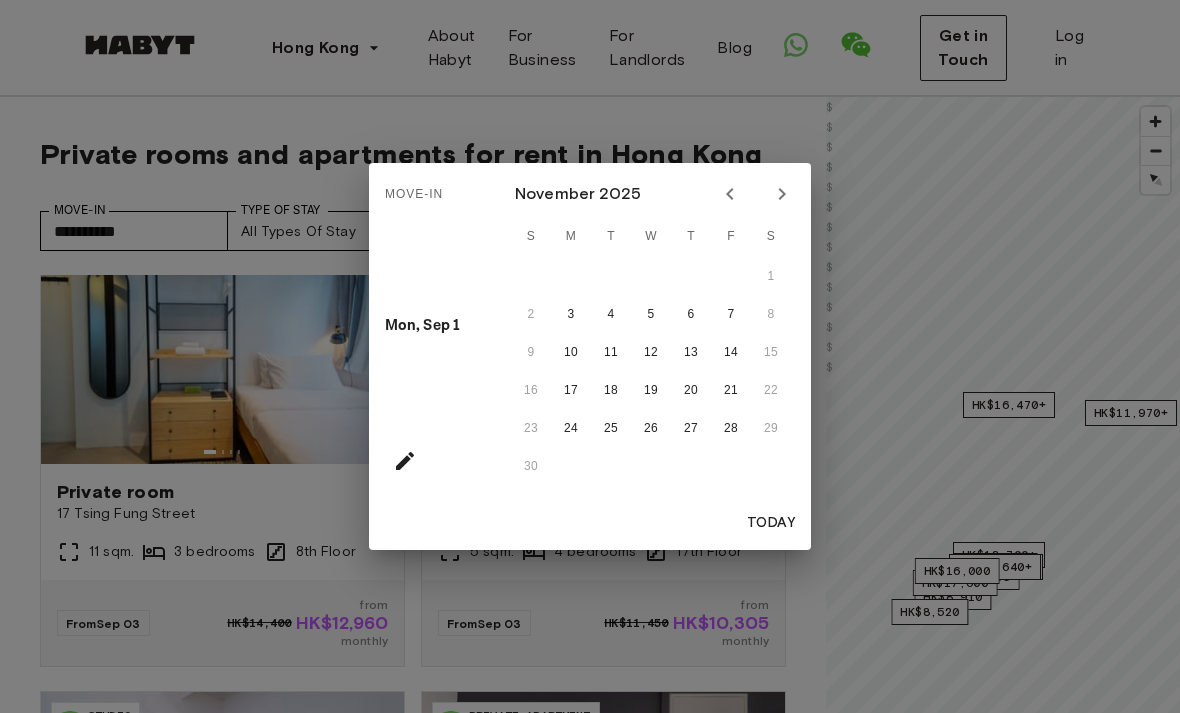click 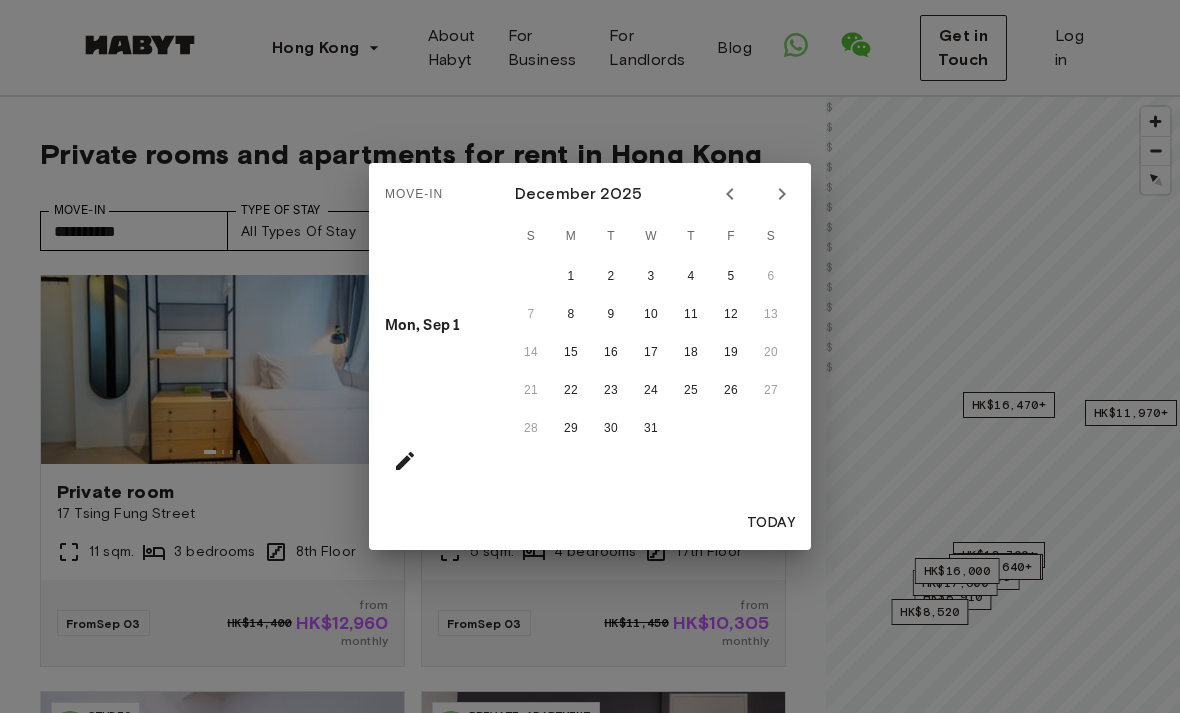 click 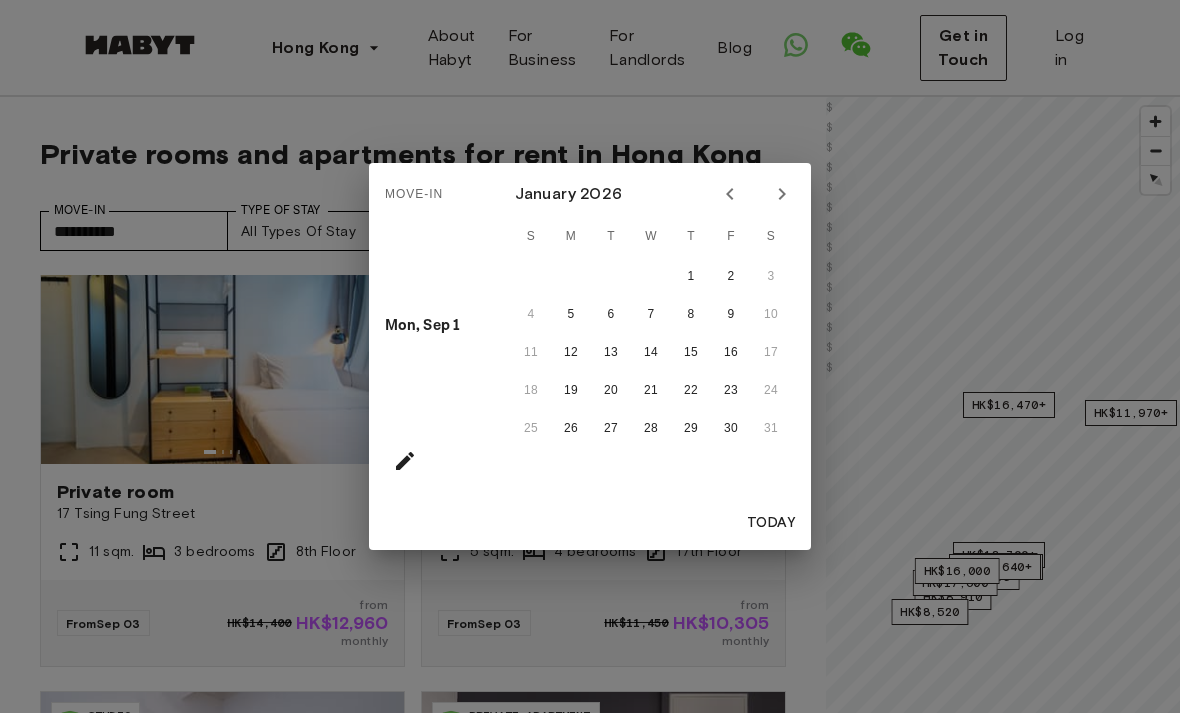click 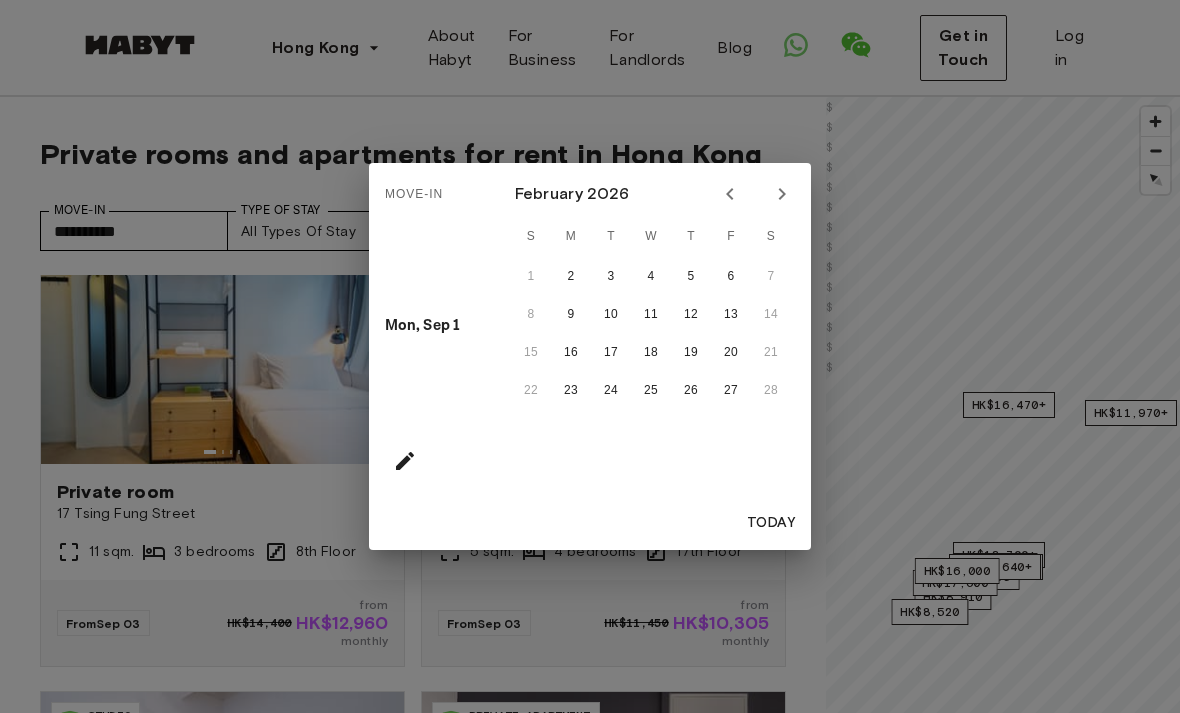 click 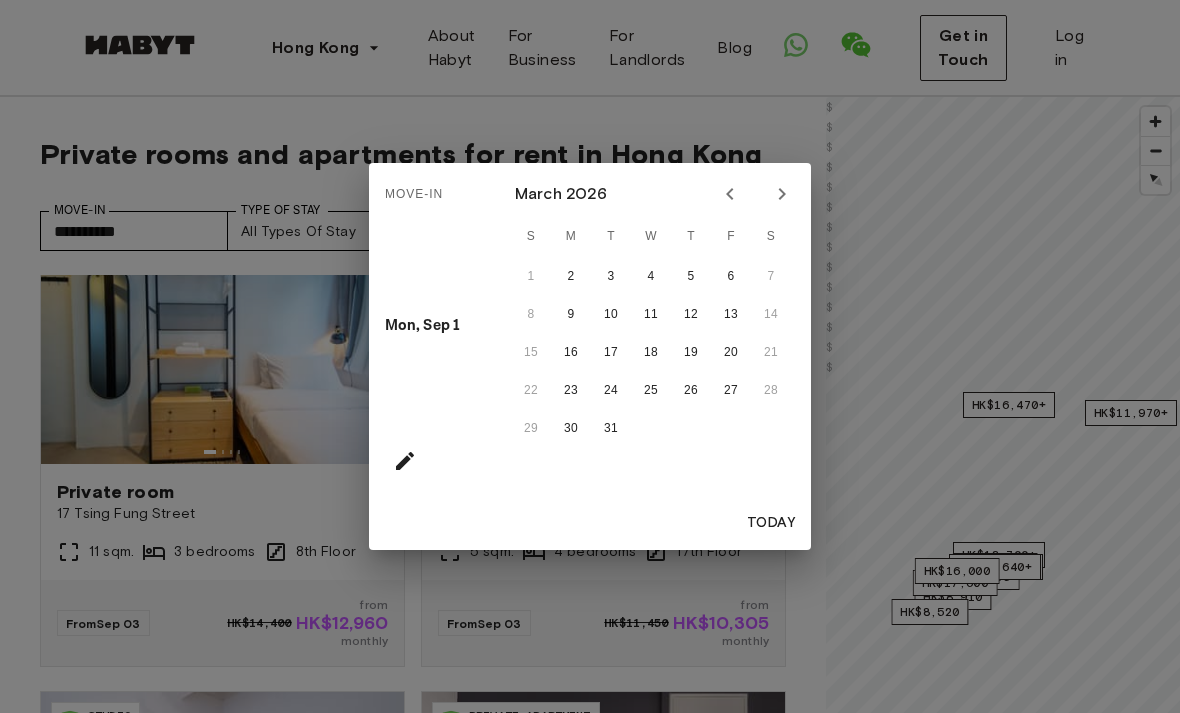 click on "1 2 3 4 5 6 7" at bounding box center [651, 277] 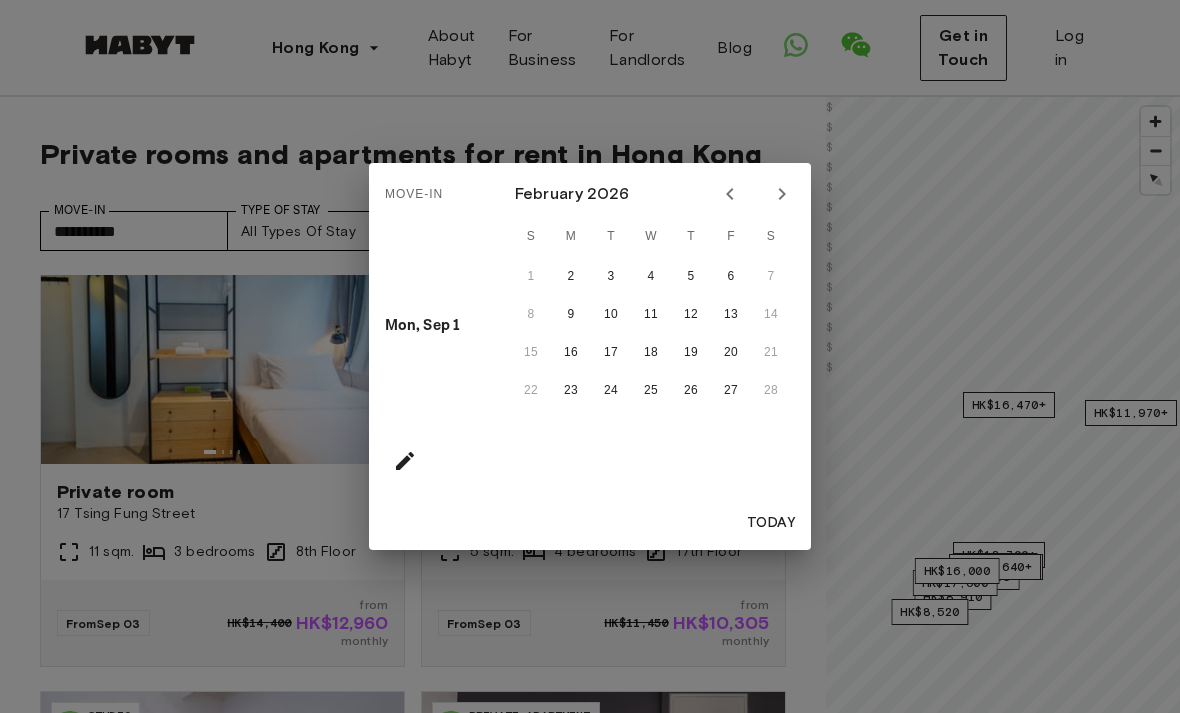 click on "22 23 24 25 26 27 28" at bounding box center [651, 391] 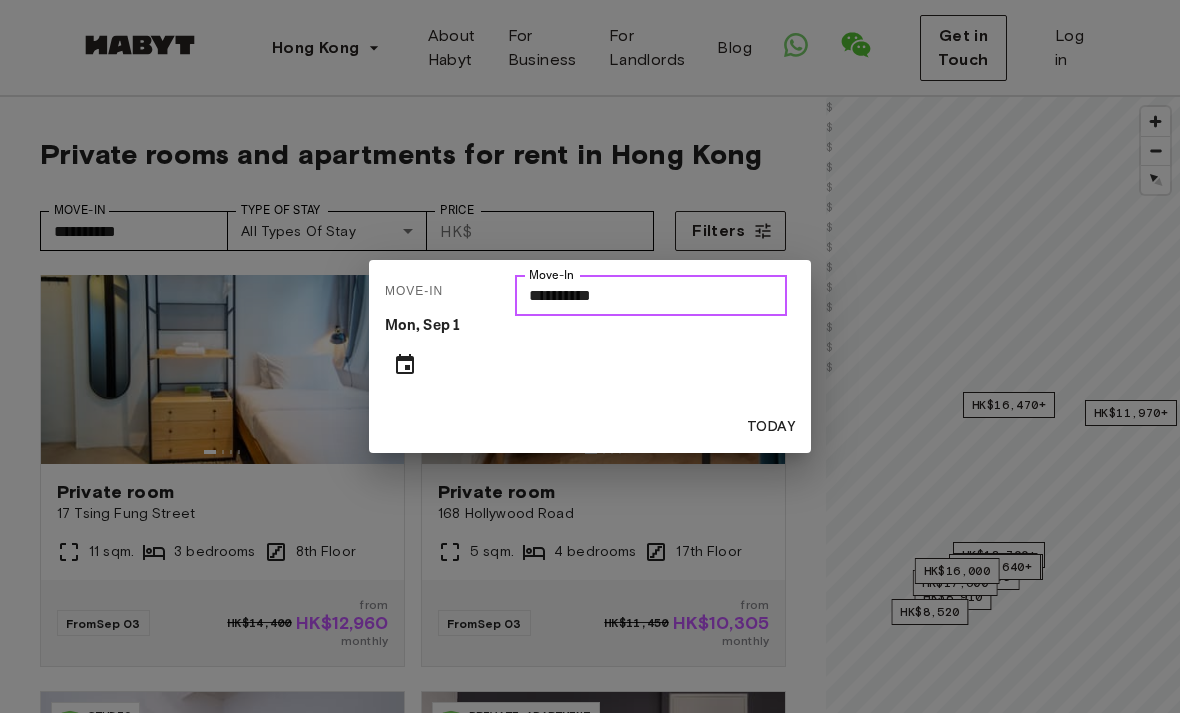 click on "**********" at bounding box center [651, 296] 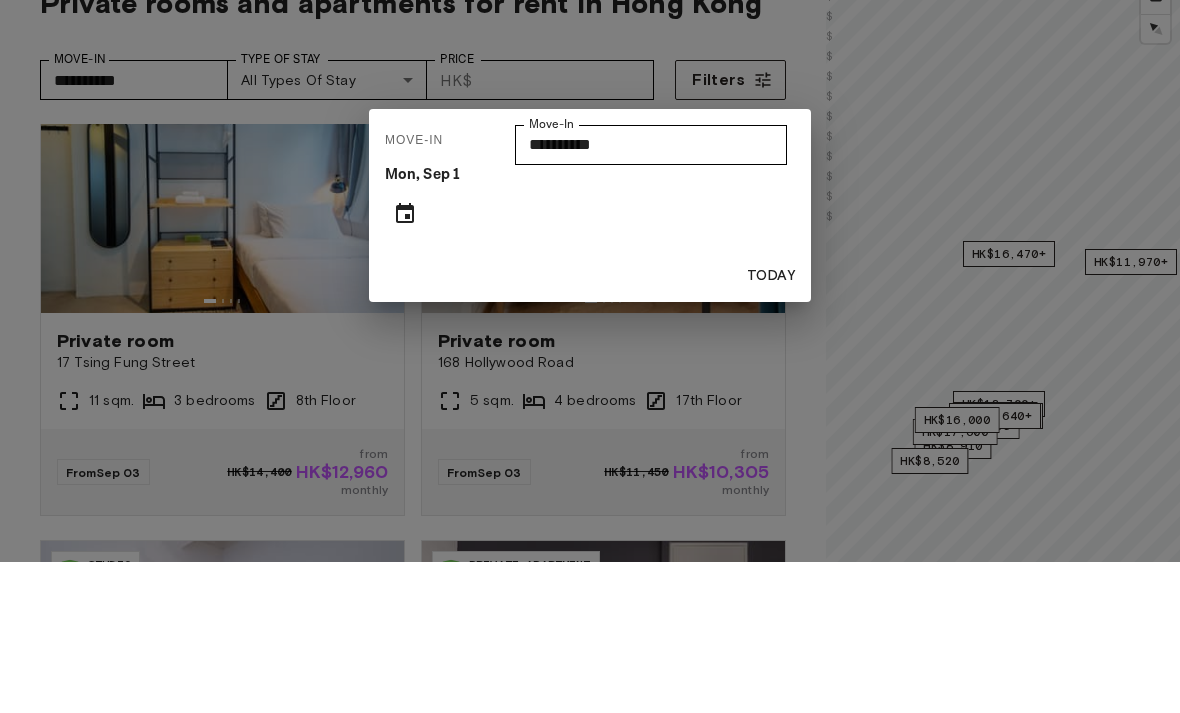scroll, scrollTop: 151, scrollLeft: 0, axis: vertical 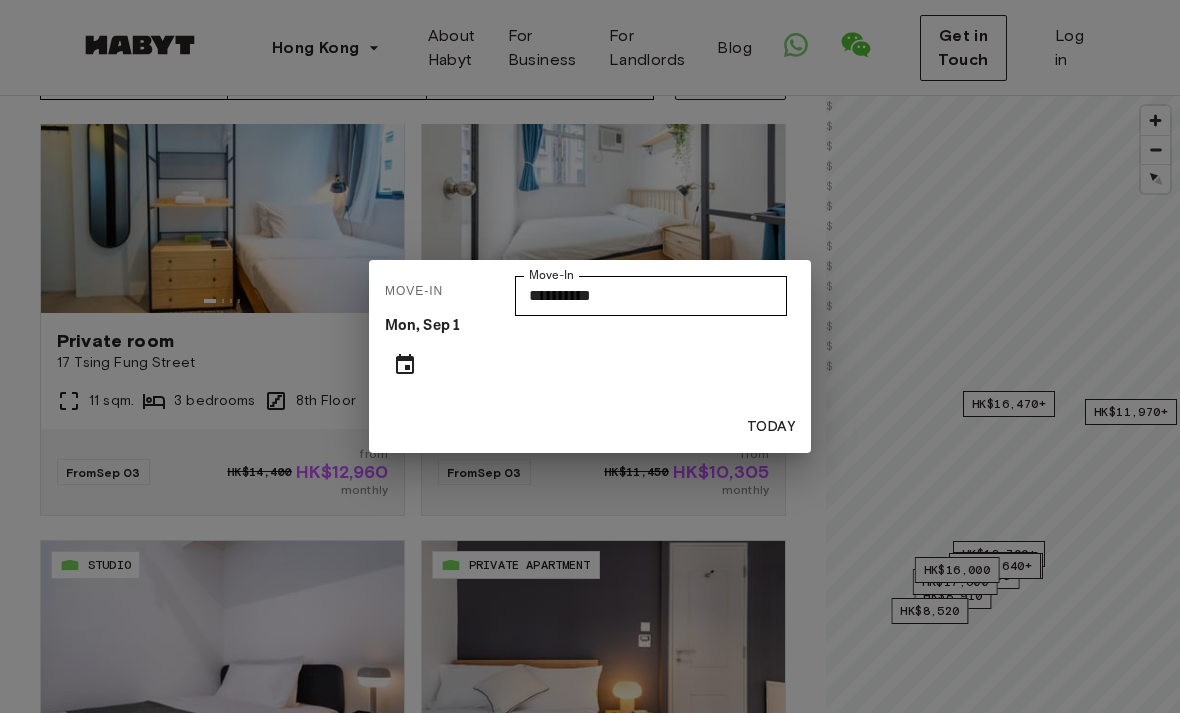 click on "**********" at bounding box center (590, 356) 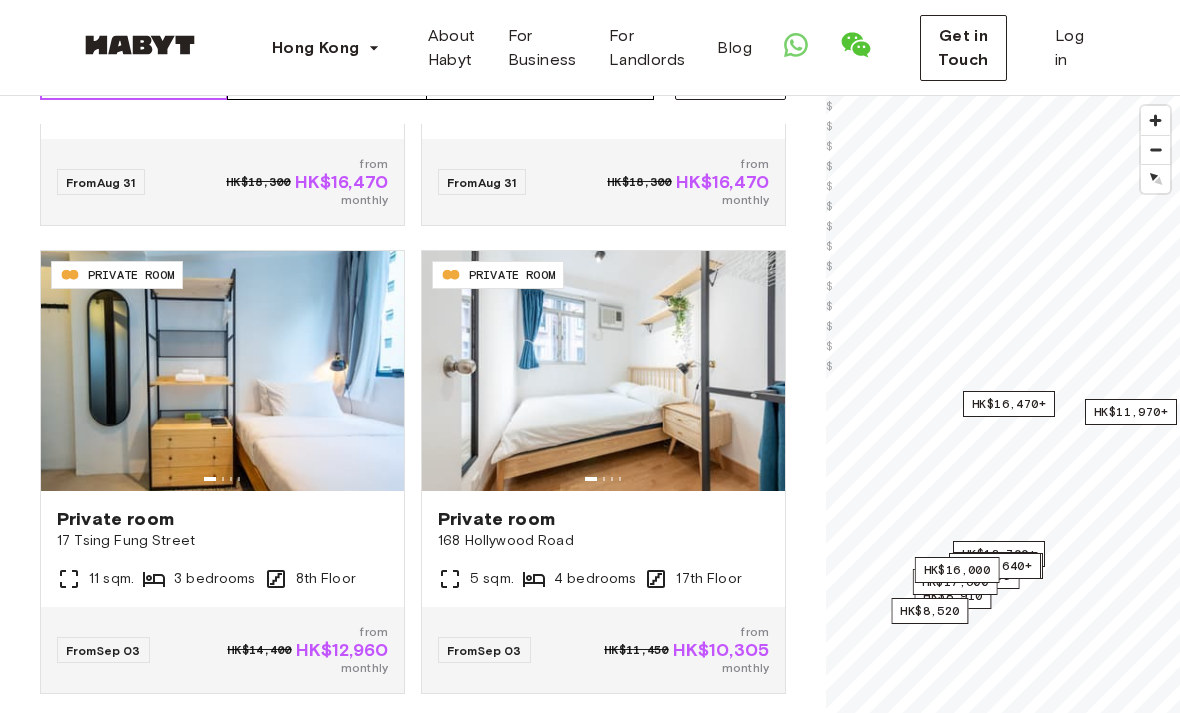 scroll, scrollTop: 288, scrollLeft: 0, axis: vertical 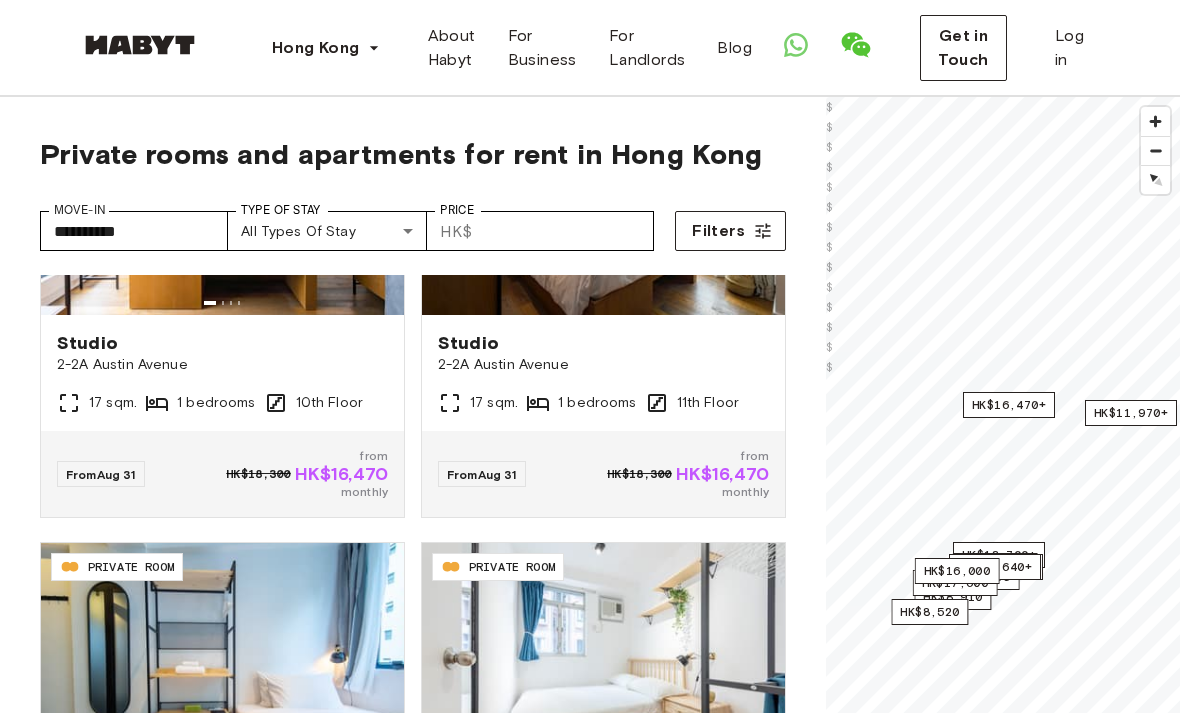click on "**********" at bounding box center (590, 2400) 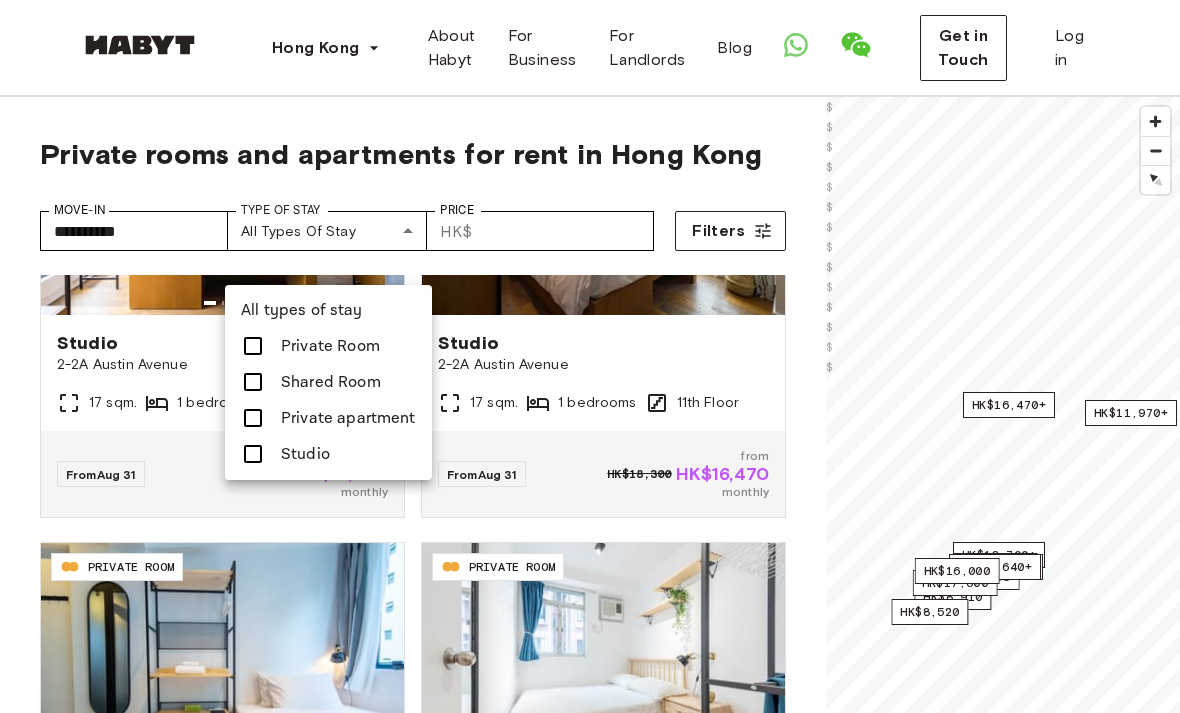 click at bounding box center [590, 356] 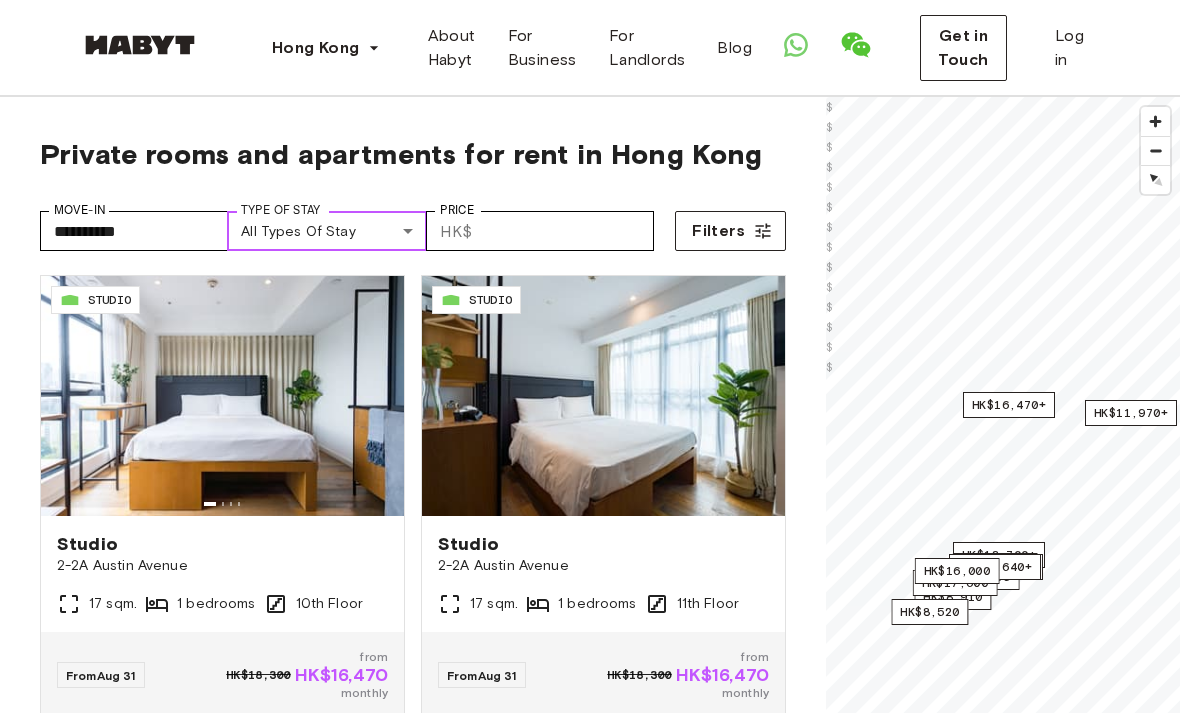 scroll, scrollTop: 0, scrollLeft: 0, axis: both 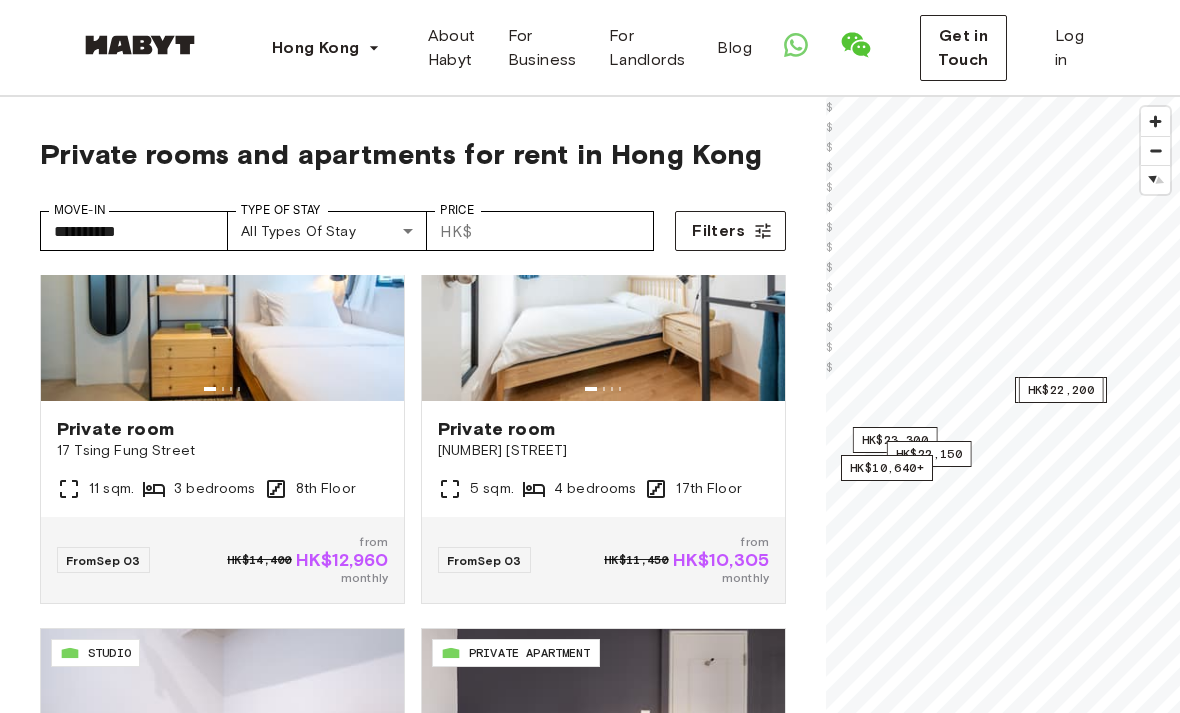 click on "Private room" at bounding box center (222, 429) 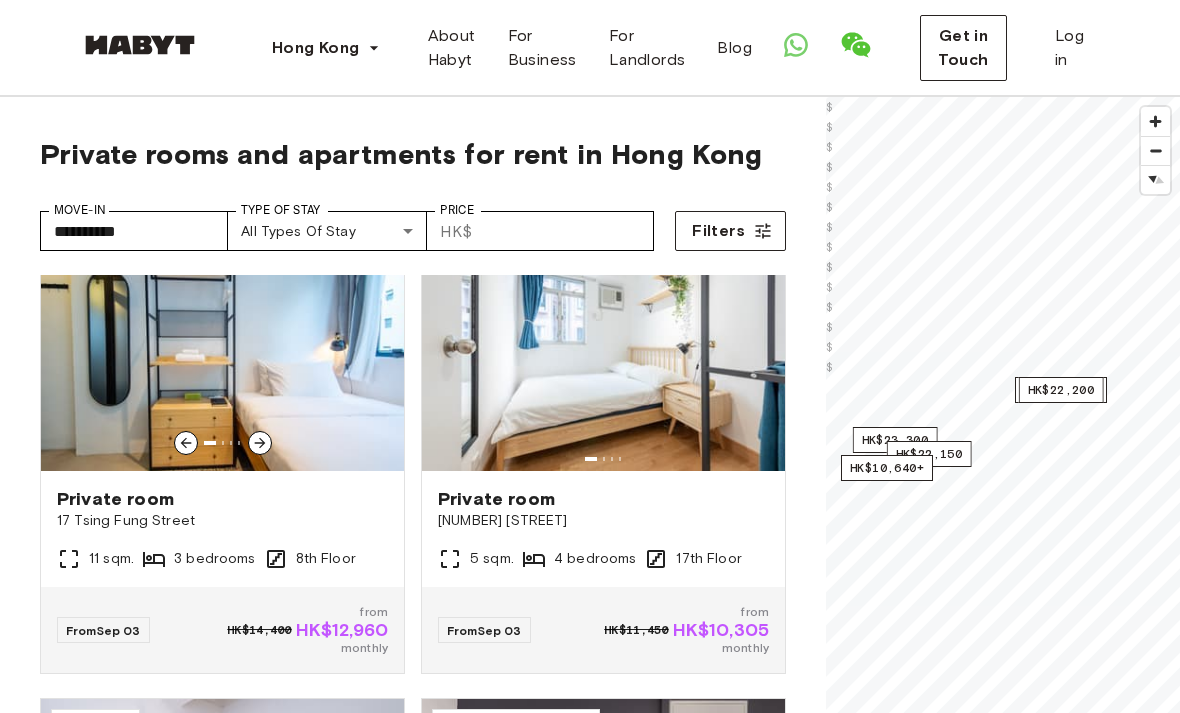 scroll, scrollTop: 516, scrollLeft: 0, axis: vertical 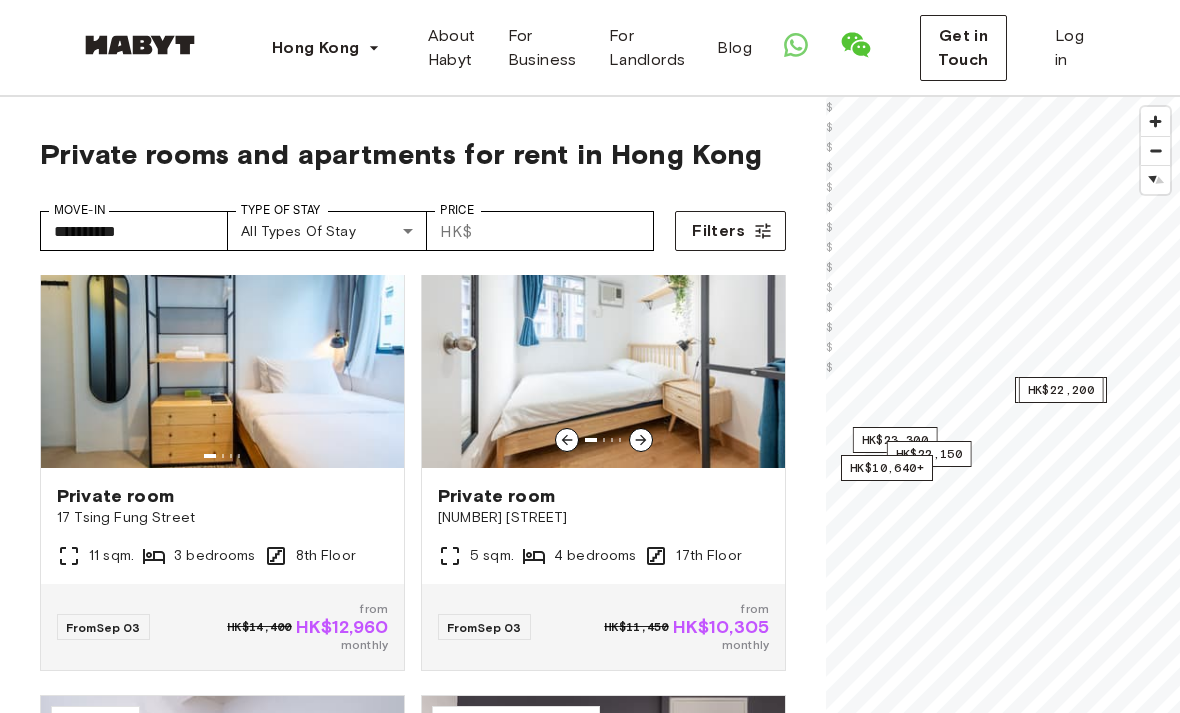 click on "168 Hollywood Road" at bounding box center (603, 518) 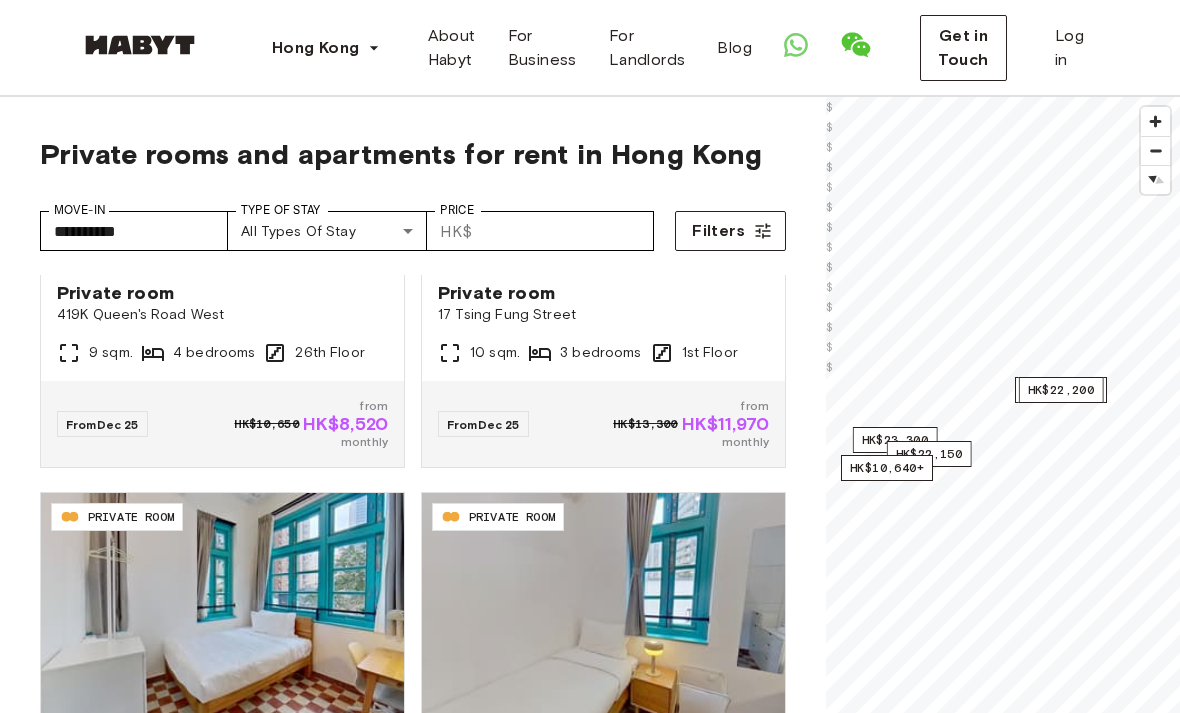 scroll, scrollTop: 3992, scrollLeft: 0, axis: vertical 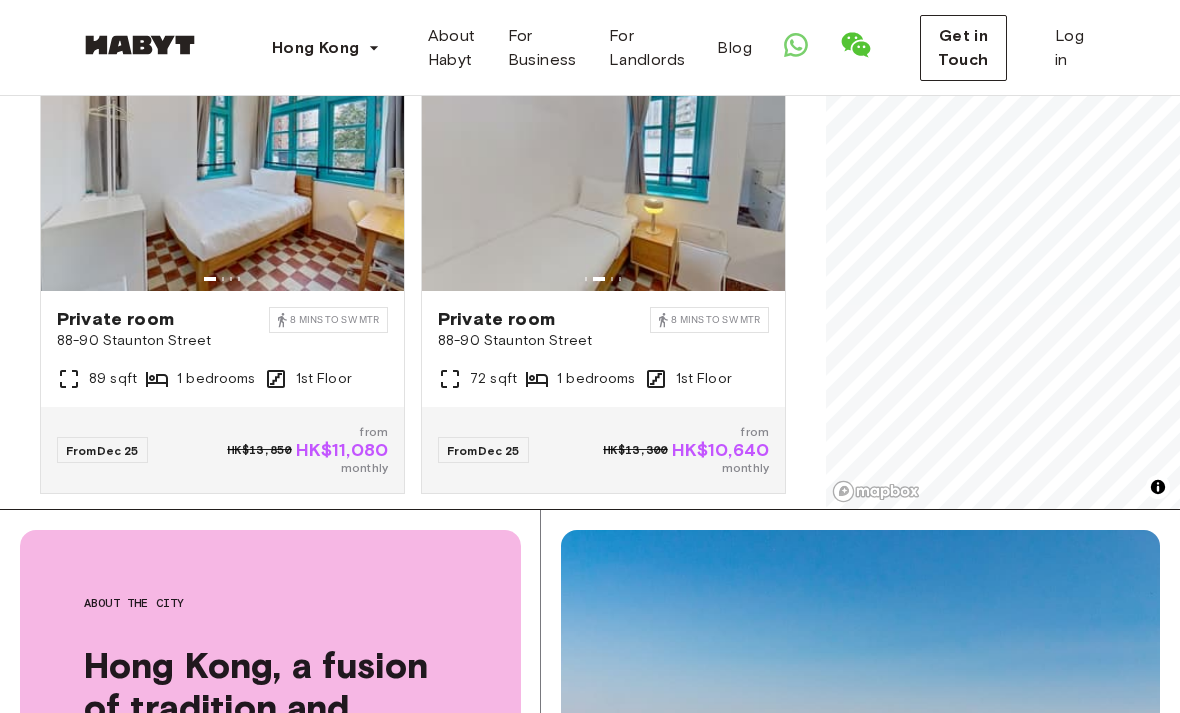 click on "See More" at bounding box center (96, 548) 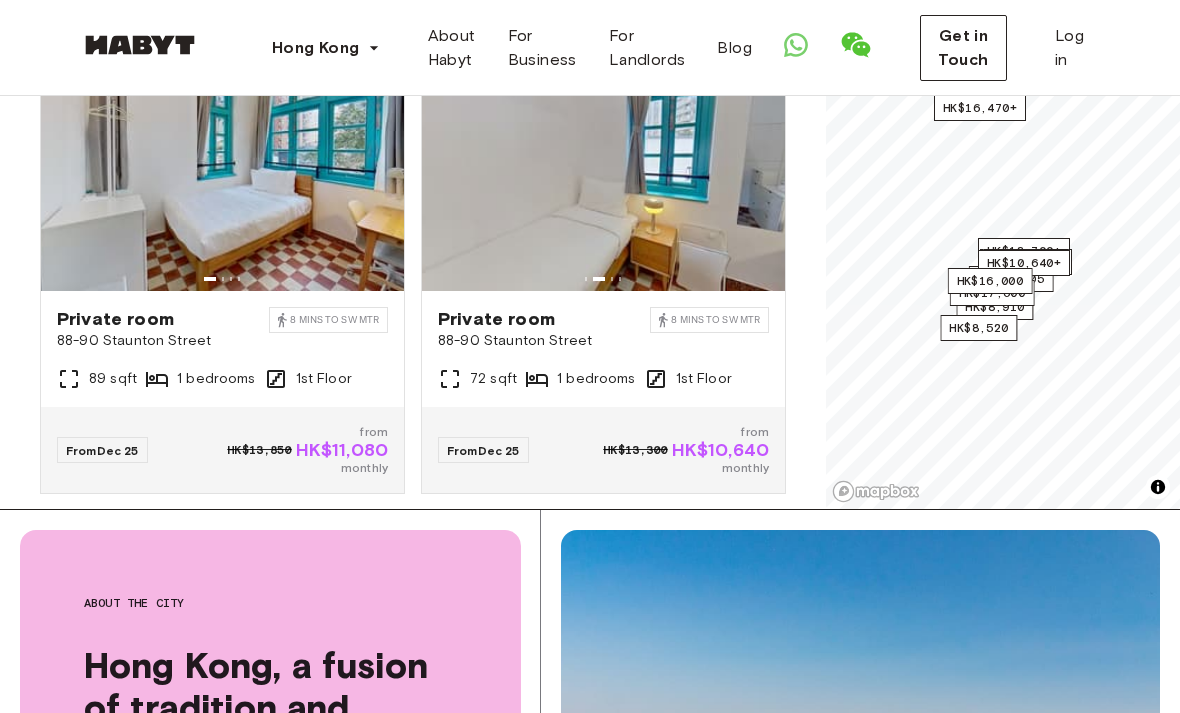scroll, scrollTop: 479, scrollLeft: 0, axis: vertical 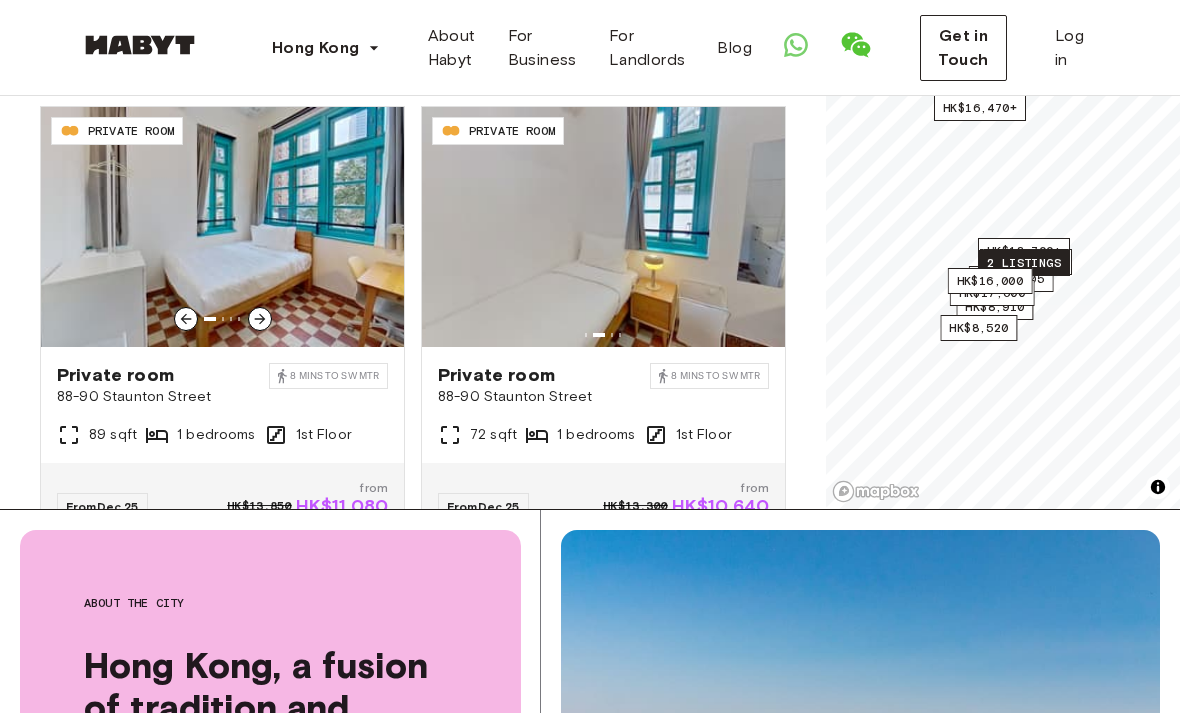 click on "Dec 25" at bounding box center (118, 506) 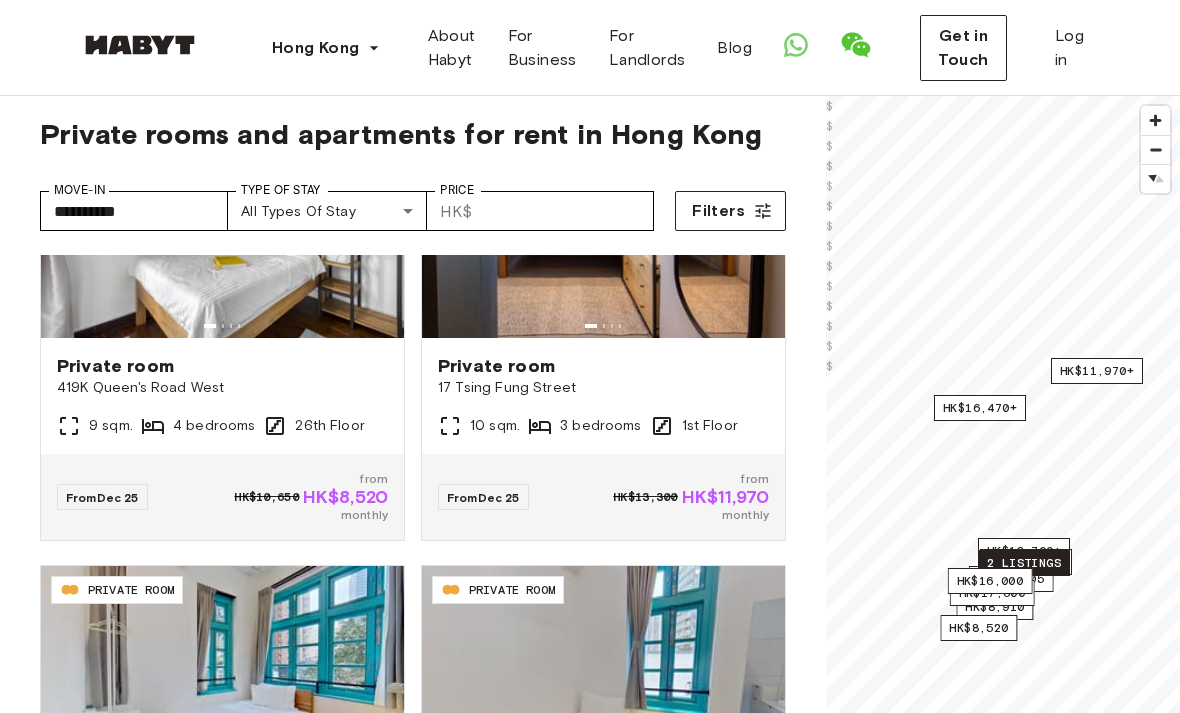 scroll, scrollTop: 0, scrollLeft: 0, axis: both 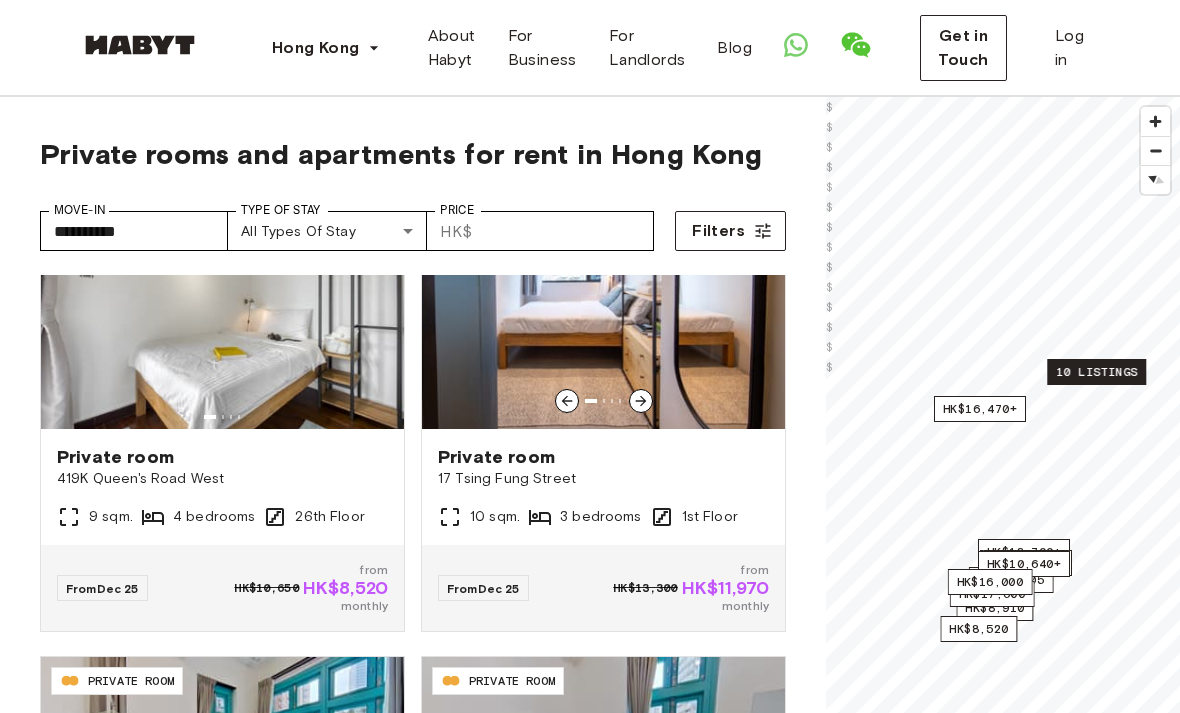 click on "17 Tsing Fung Street" at bounding box center (603, 479) 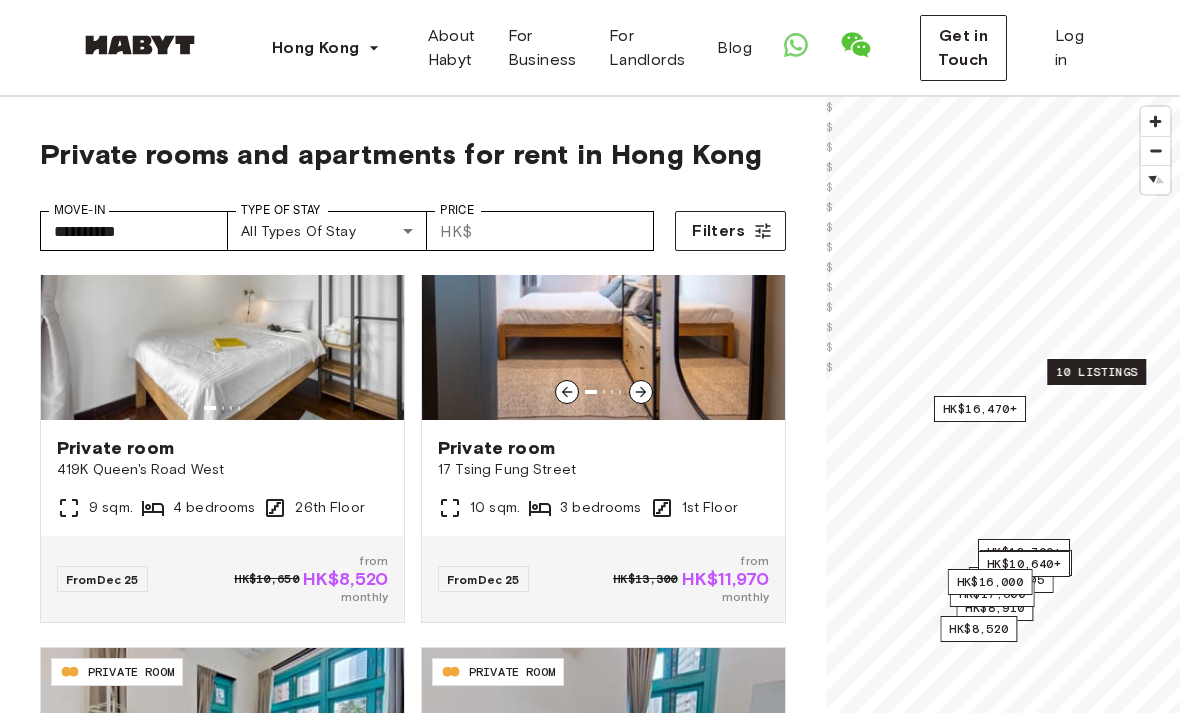 scroll, scrollTop: 3838, scrollLeft: 0, axis: vertical 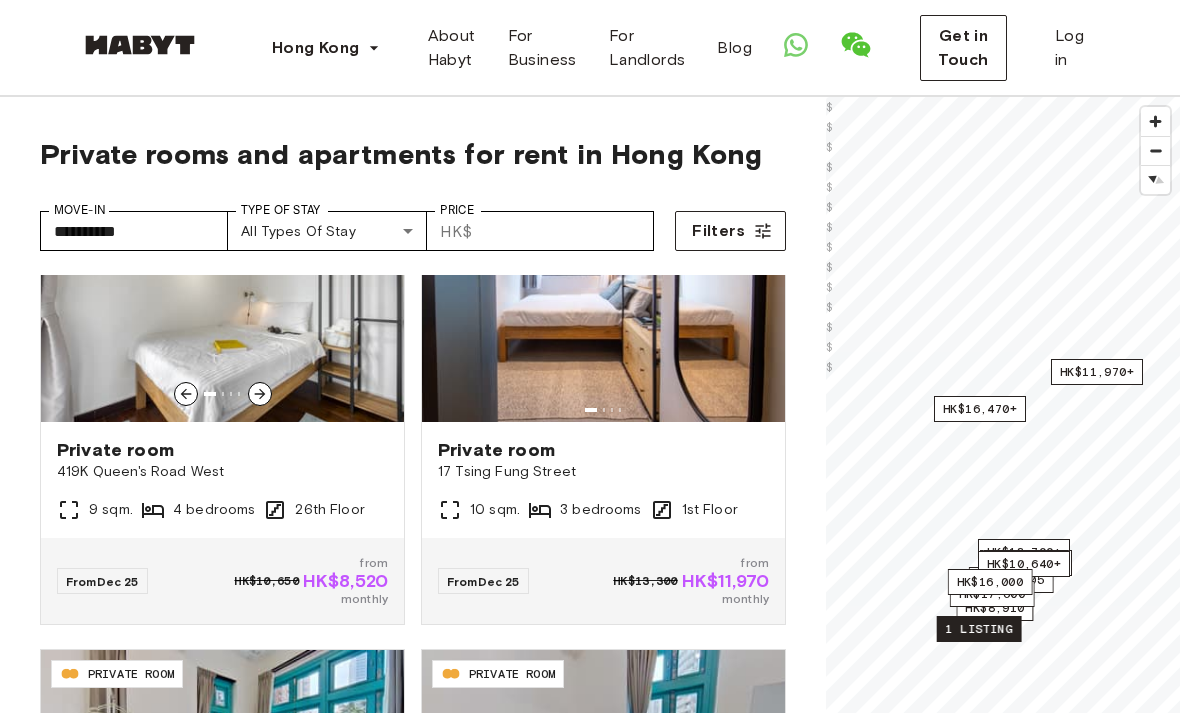 click on "Private room 419K Queen's Road West 9 sqm. 4 bedrooms 26th Floor" at bounding box center [222, 480] 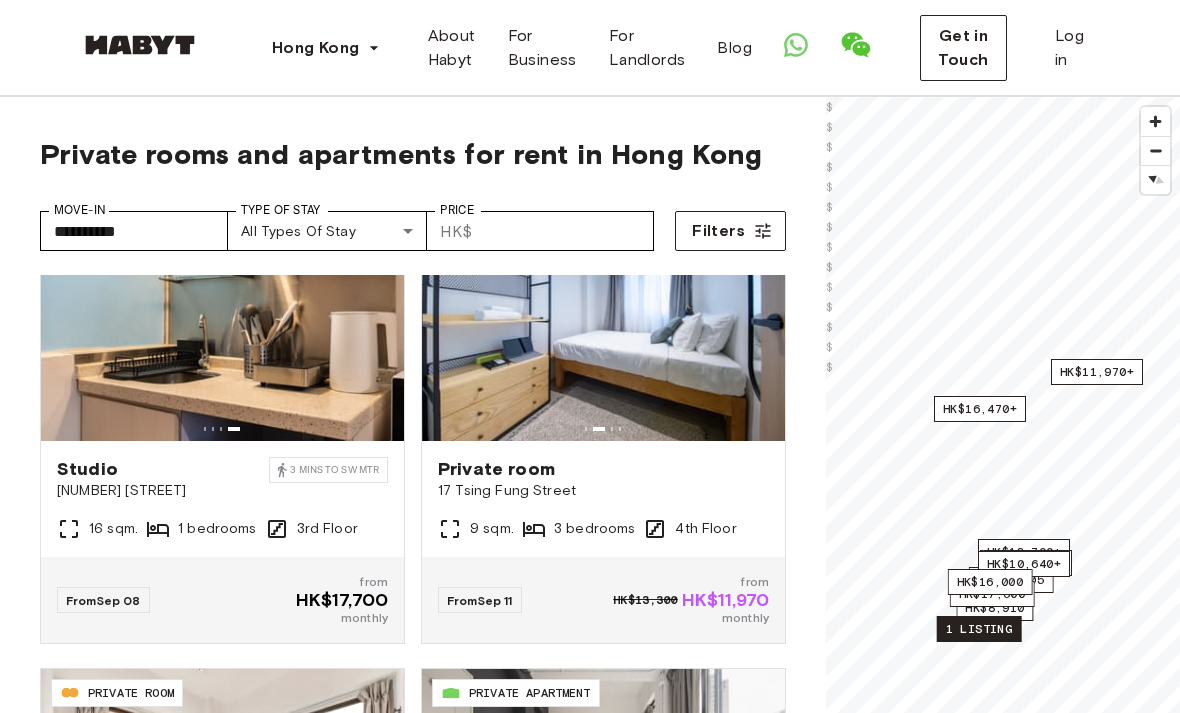 scroll, scrollTop: 1480, scrollLeft: 0, axis: vertical 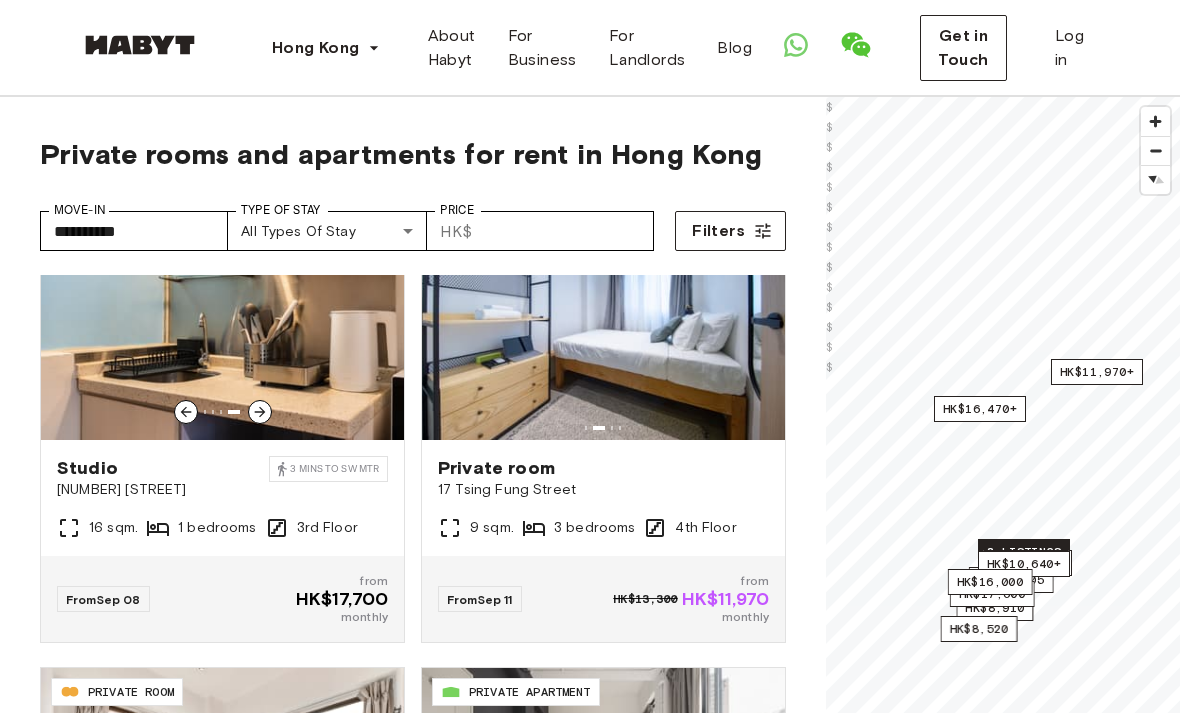 click at bounding box center (222, 320) 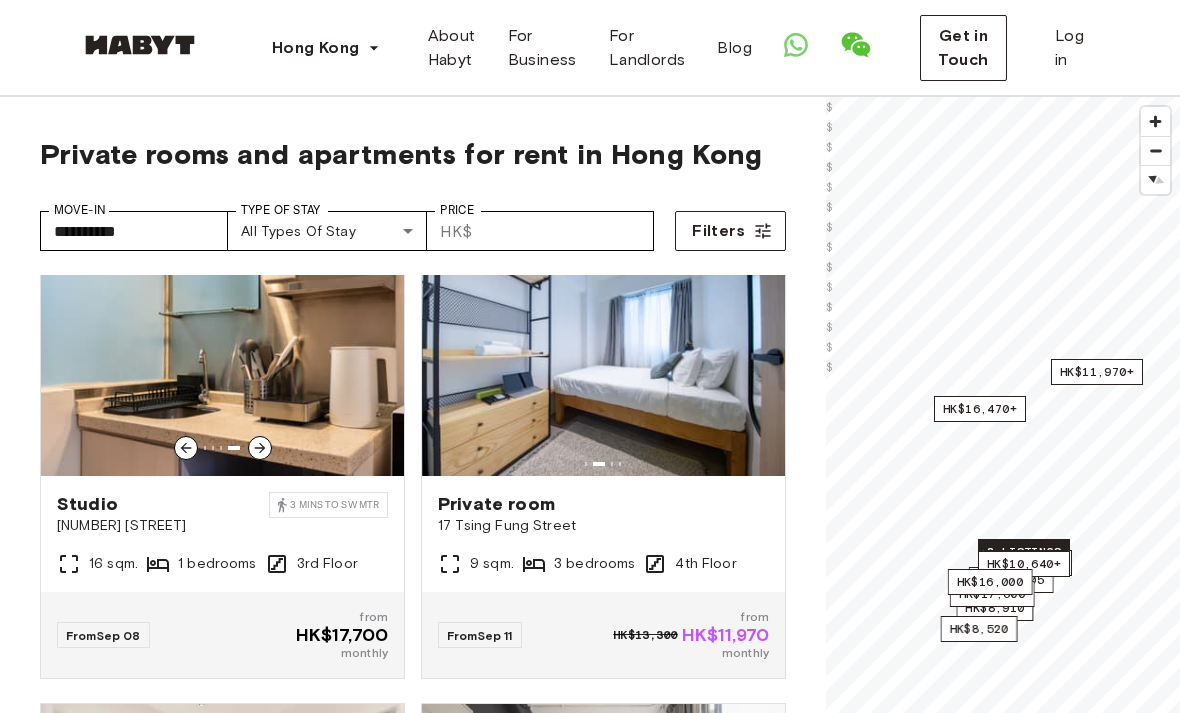scroll, scrollTop: 1440, scrollLeft: 0, axis: vertical 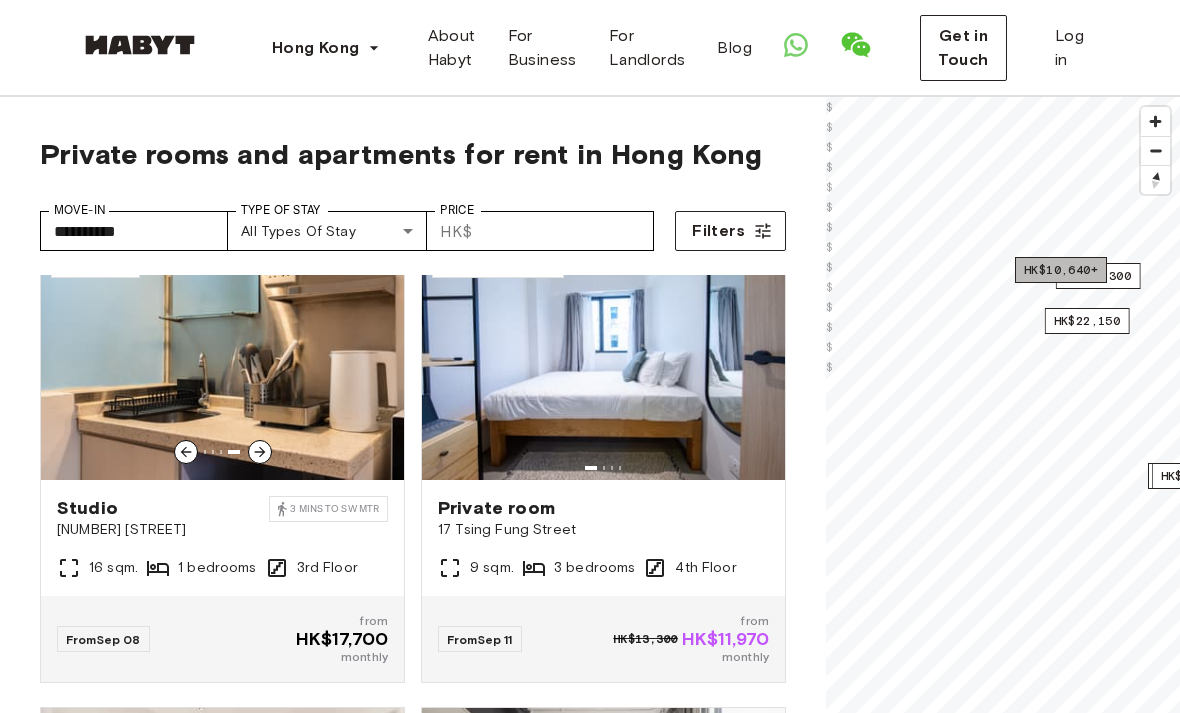 click on "HK$10,640+" at bounding box center (1061, 270) 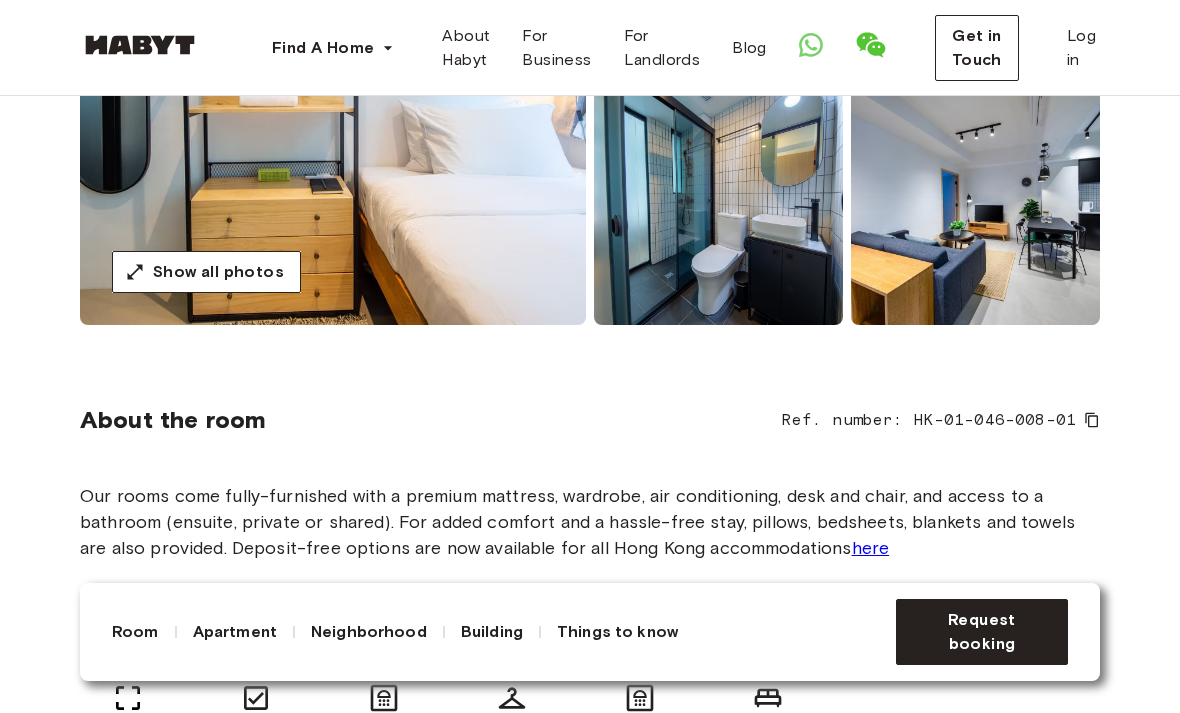 scroll, scrollTop: 423, scrollLeft: 0, axis: vertical 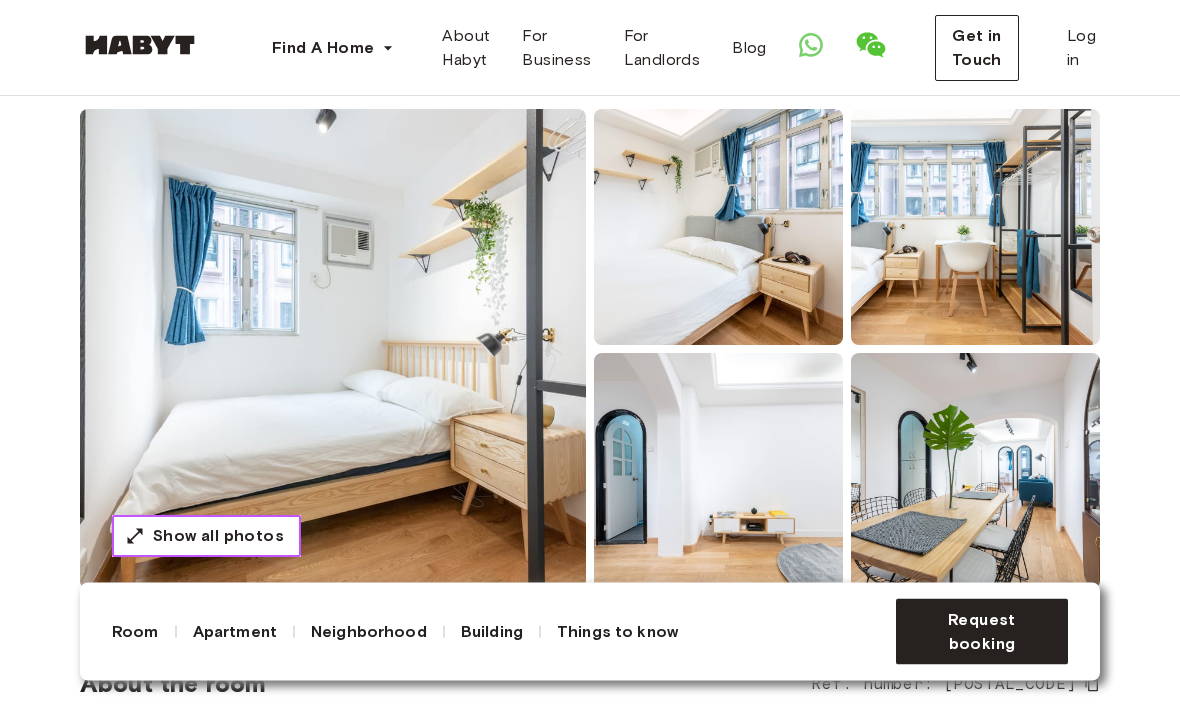 click on "Show all photos" at bounding box center [218, 537] 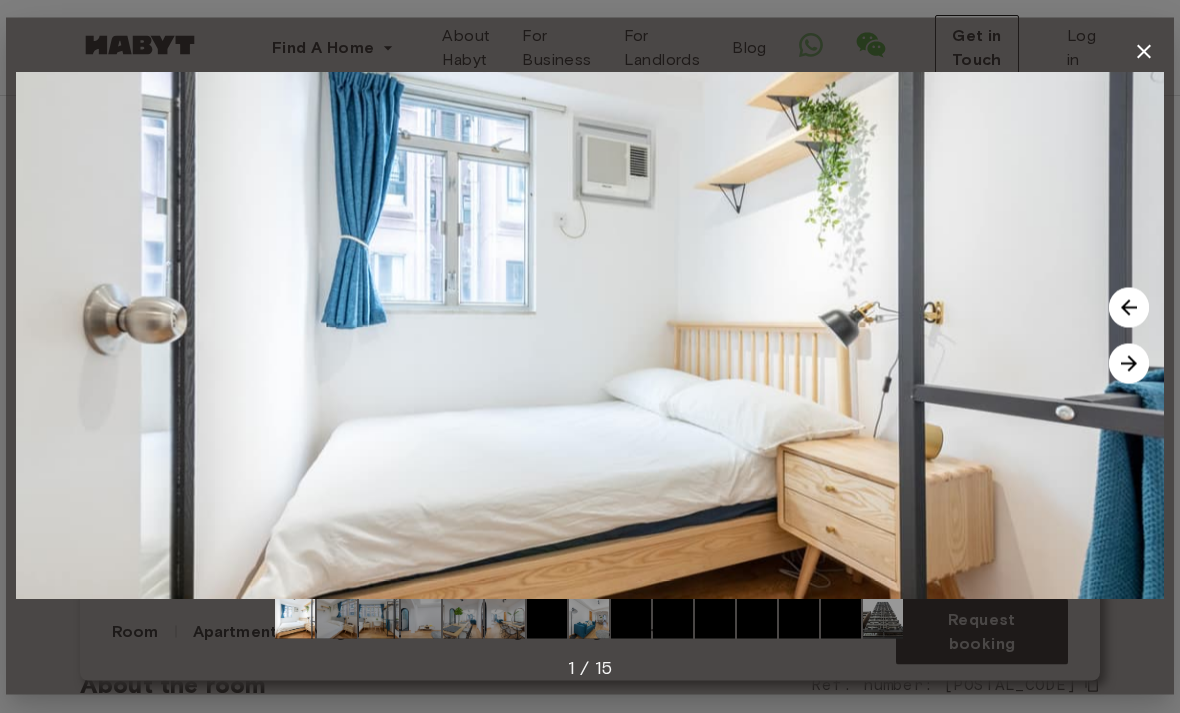 scroll, scrollTop: 159, scrollLeft: 0, axis: vertical 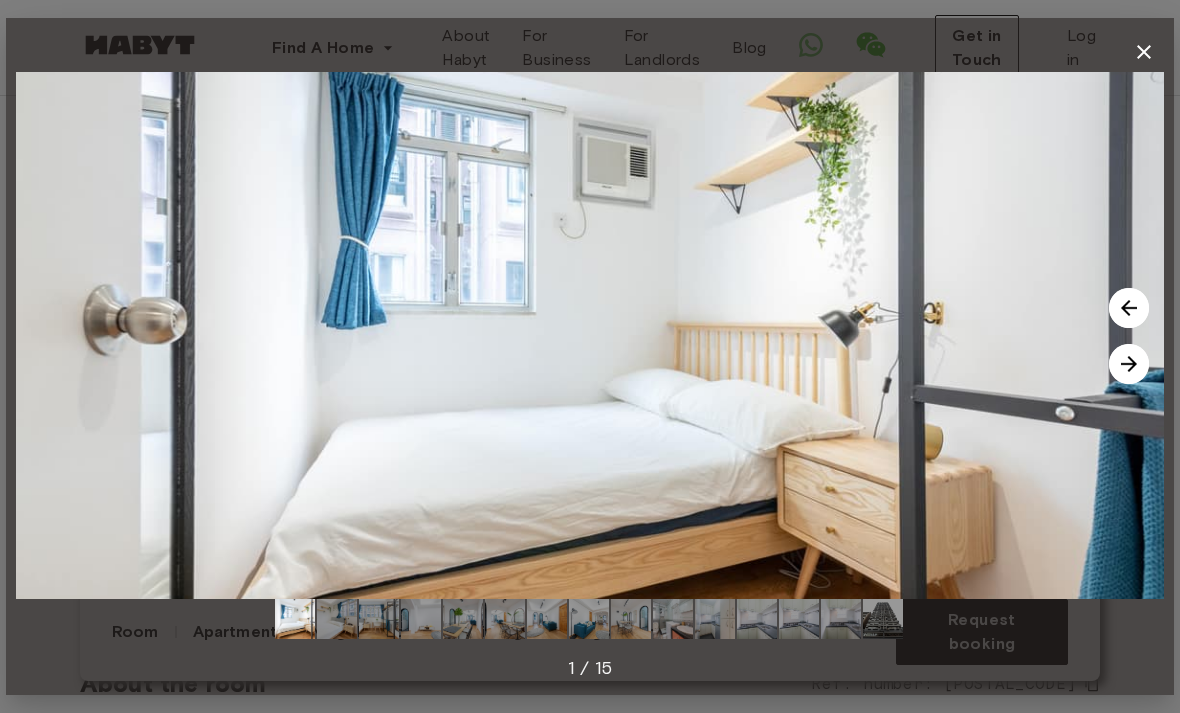 click at bounding box center (1129, 364) 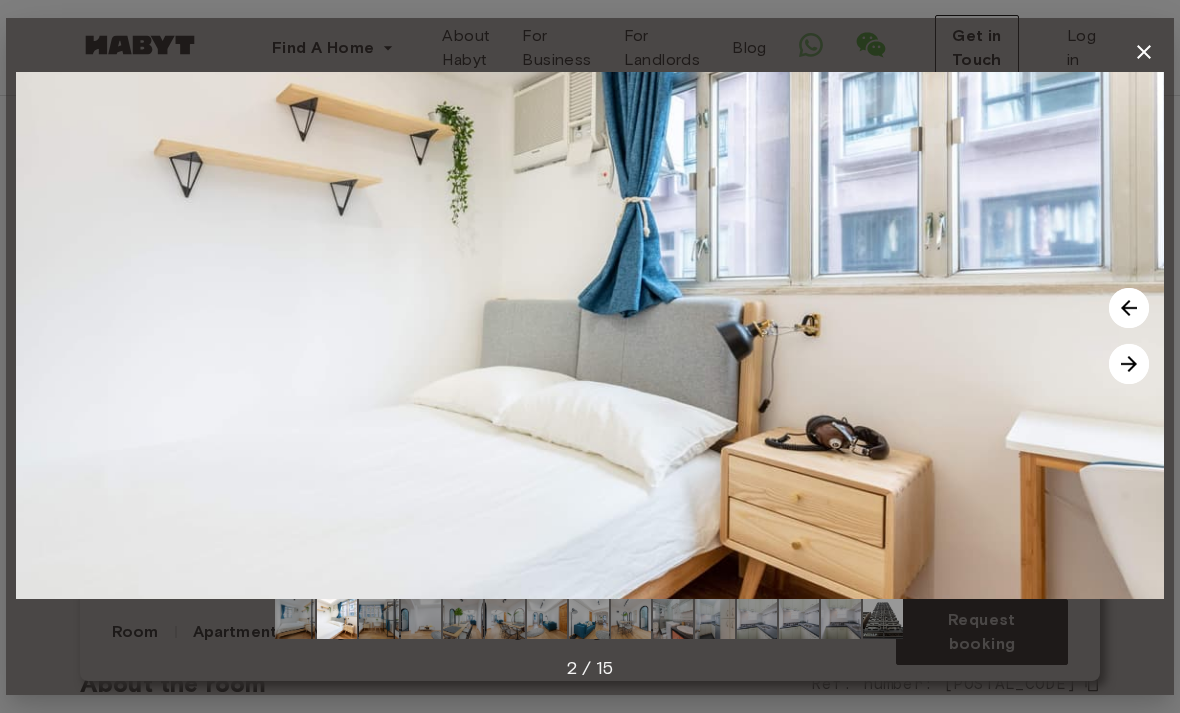 click at bounding box center (1129, 364) 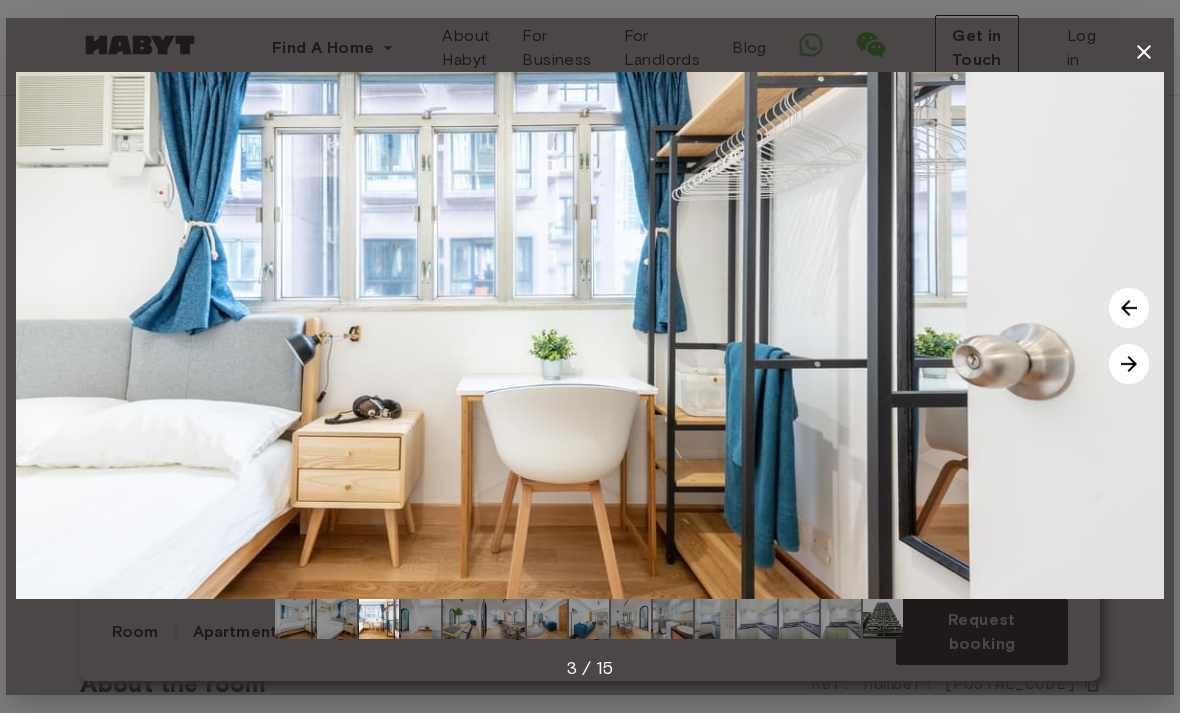 click at bounding box center [1129, 364] 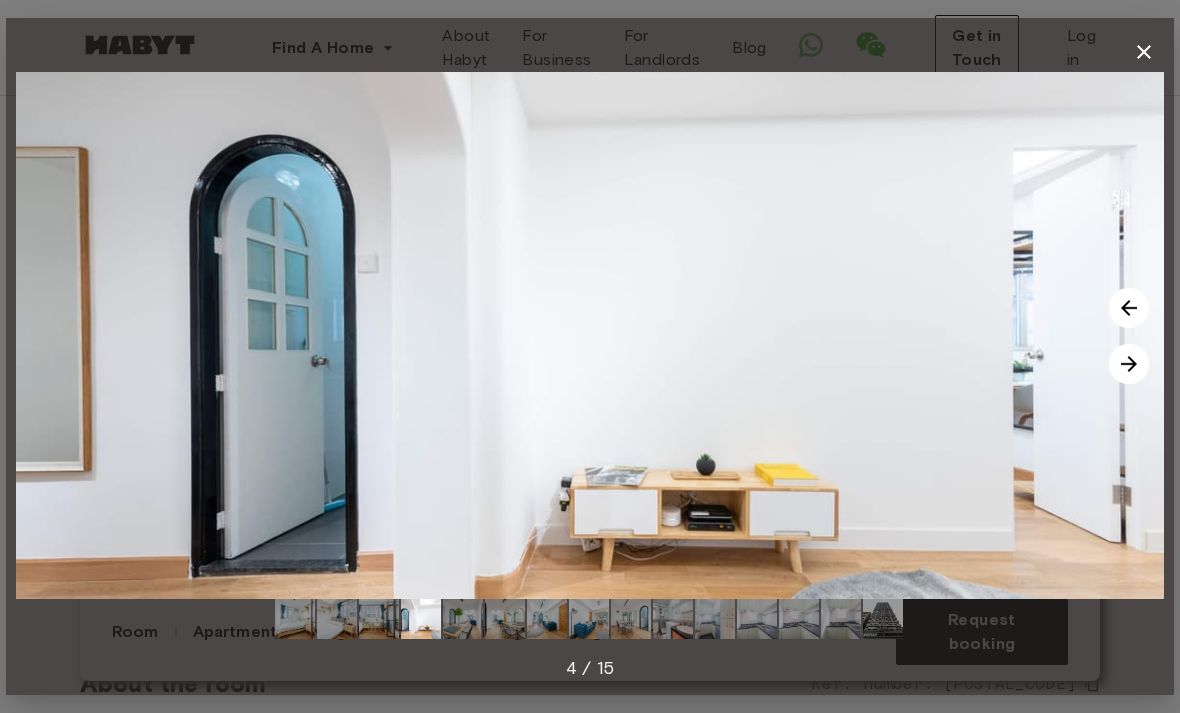 click at bounding box center (1129, 364) 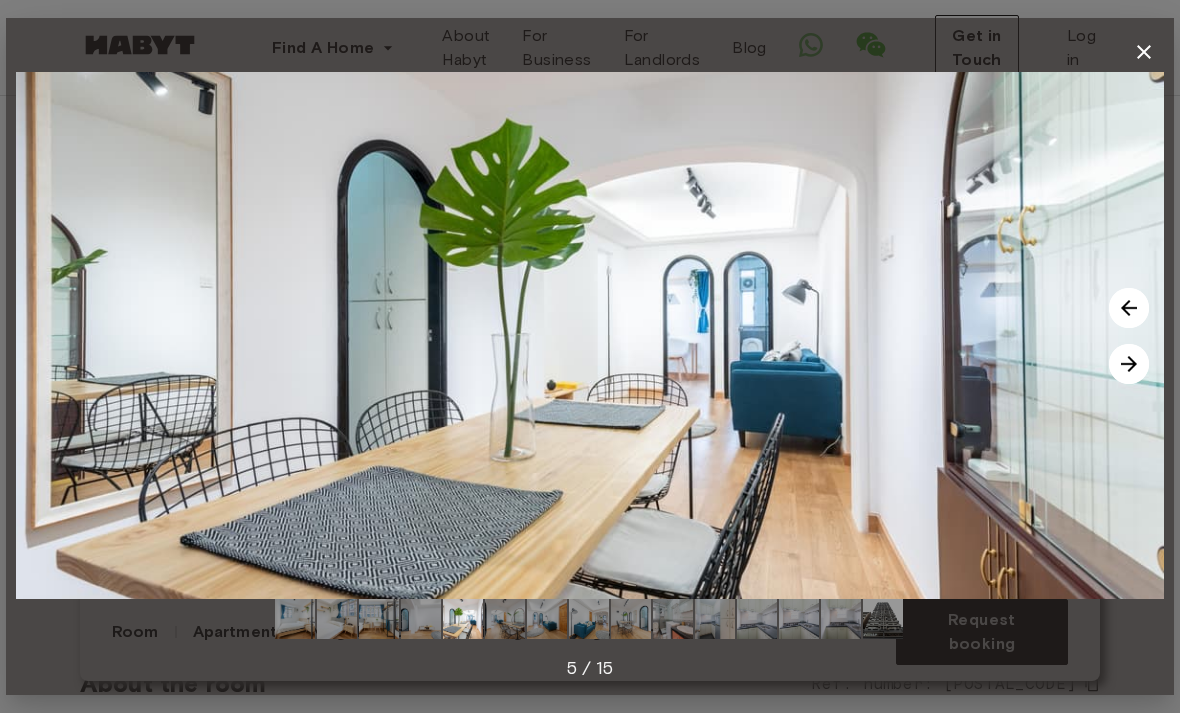 click at bounding box center (1129, 364) 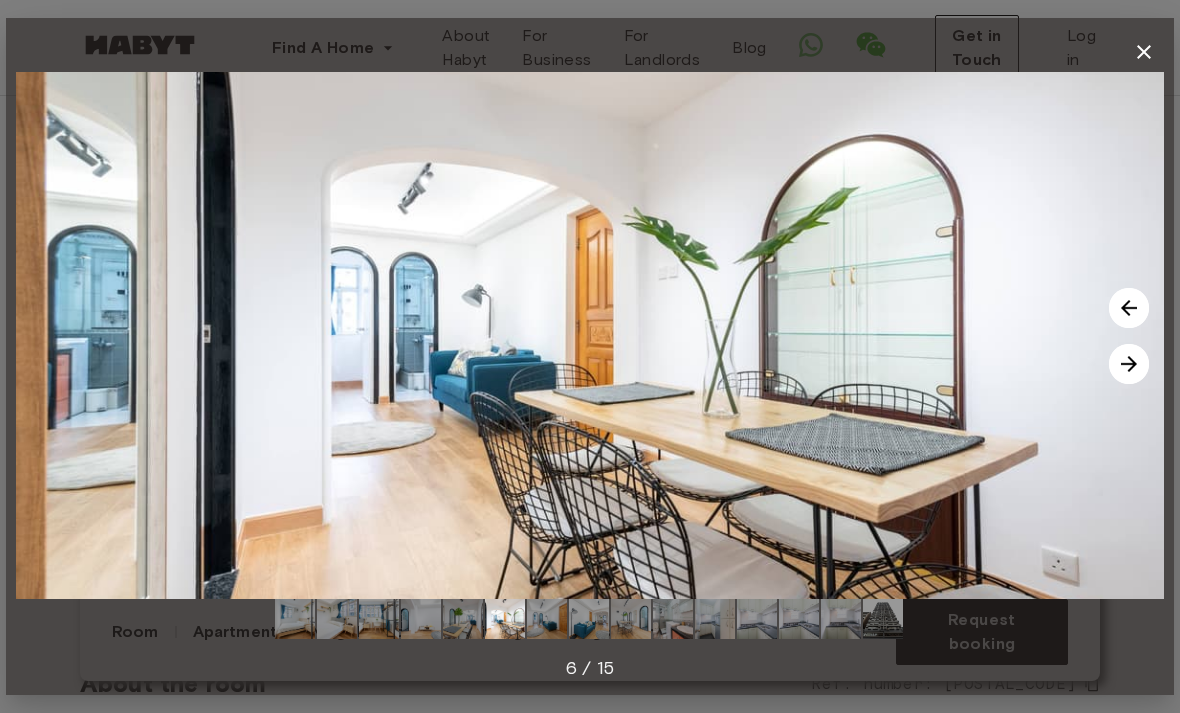 click at bounding box center (1129, 364) 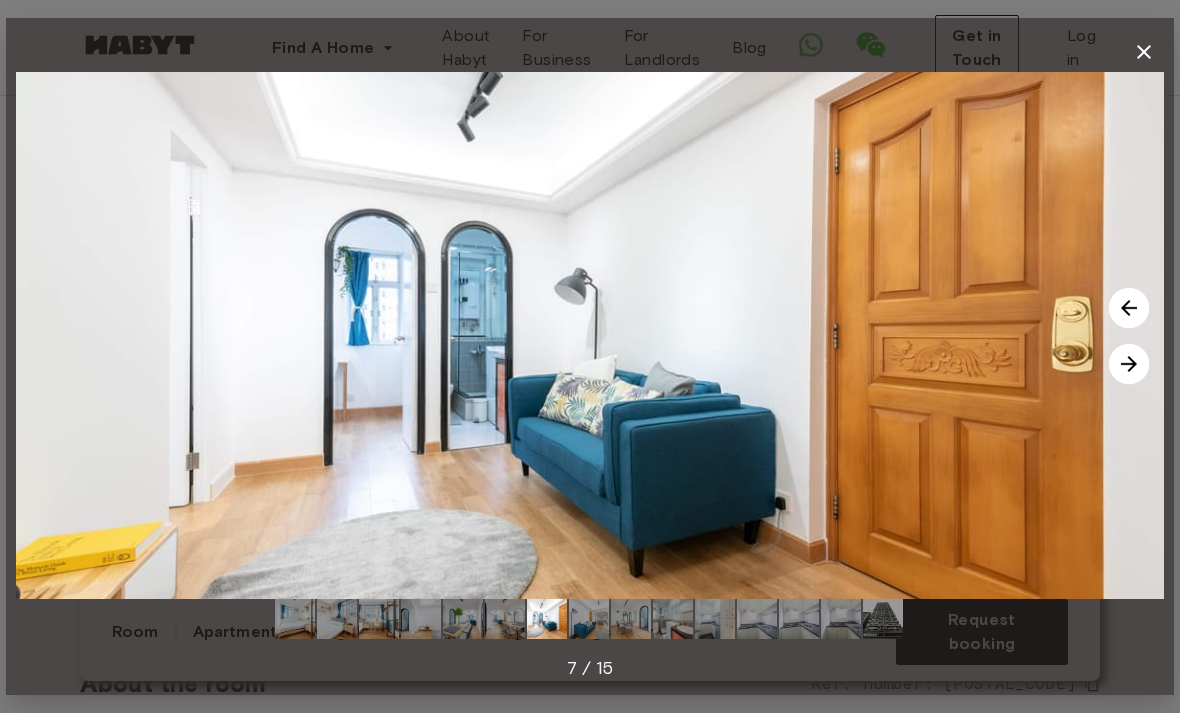 click at bounding box center [1129, 364] 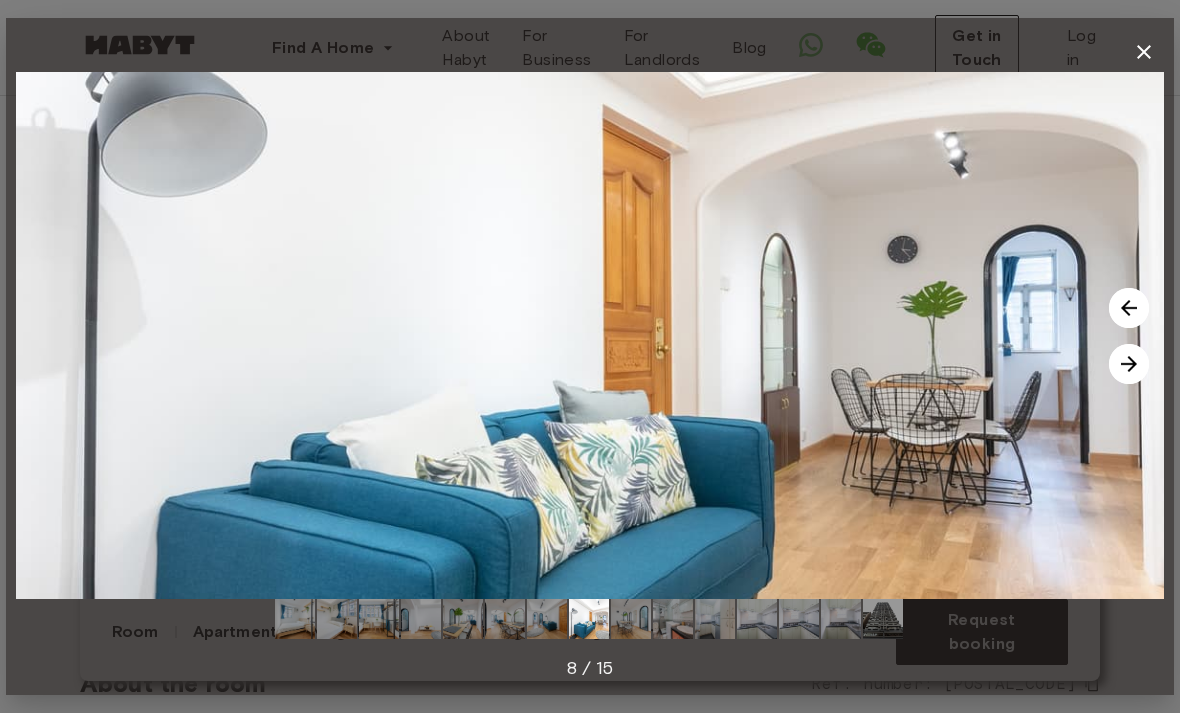 click at bounding box center [1129, 364] 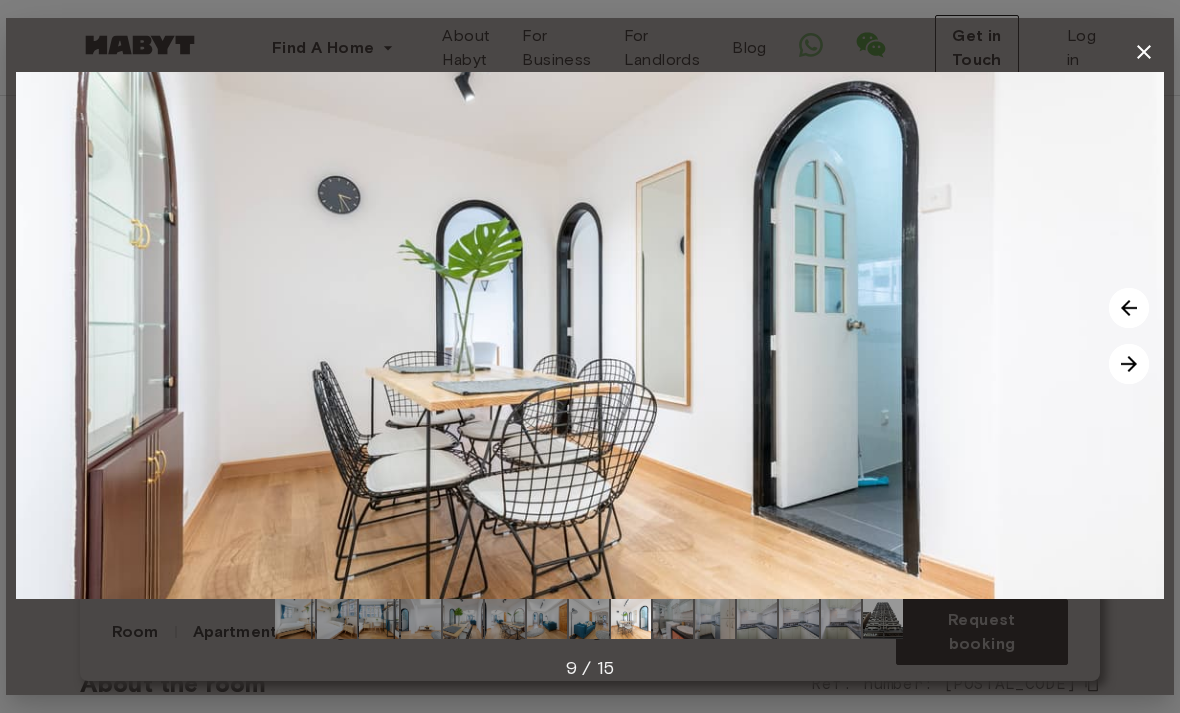 click at bounding box center (1129, 364) 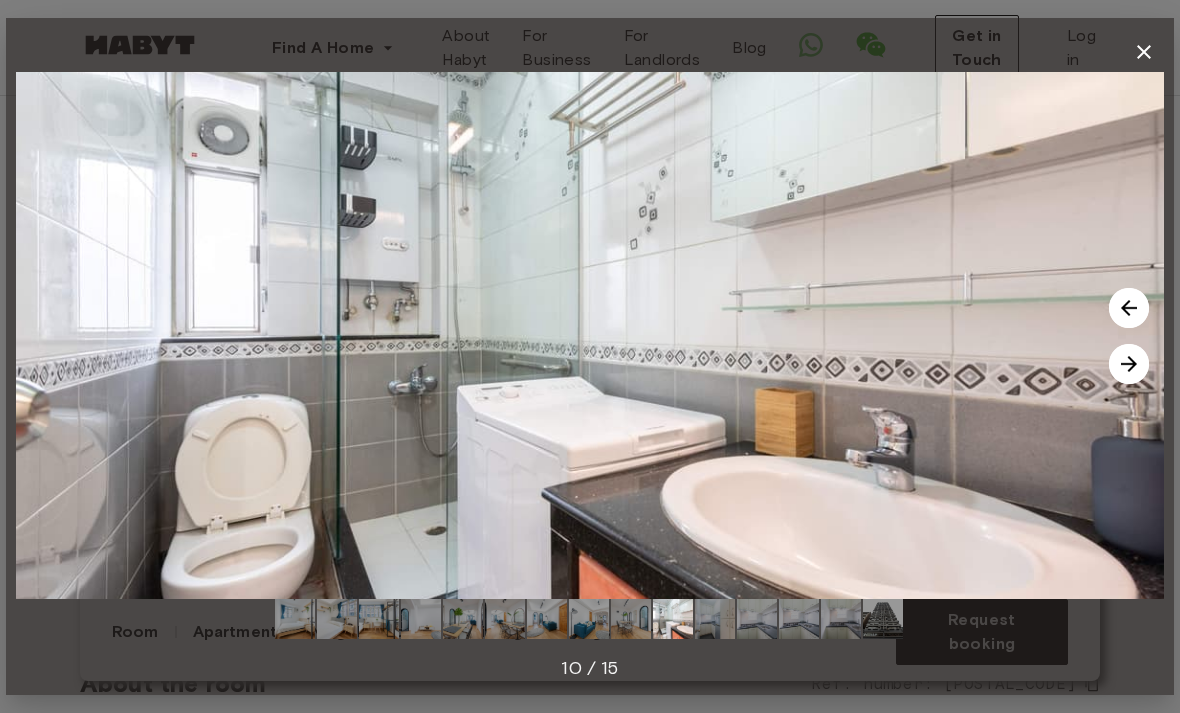 click at bounding box center [1129, 364] 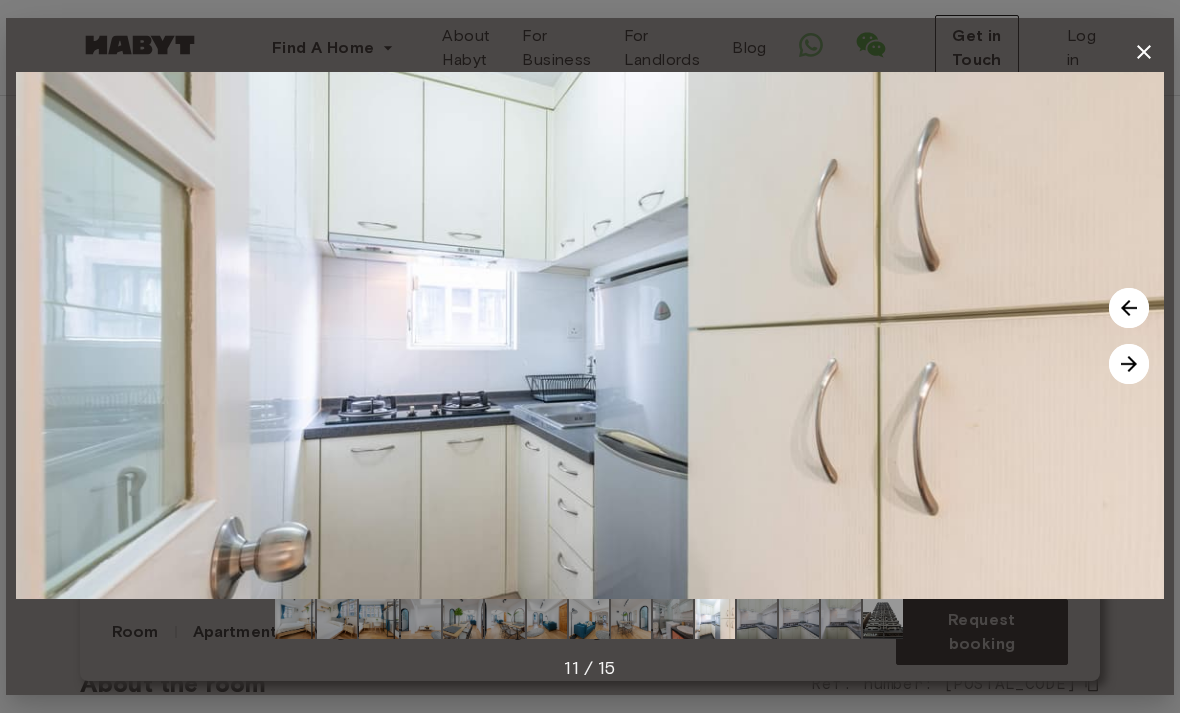 click at bounding box center (1129, 364) 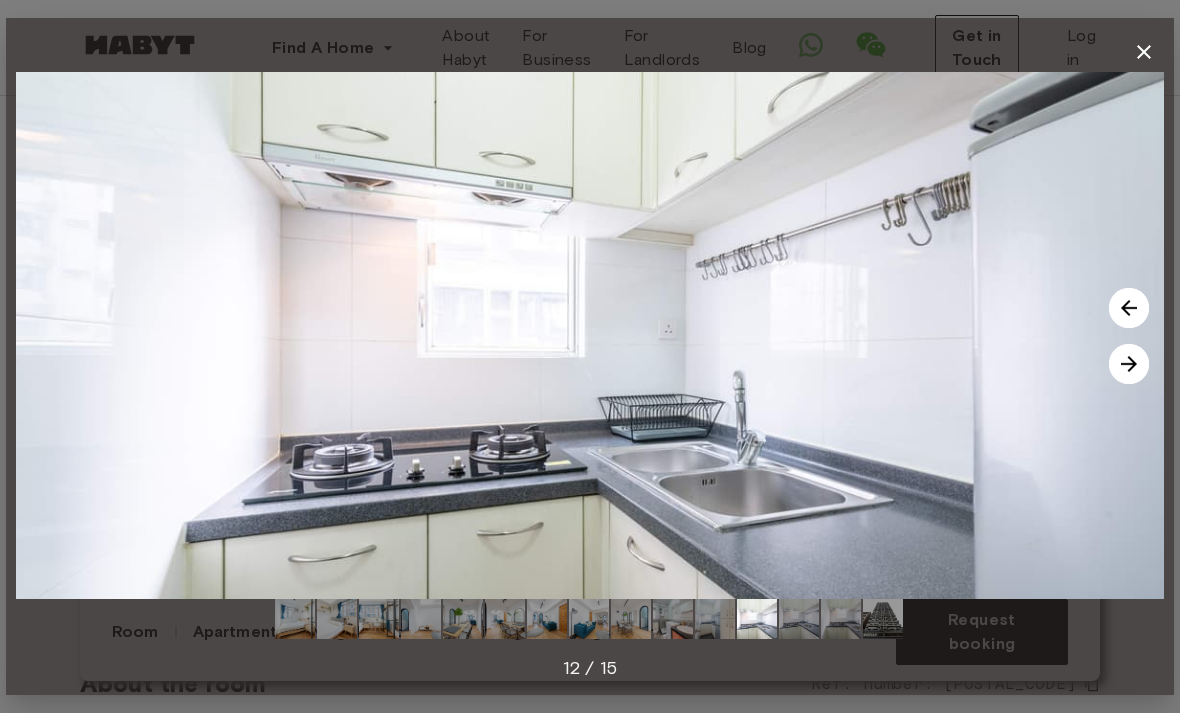 click 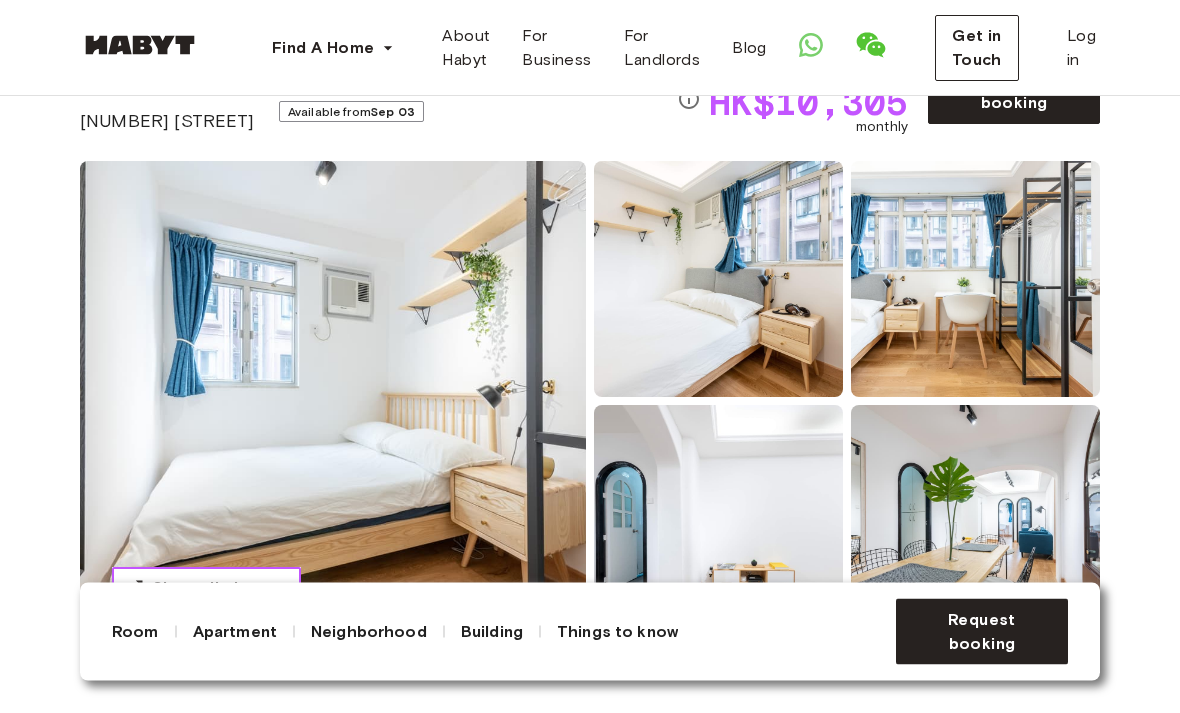 scroll, scrollTop: 104, scrollLeft: 0, axis: vertical 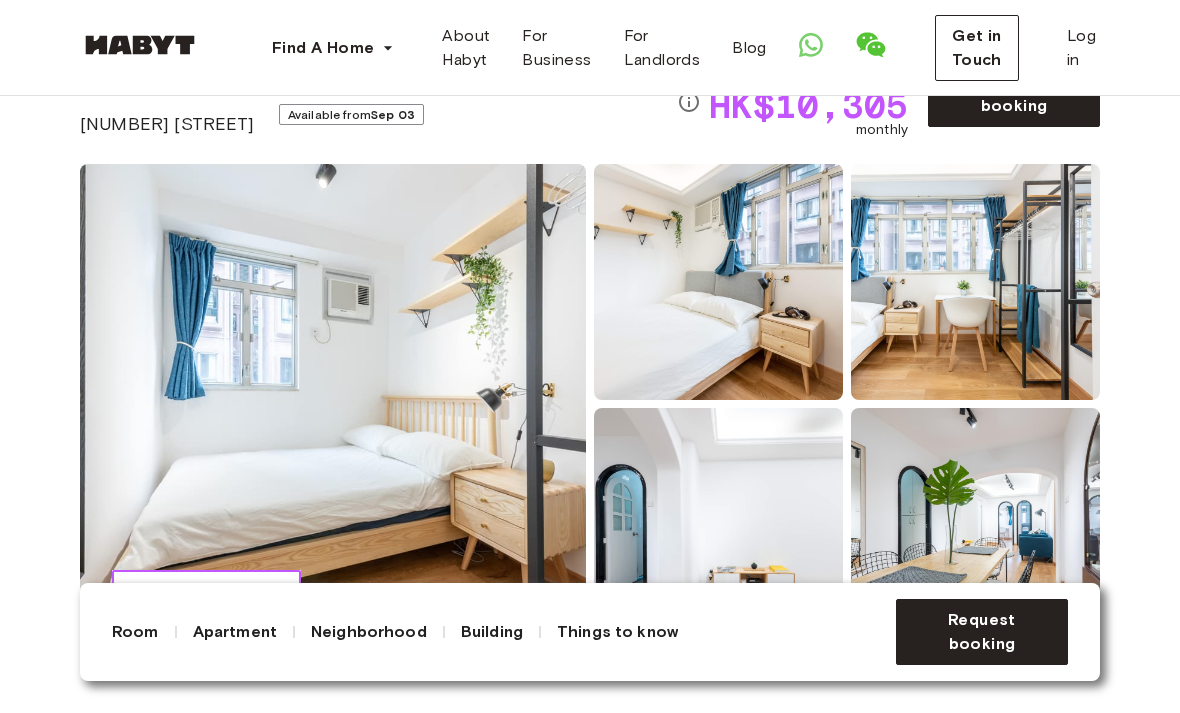 click on "Show all photos" at bounding box center (218, 591) 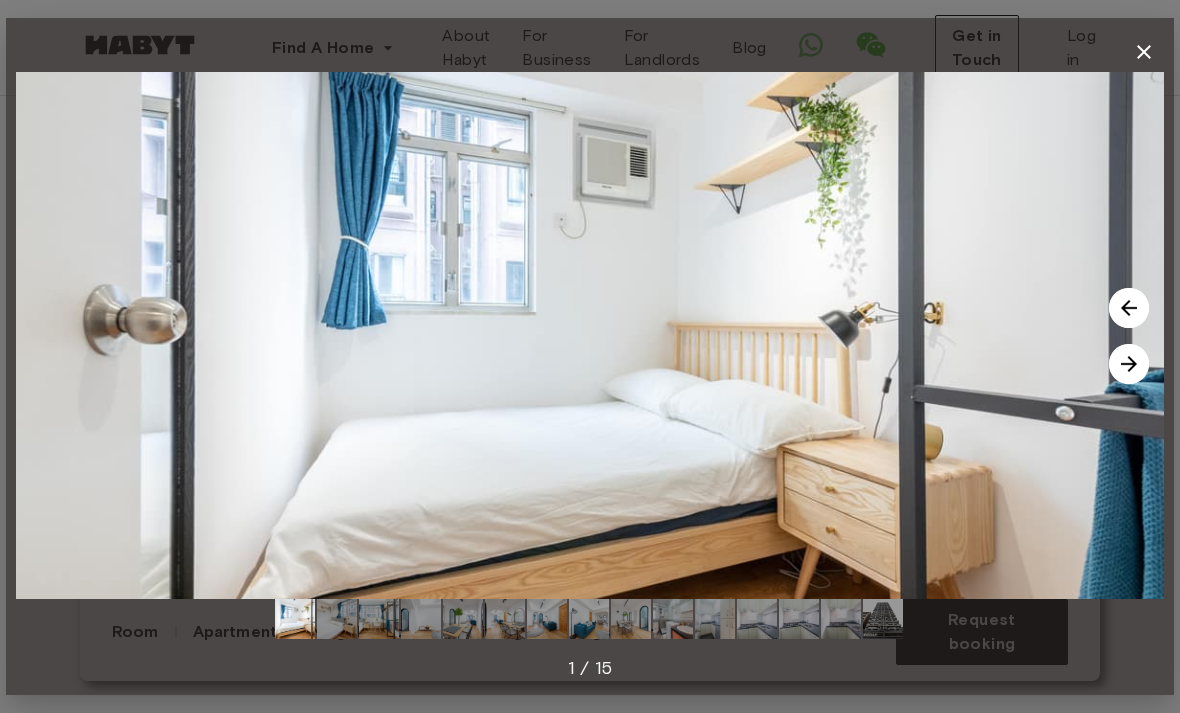 click at bounding box center [1129, 364] 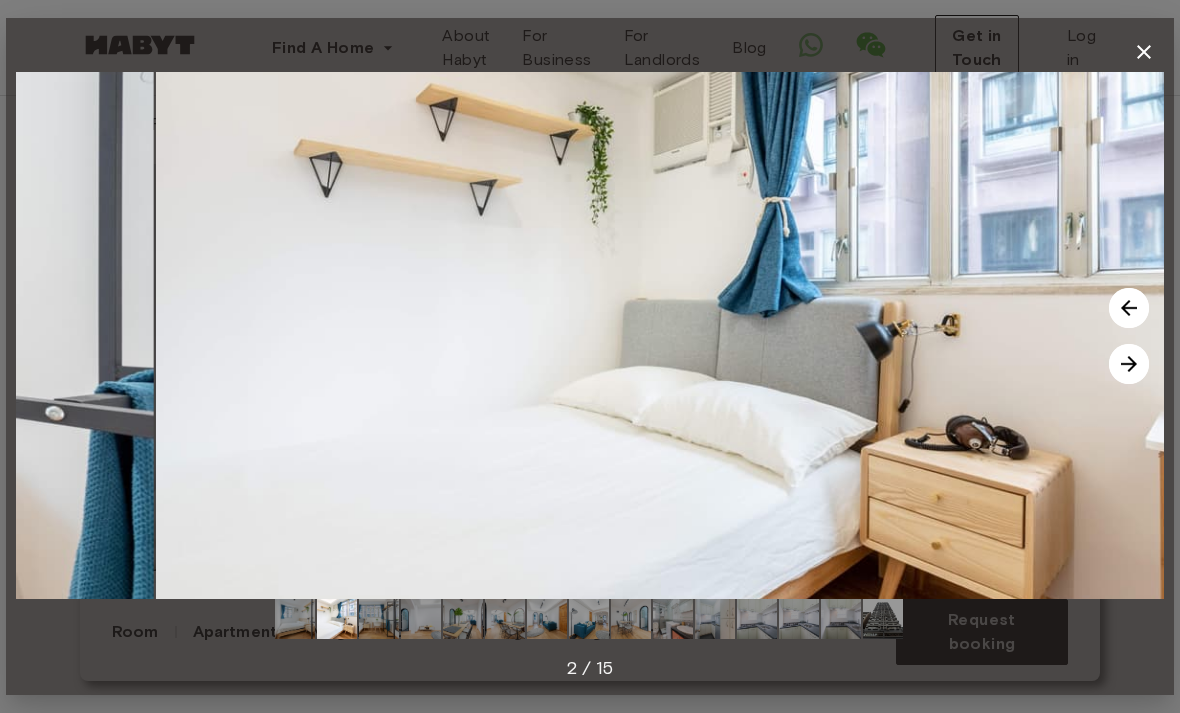 click at bounding box center [1129, 364] 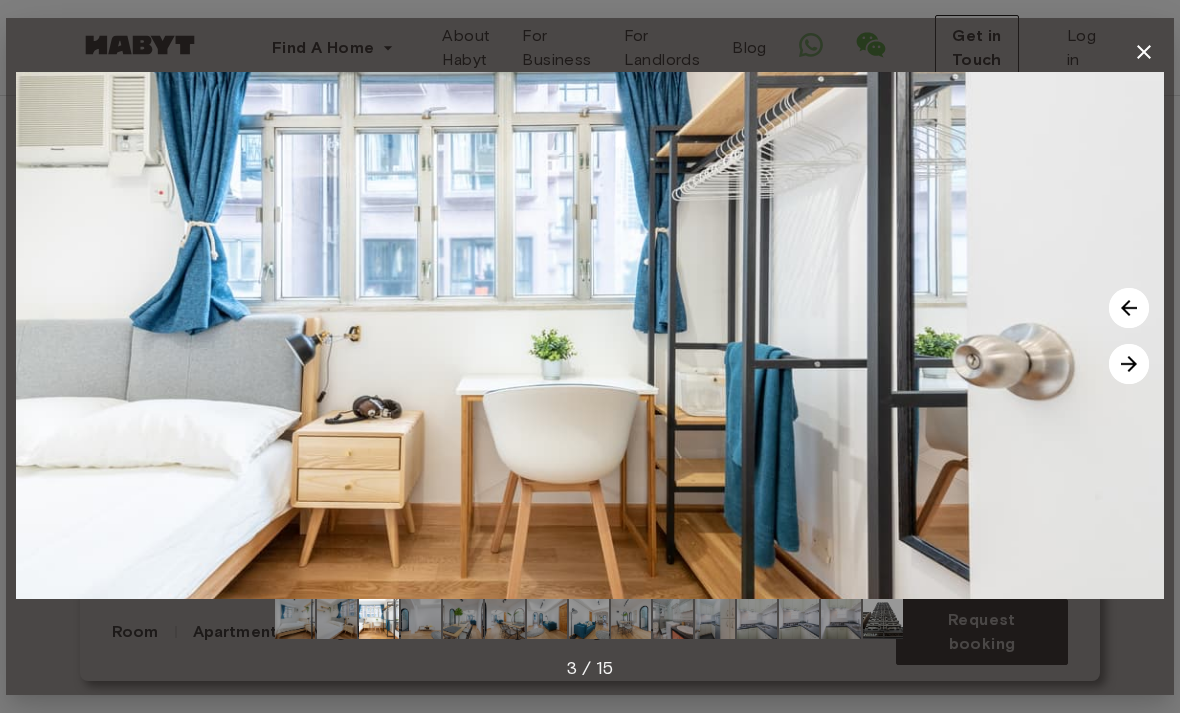 click at bounding box center (1129, 364) 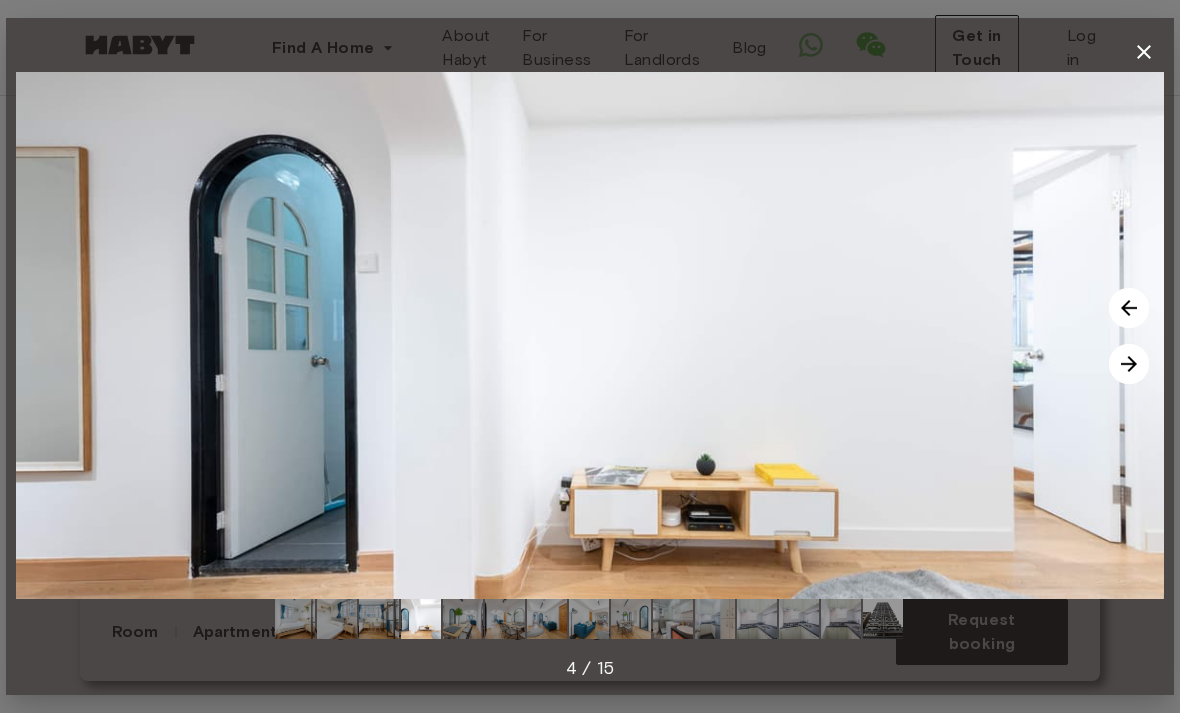 click at bounding box center (1129, 364) 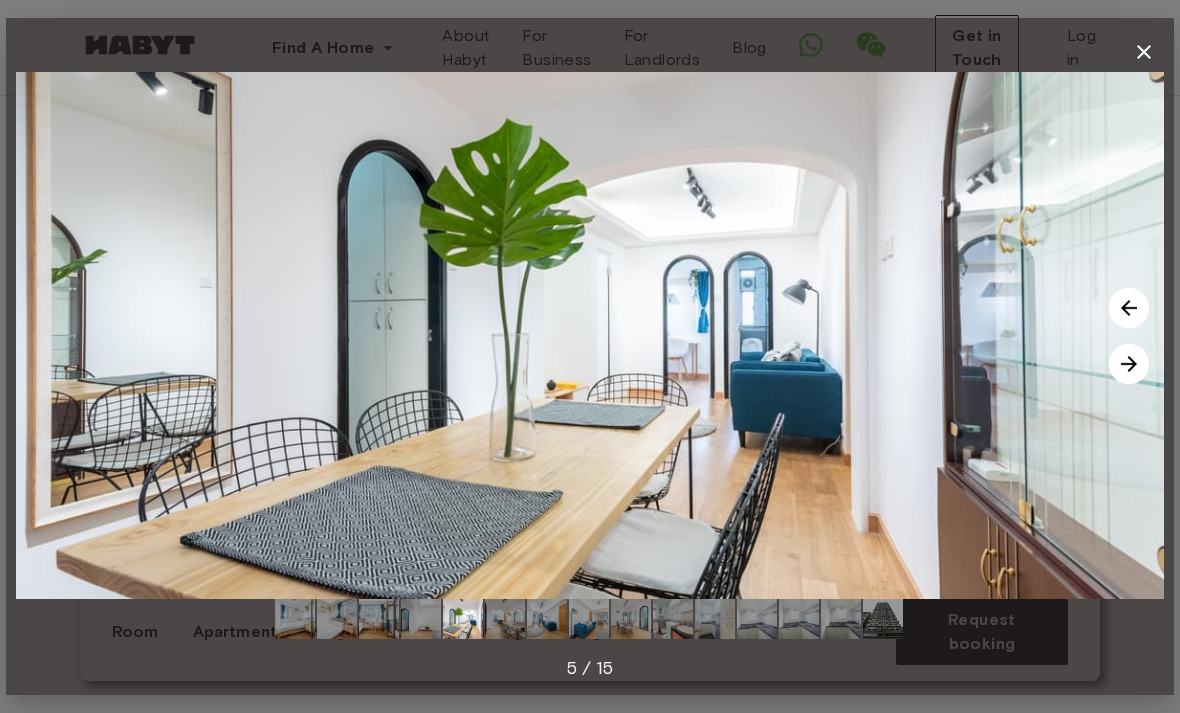 click at bounding box center [1129, 364] 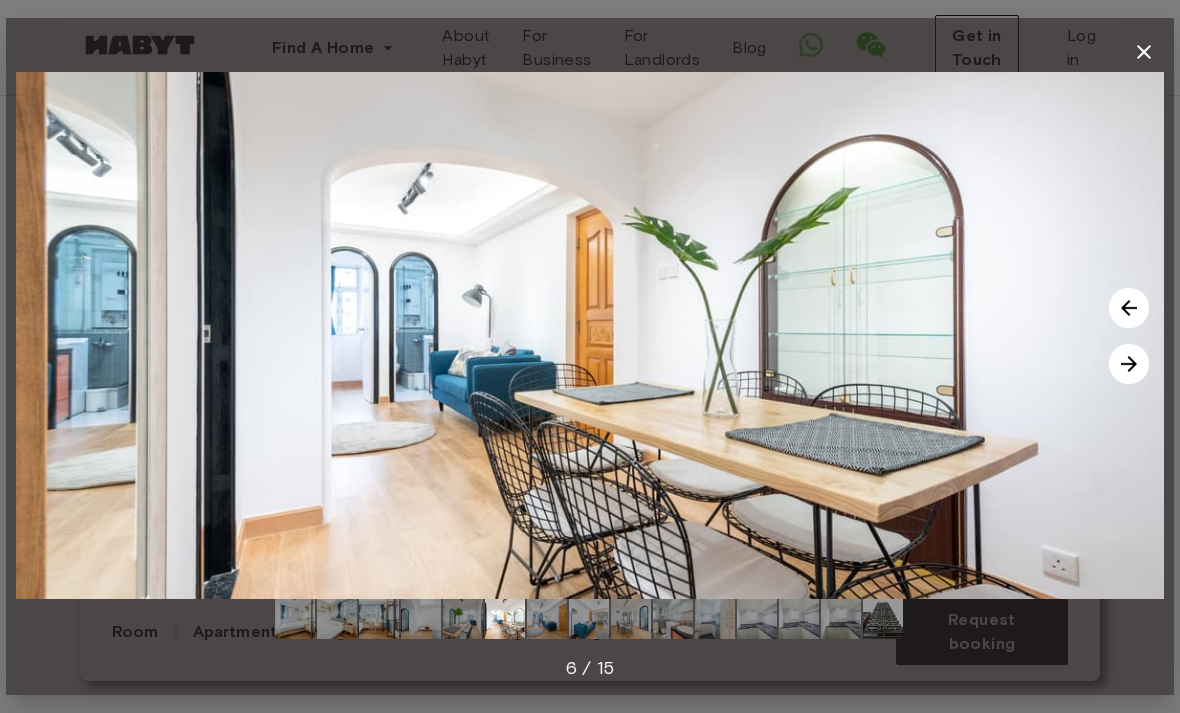 click at bounding box center (1129, 364) 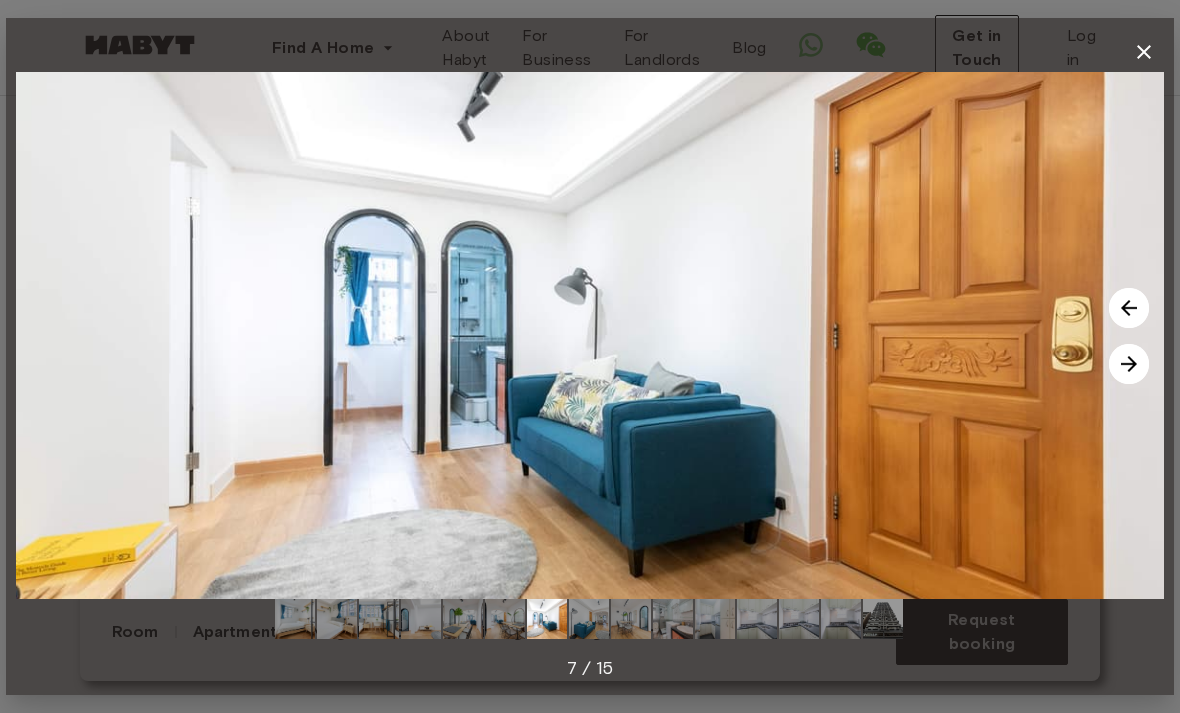 click at bounding box center (1129, 364) 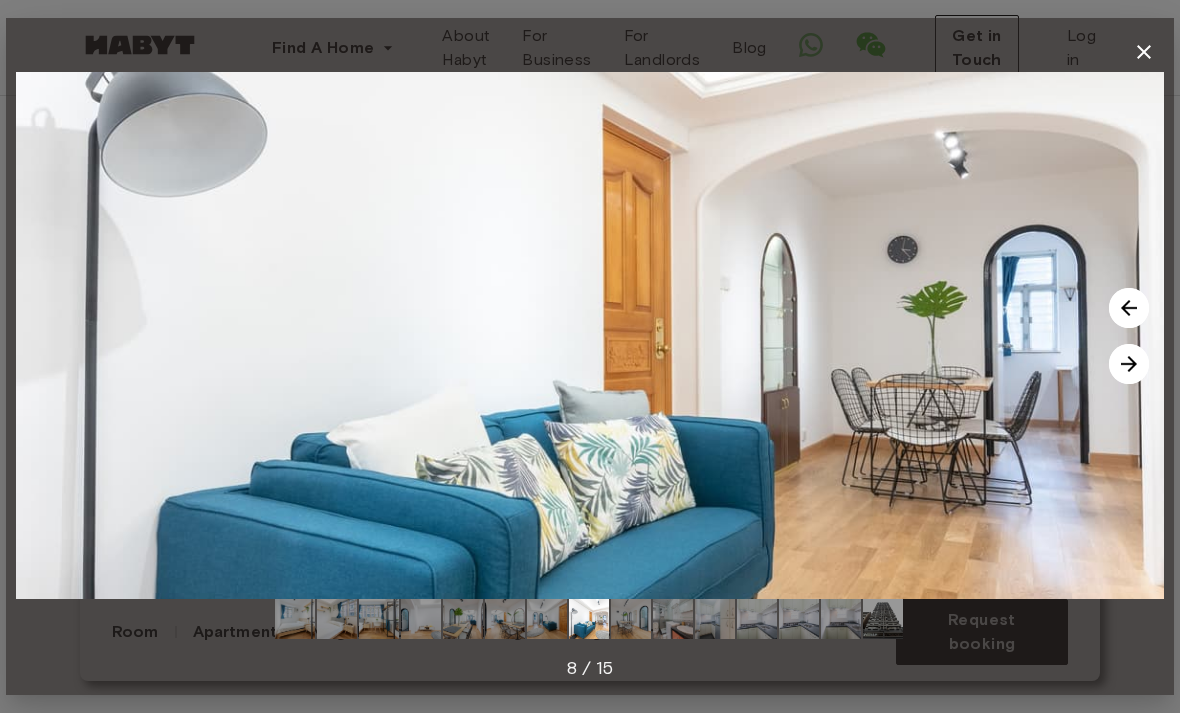 click at bounding box center (1129, 364) 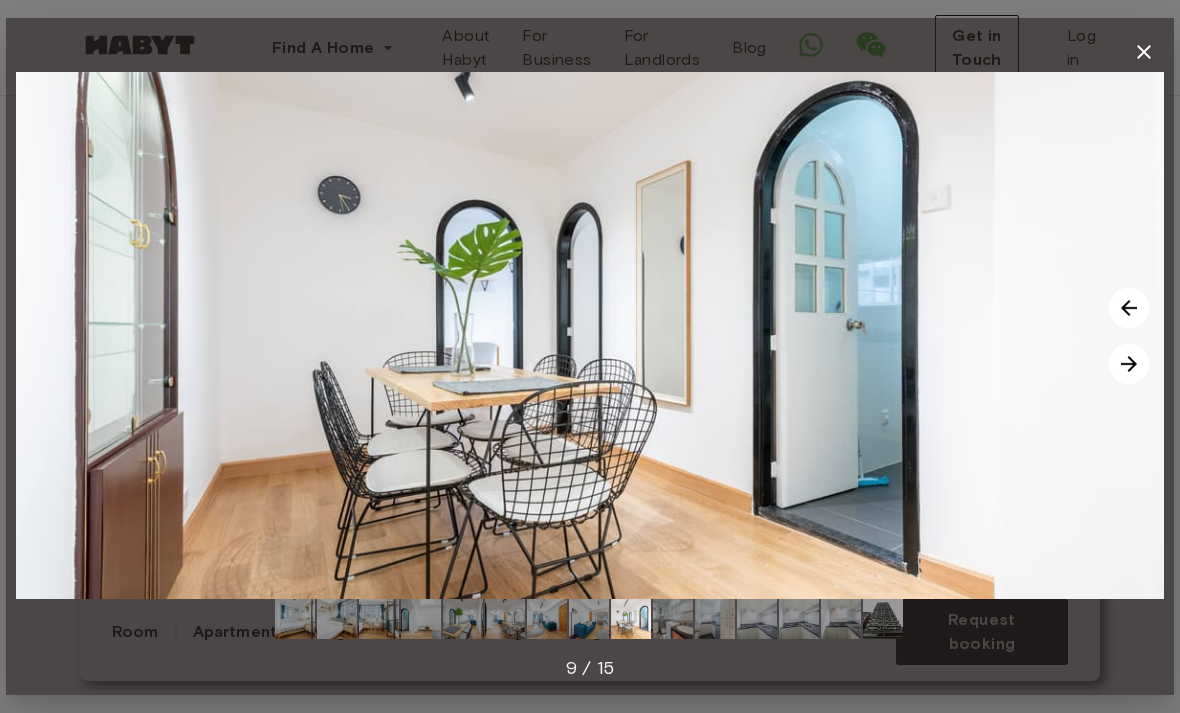 click at bounding box center [1129, 364] 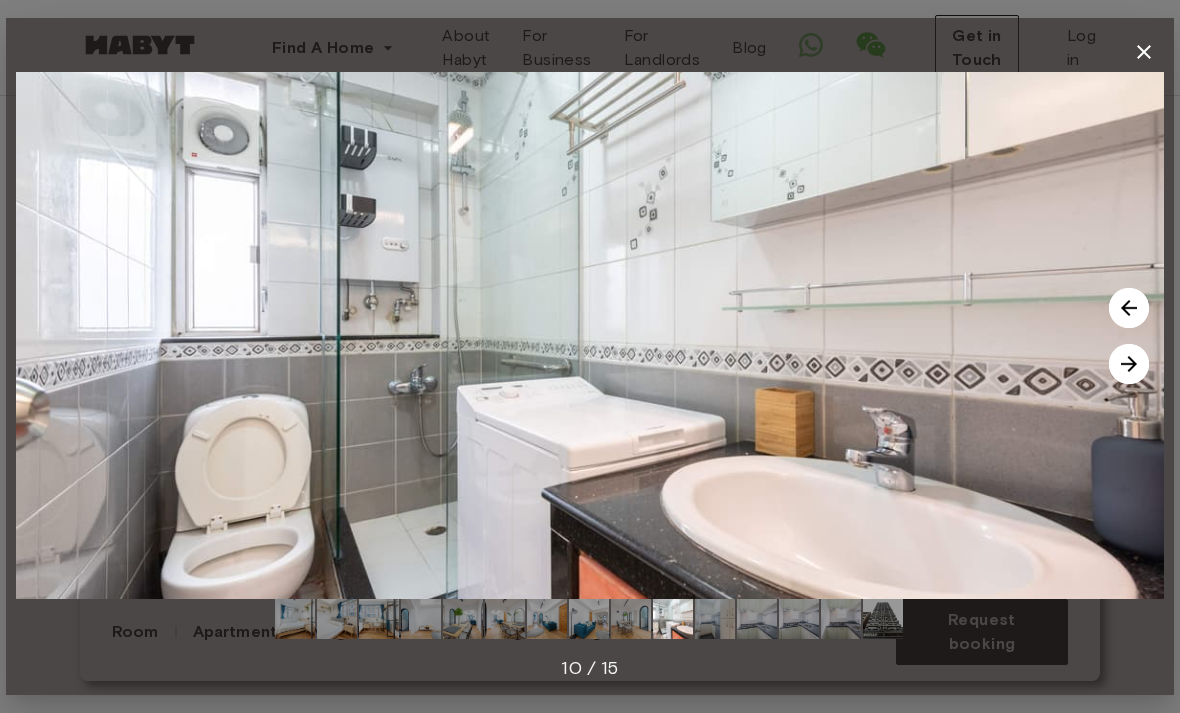 click at bounding box center (1129, 364) 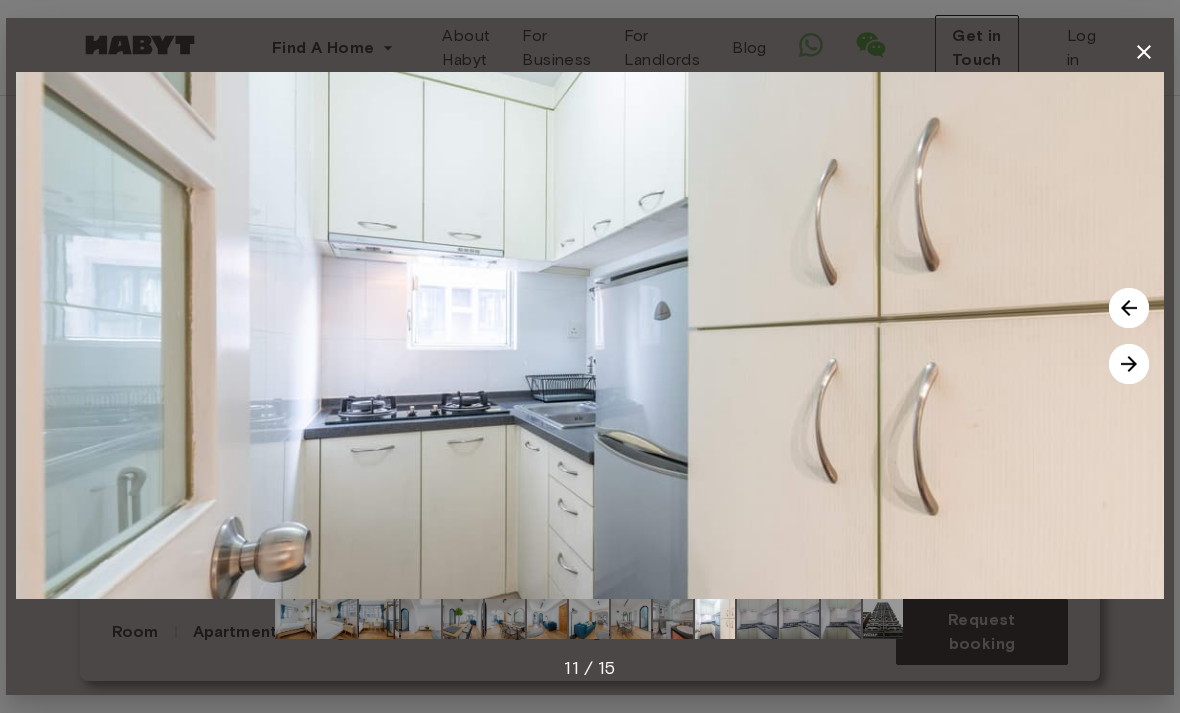click at bounding box center (1129, 364) 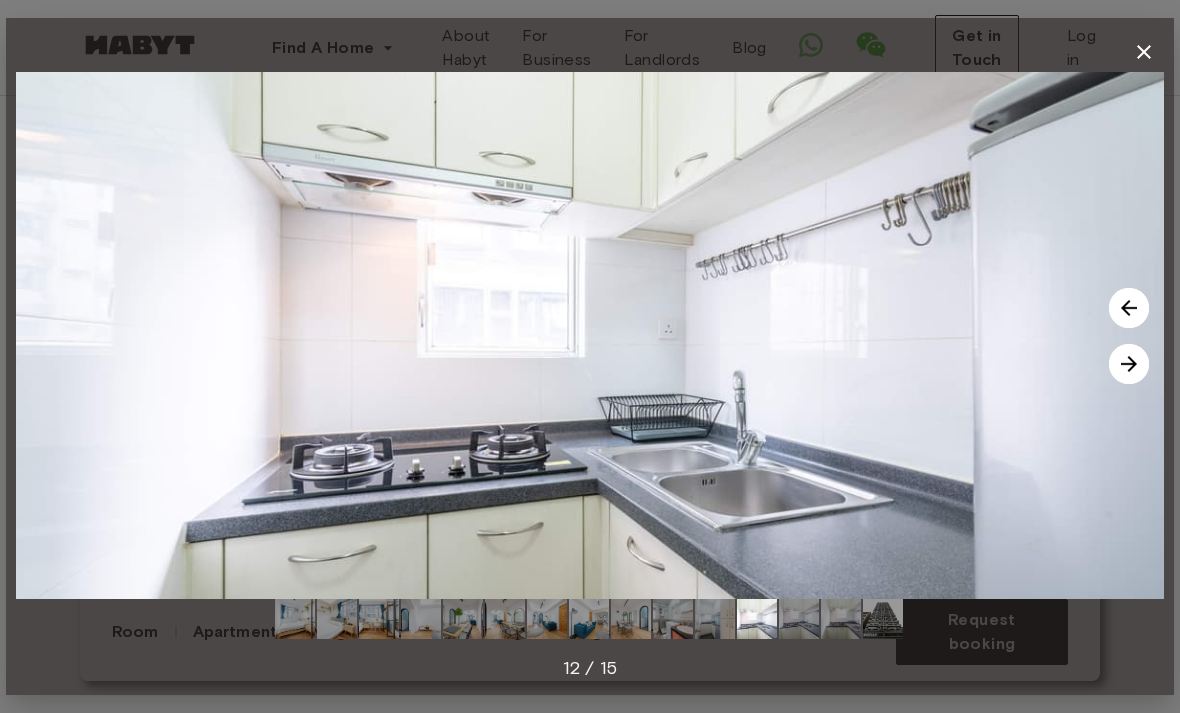 click at bounding box center [1129, 364] 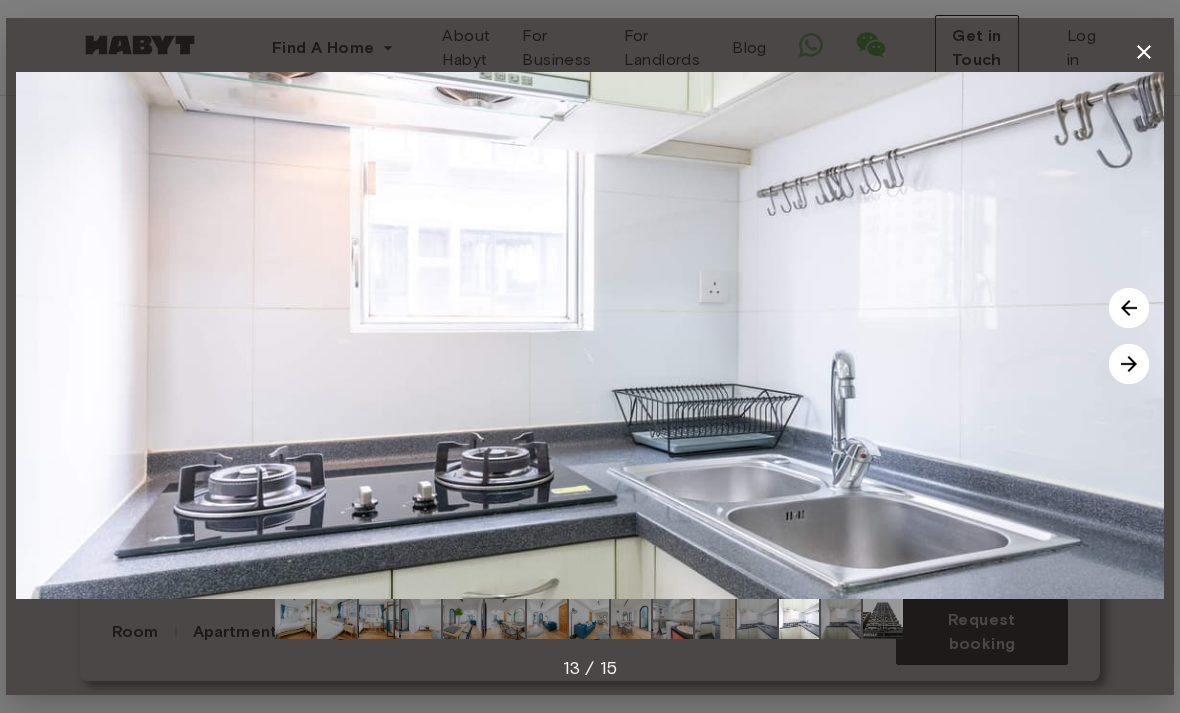 click at bounding box center (1129, 364) 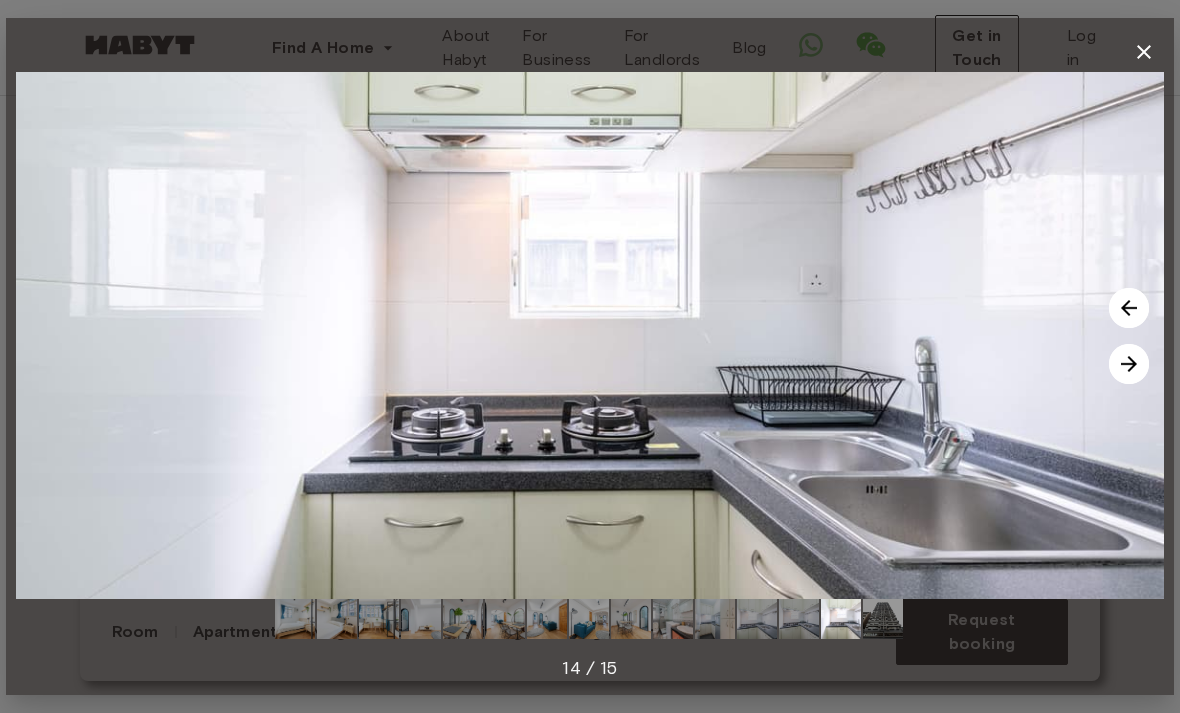click at bounding box center [1129, 364] 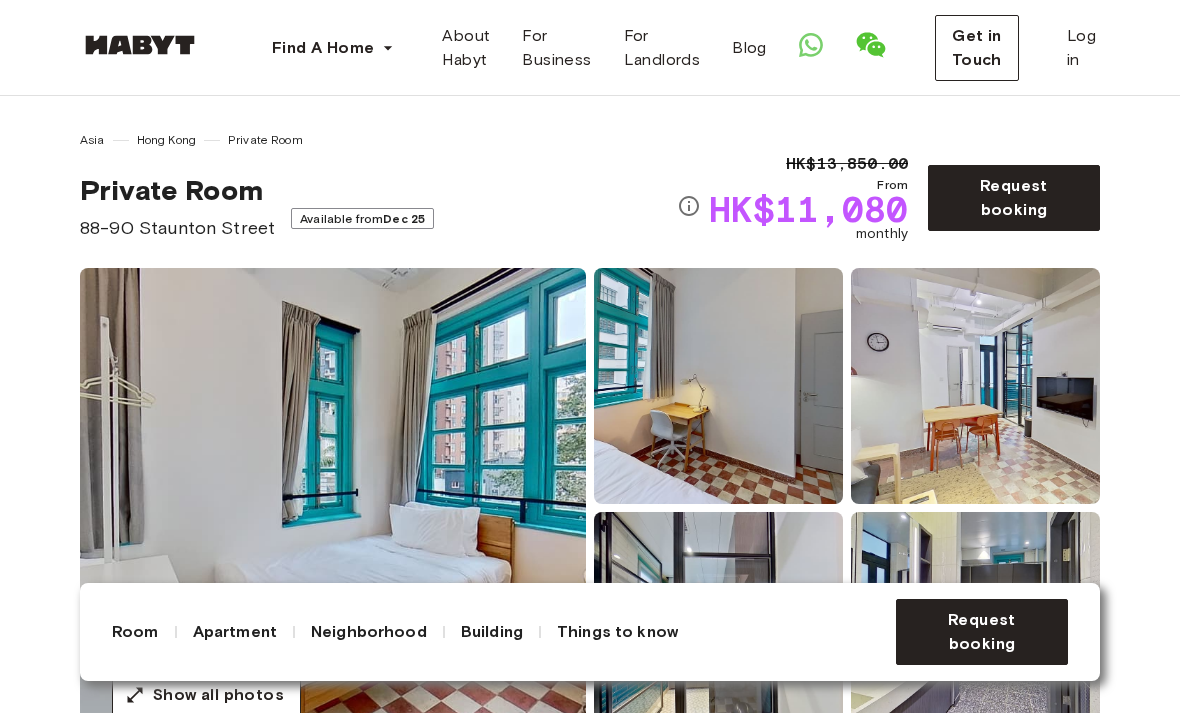 scroll, scrollTop: 0, scrollLeft: 0, axis: both 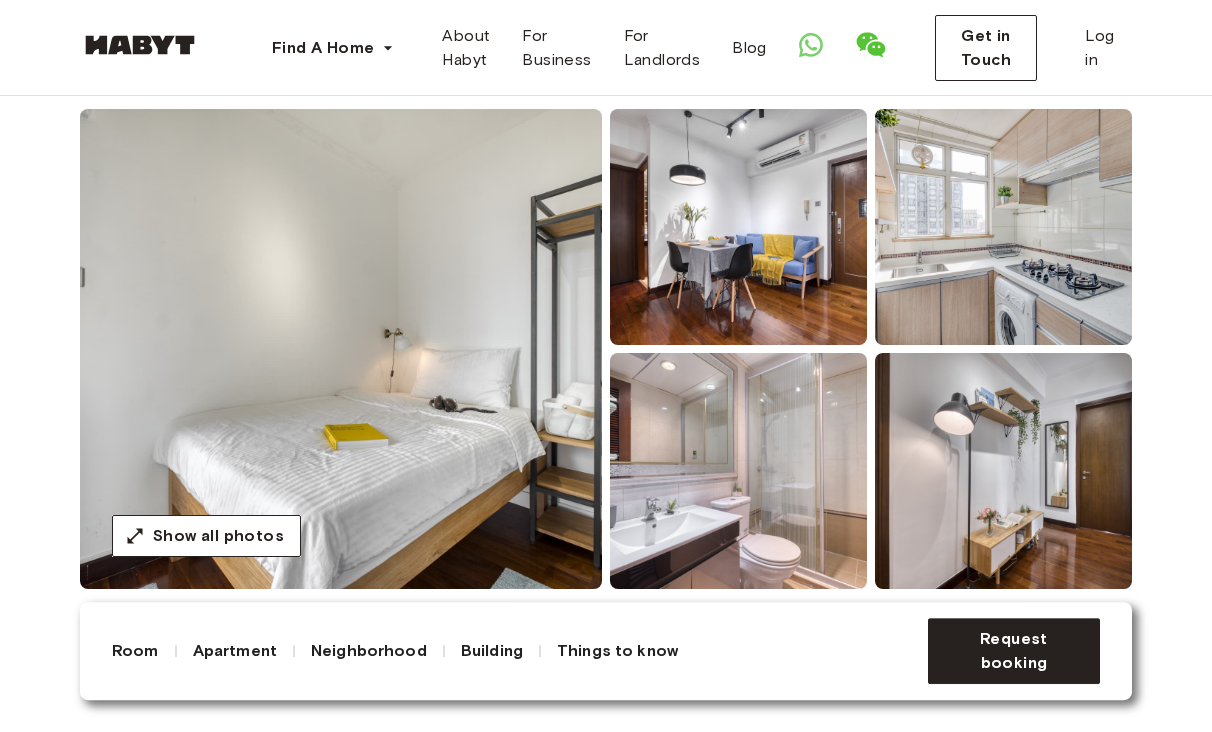 click at bounding box center [341, 349] 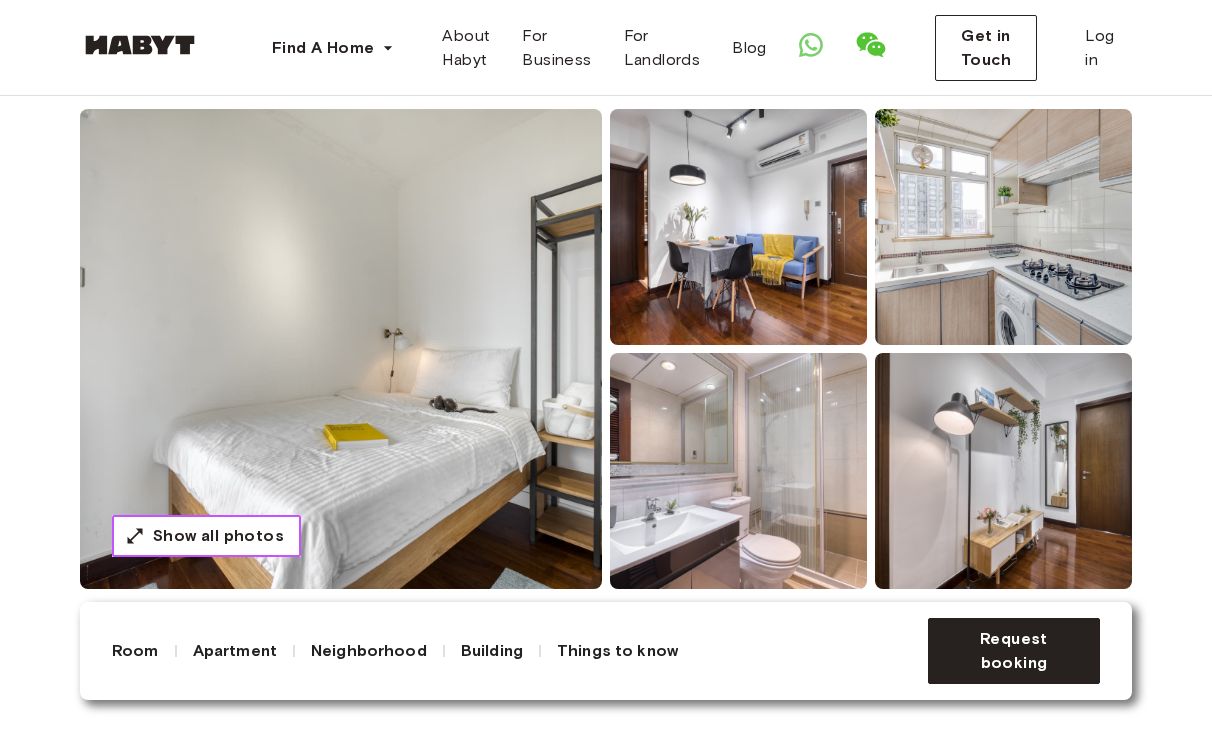 click on "Show all photos" at bounding box center [218, 536] 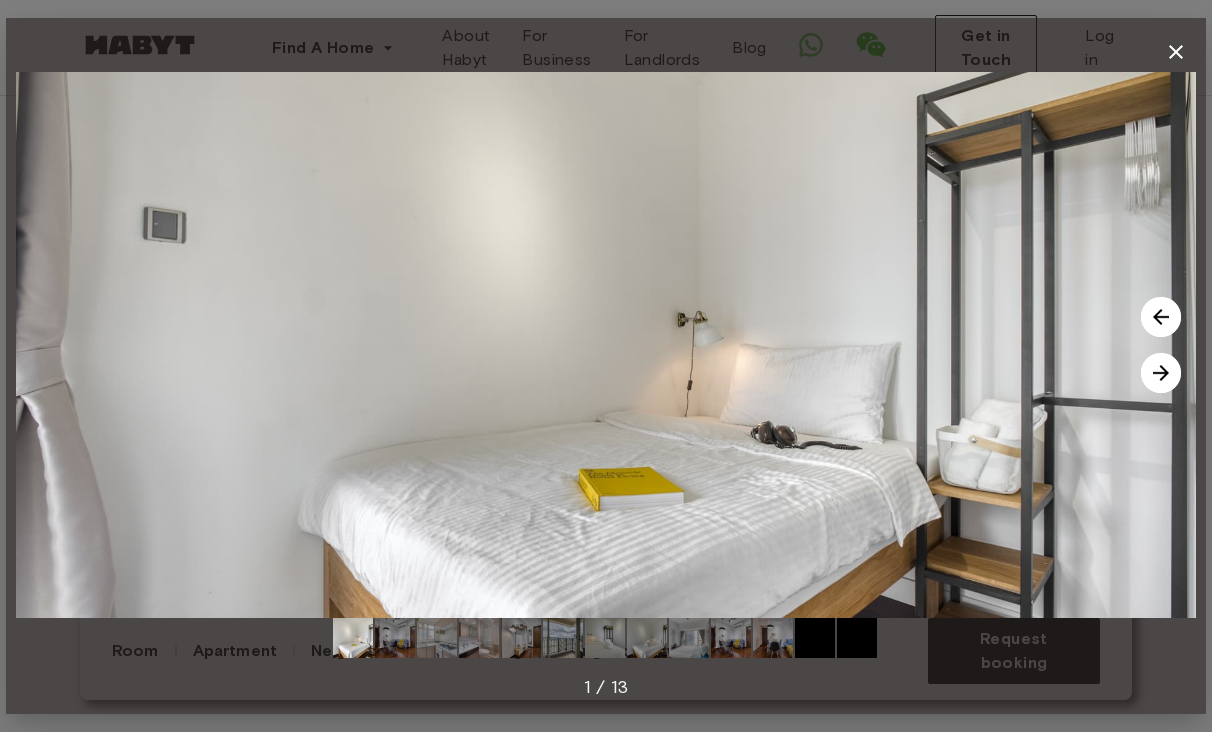 click at bounding box center [1161, 373] 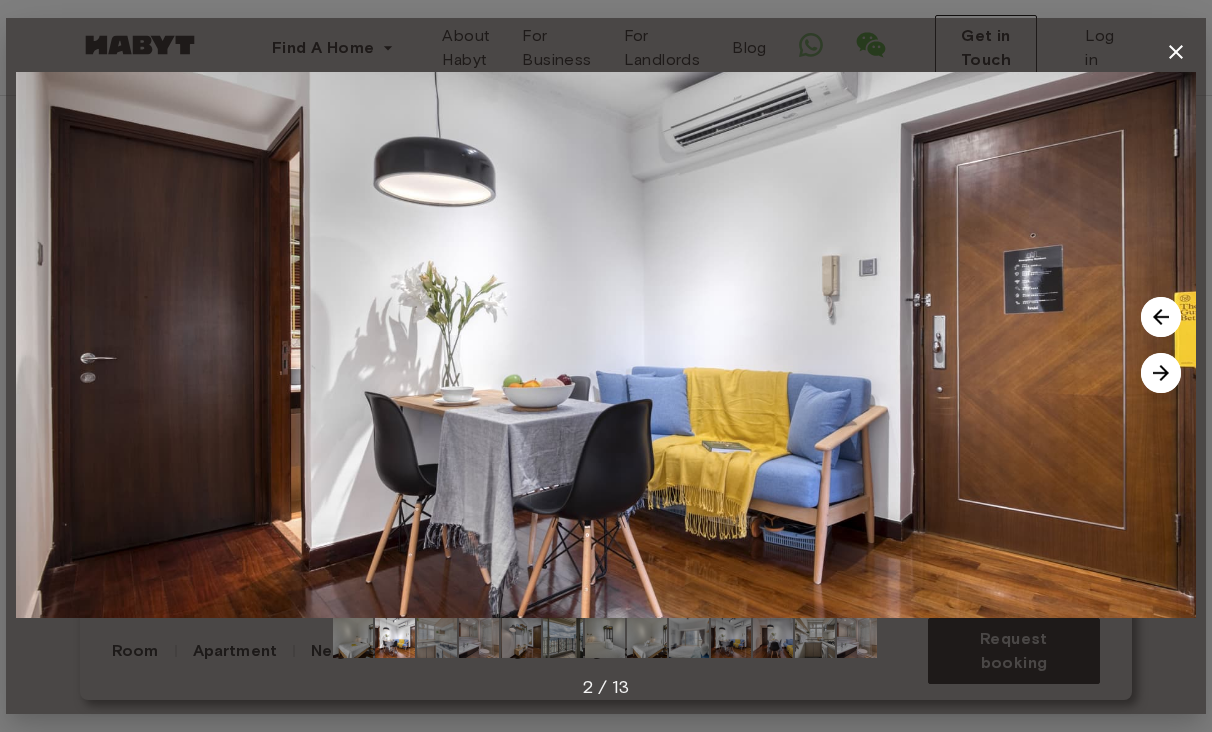 click at bounding box center (1161, 373) 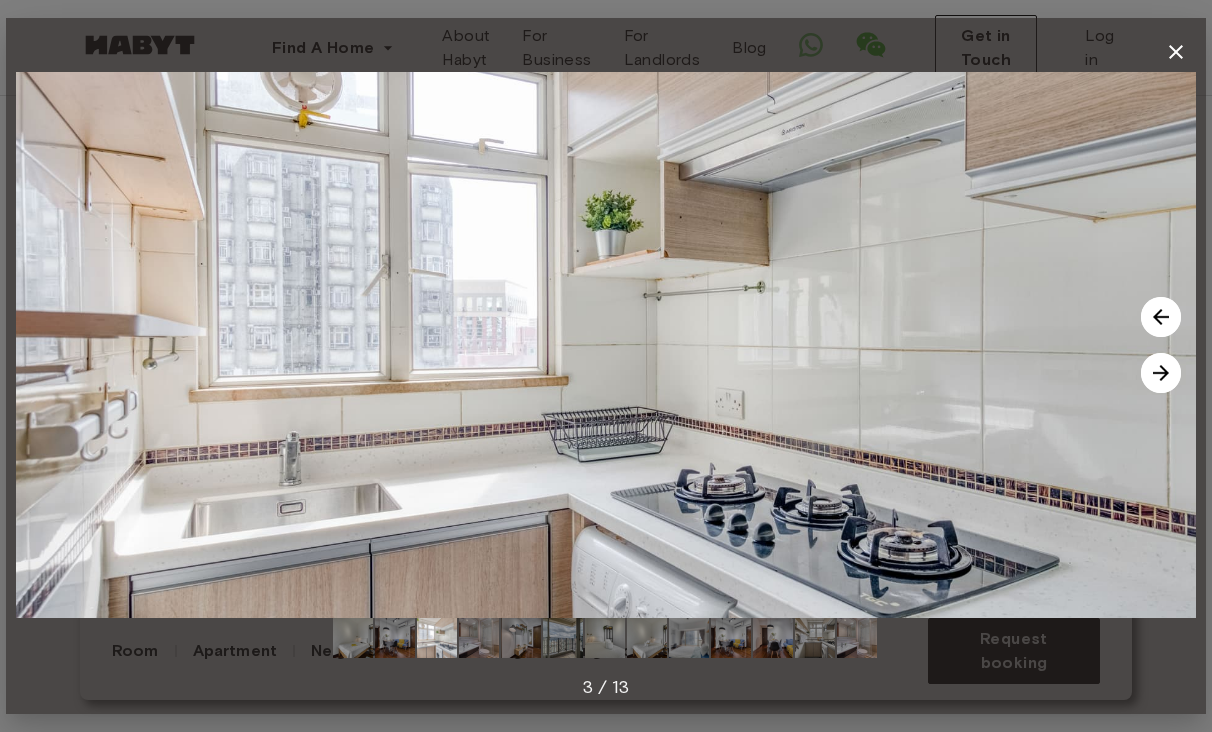 click at bounding box center [1161, 373] 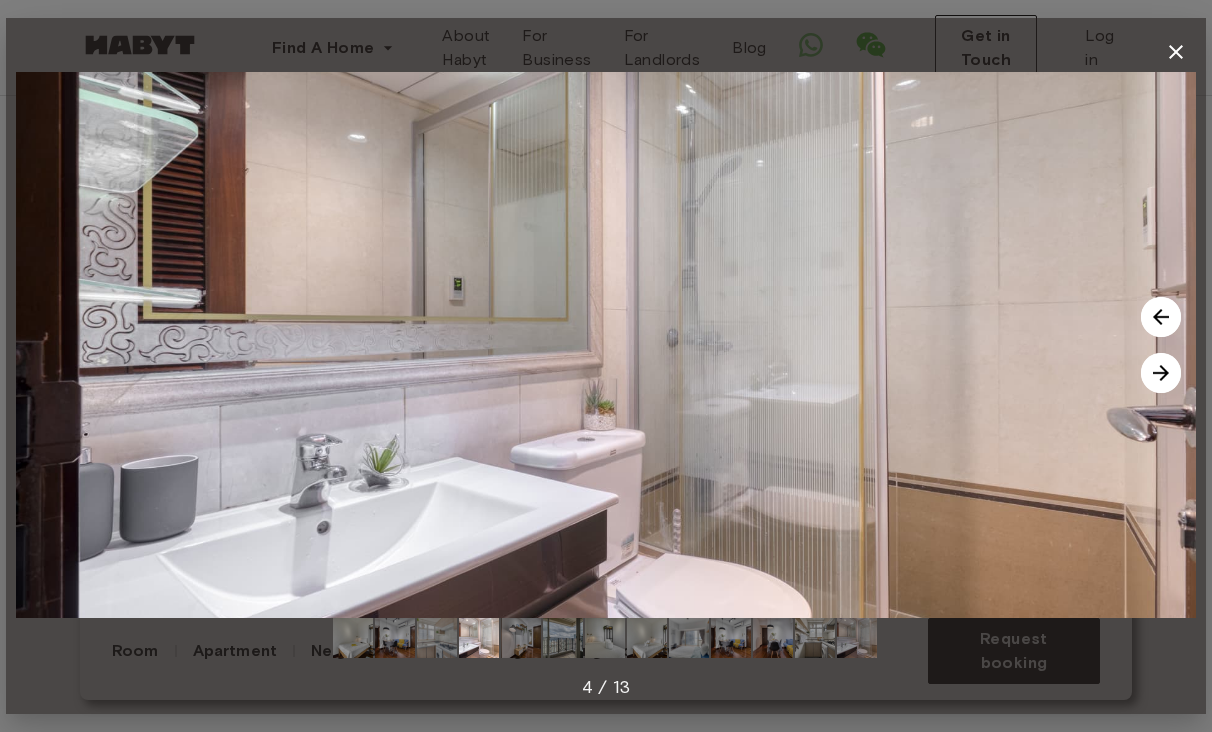click at bounding box center (1161, 373) 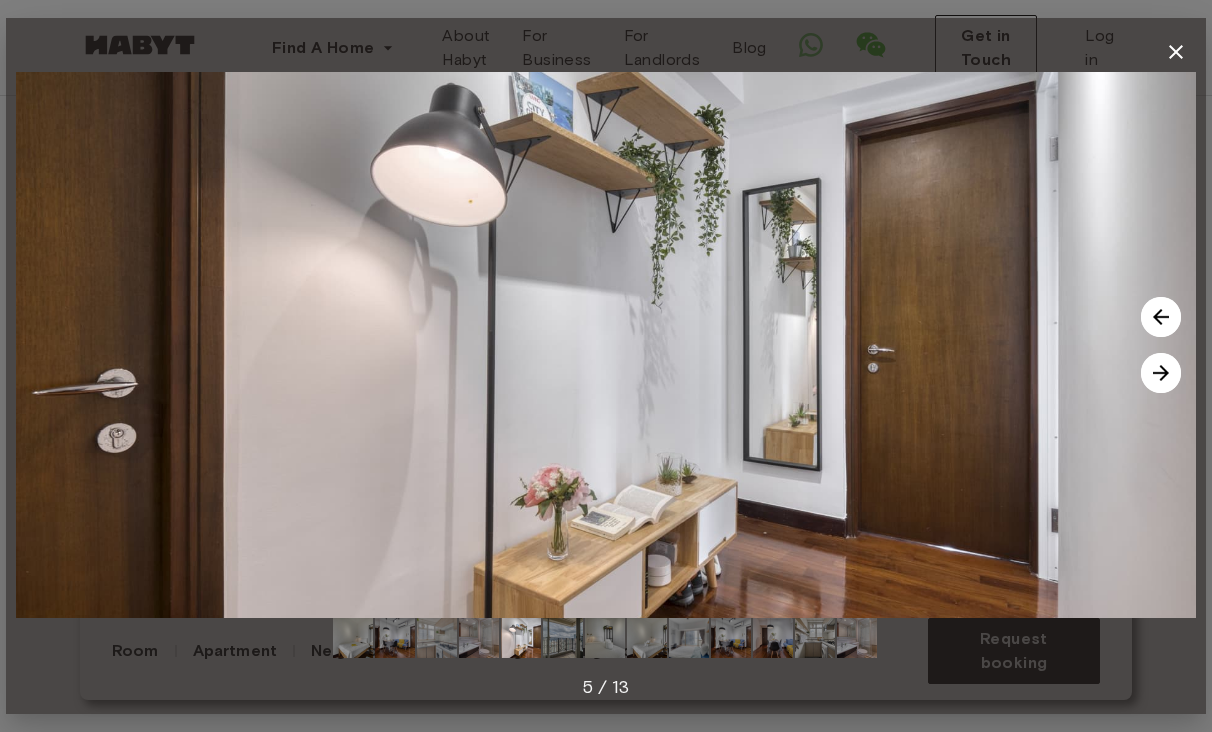 click at bounding box center (606, 345) 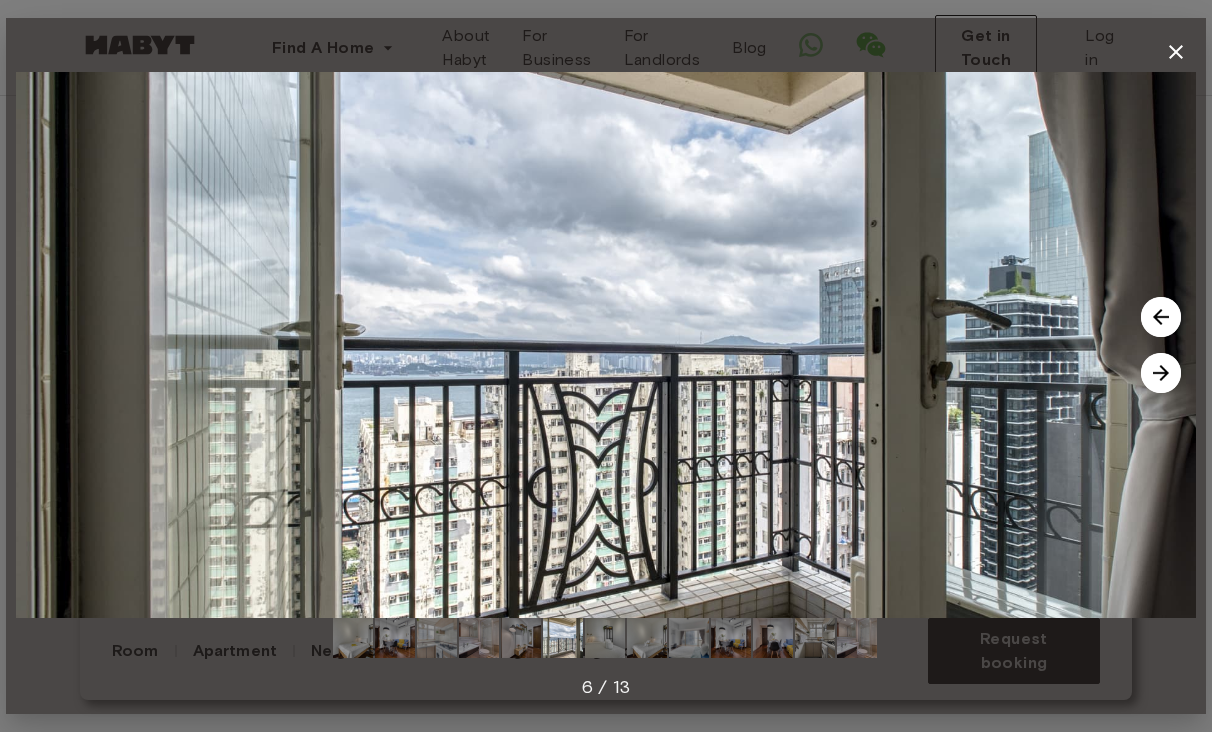 click at bounding box center (1161, 373) 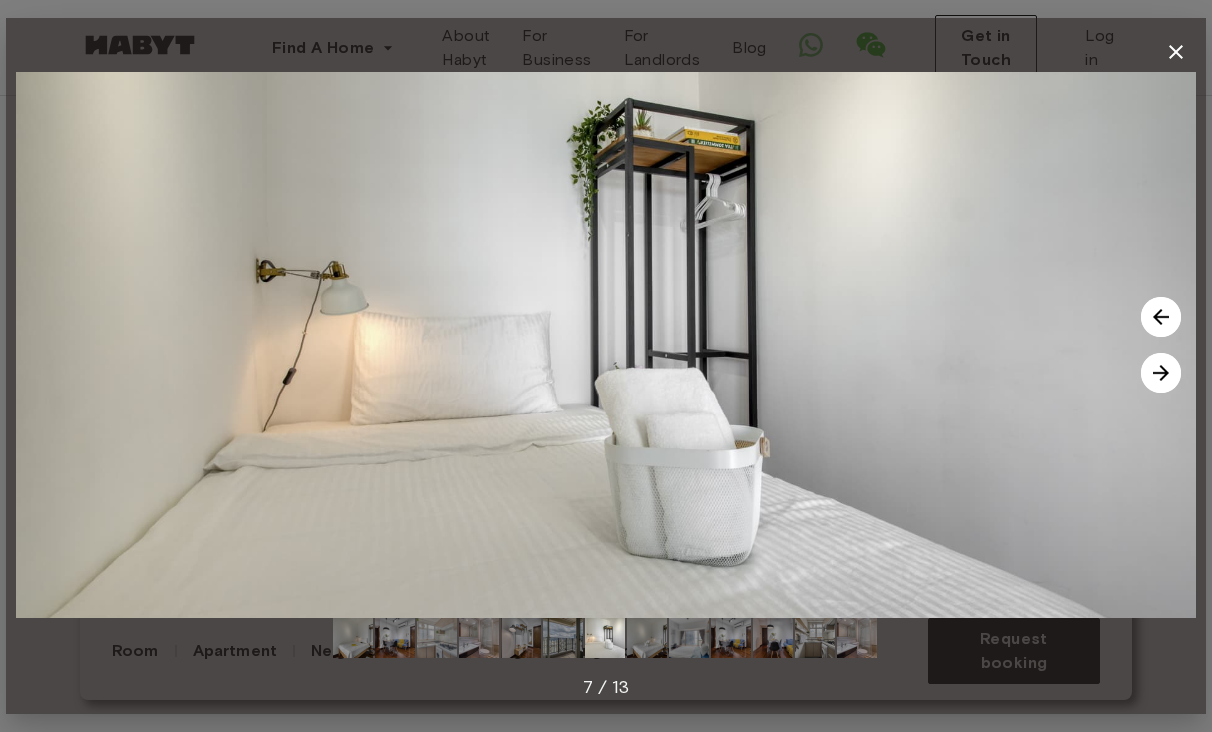 click at bounding box center (1161, 373) 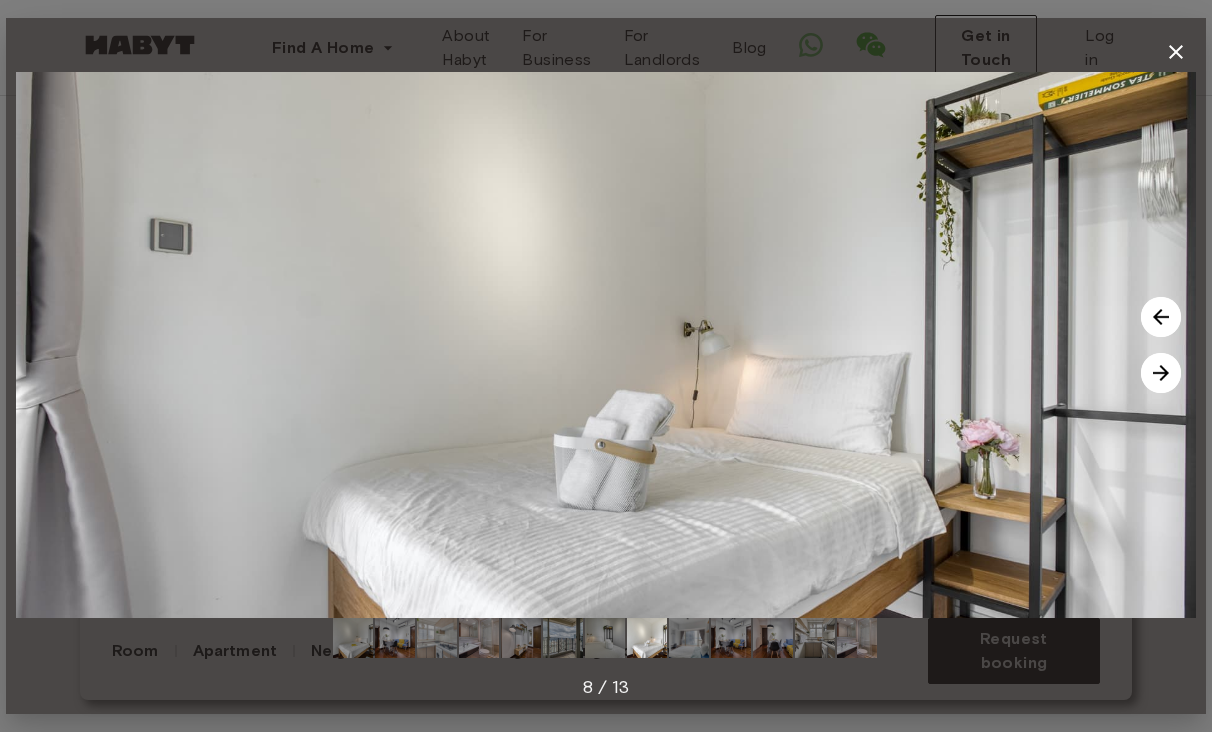 click at bounding box center [1161, 373] 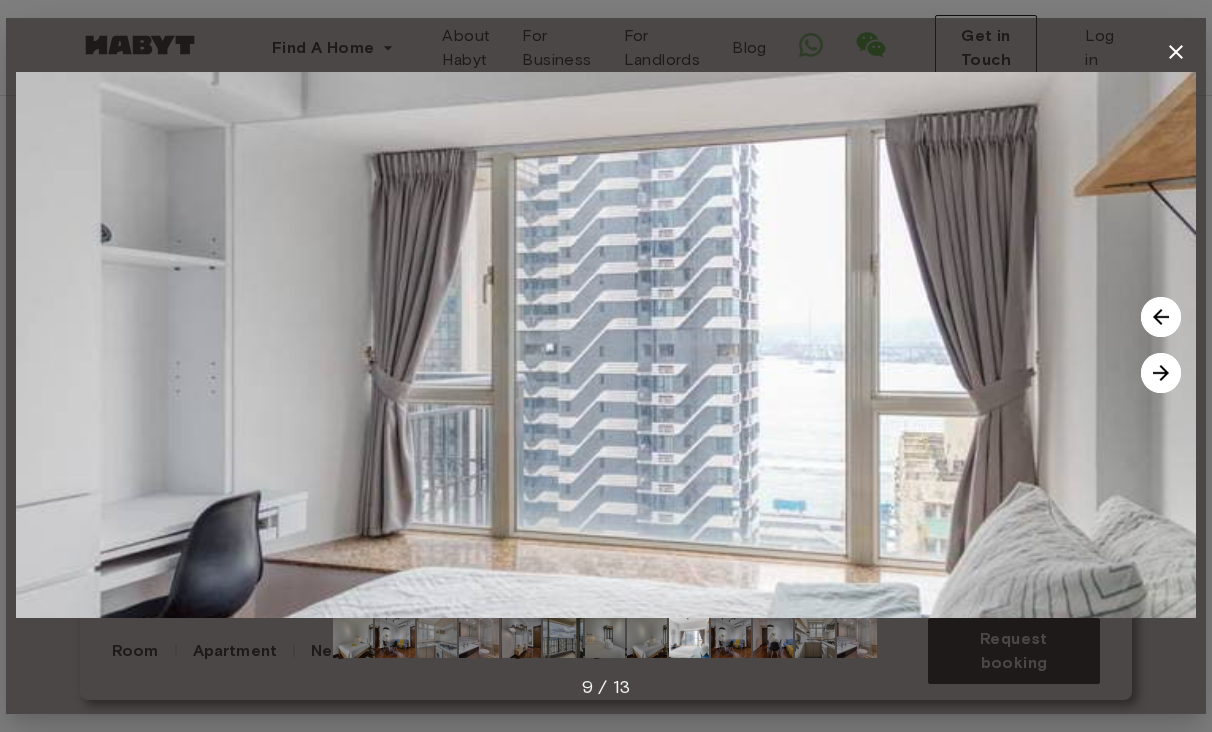click at bounding box center (1161, 373) 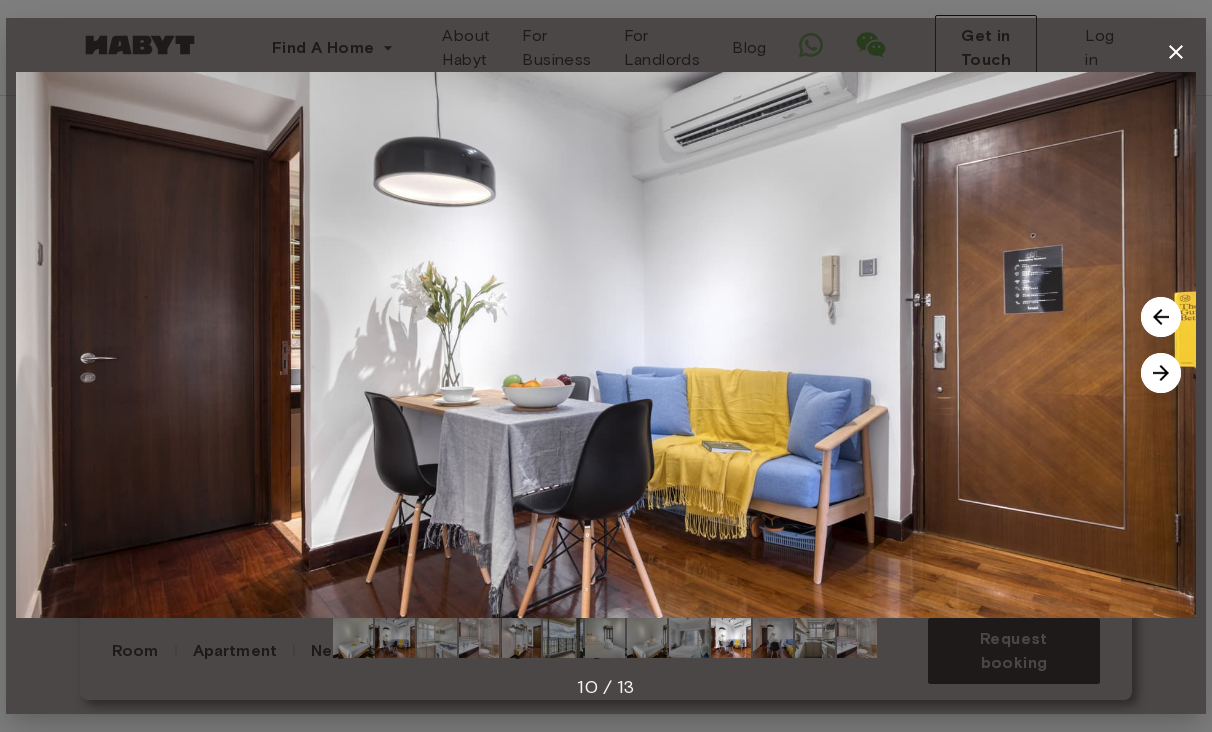 click at bounding box center [1161, 373] 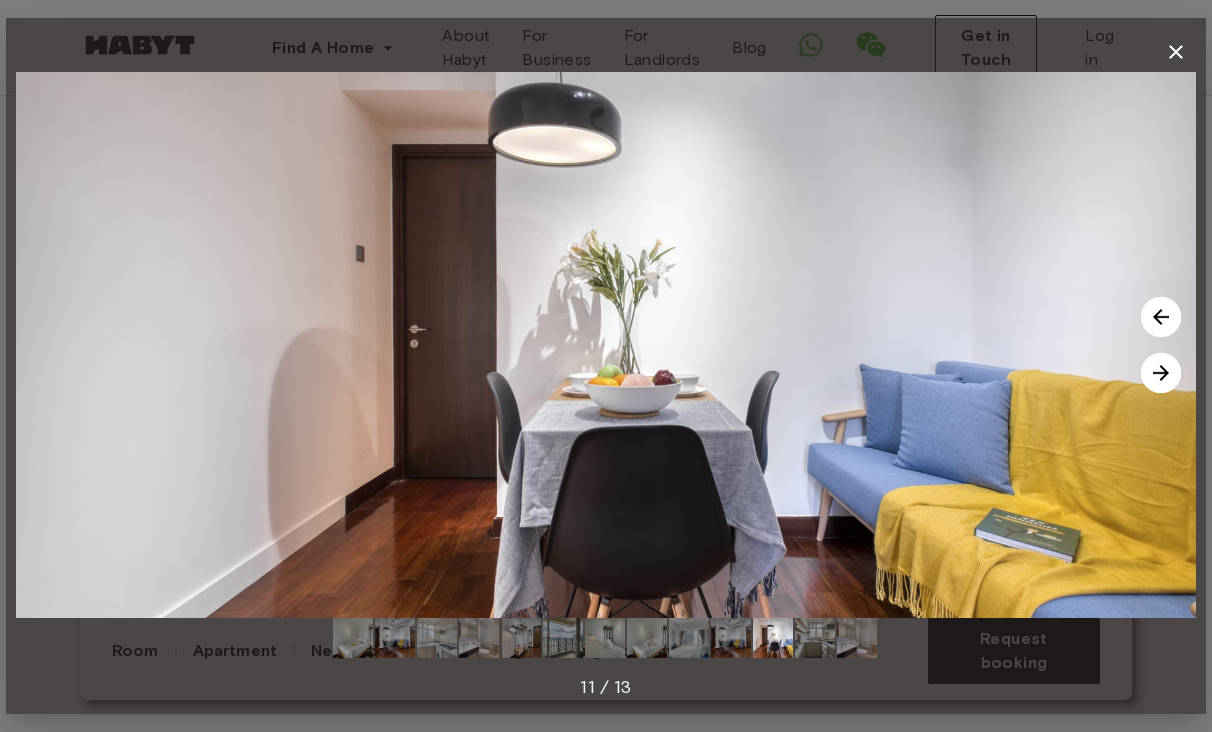 click at bounding box center (1161, 373) 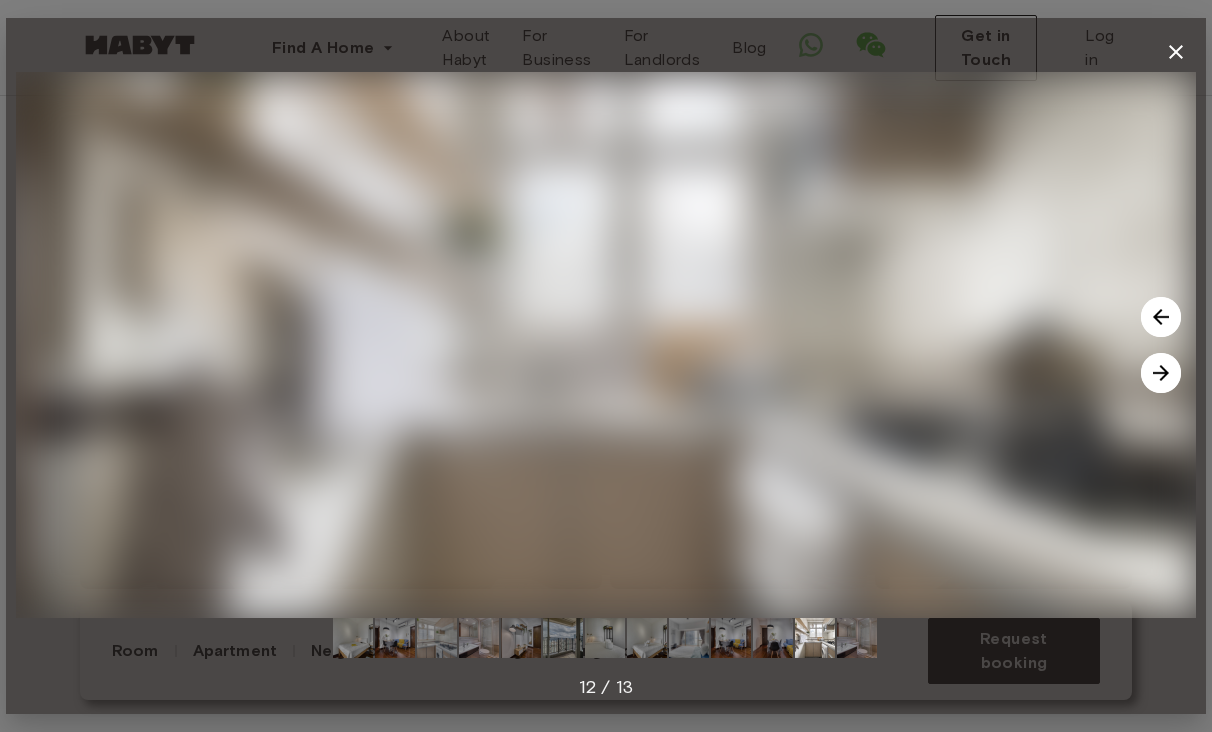 click 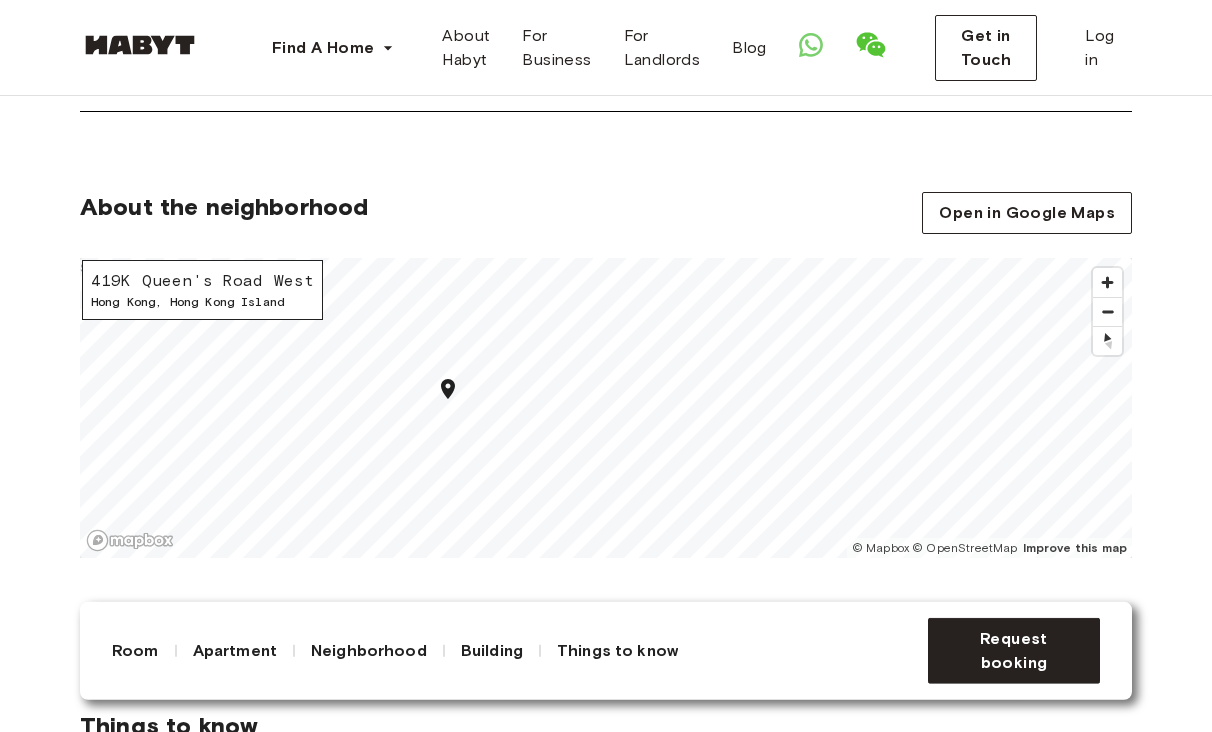 scroll, scrollTop: 2168, scrollLeft: 0, axis: vertical 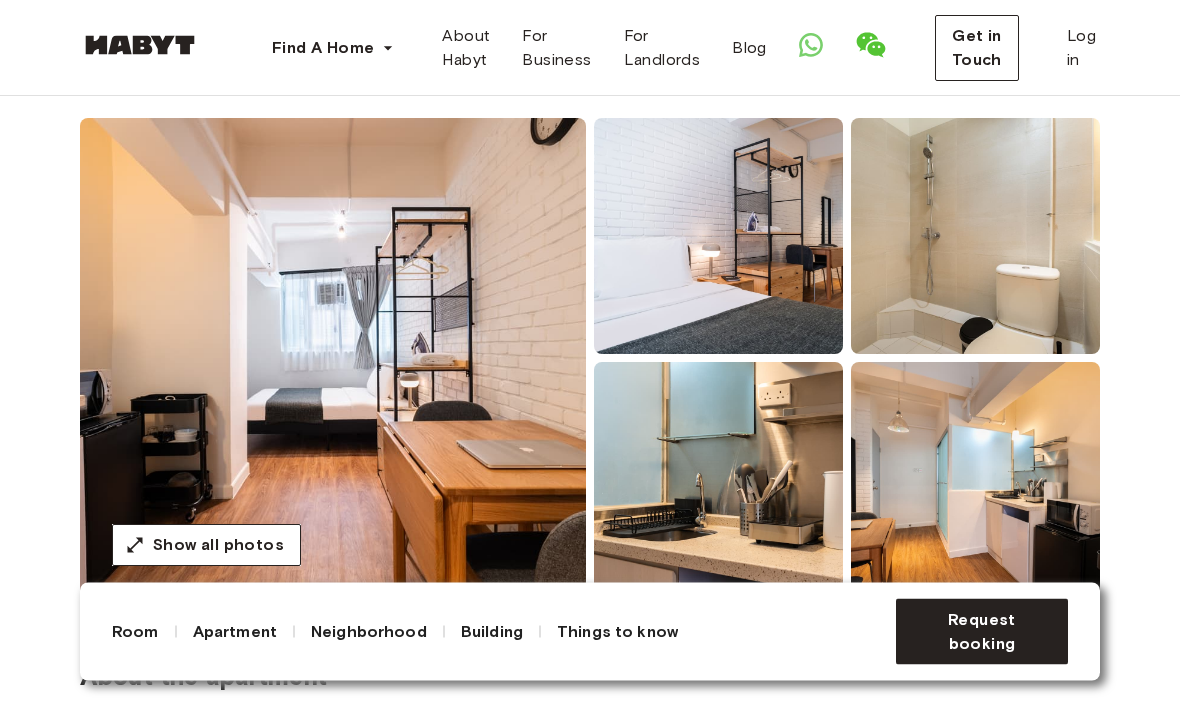 click at bounding box center (333, 359) 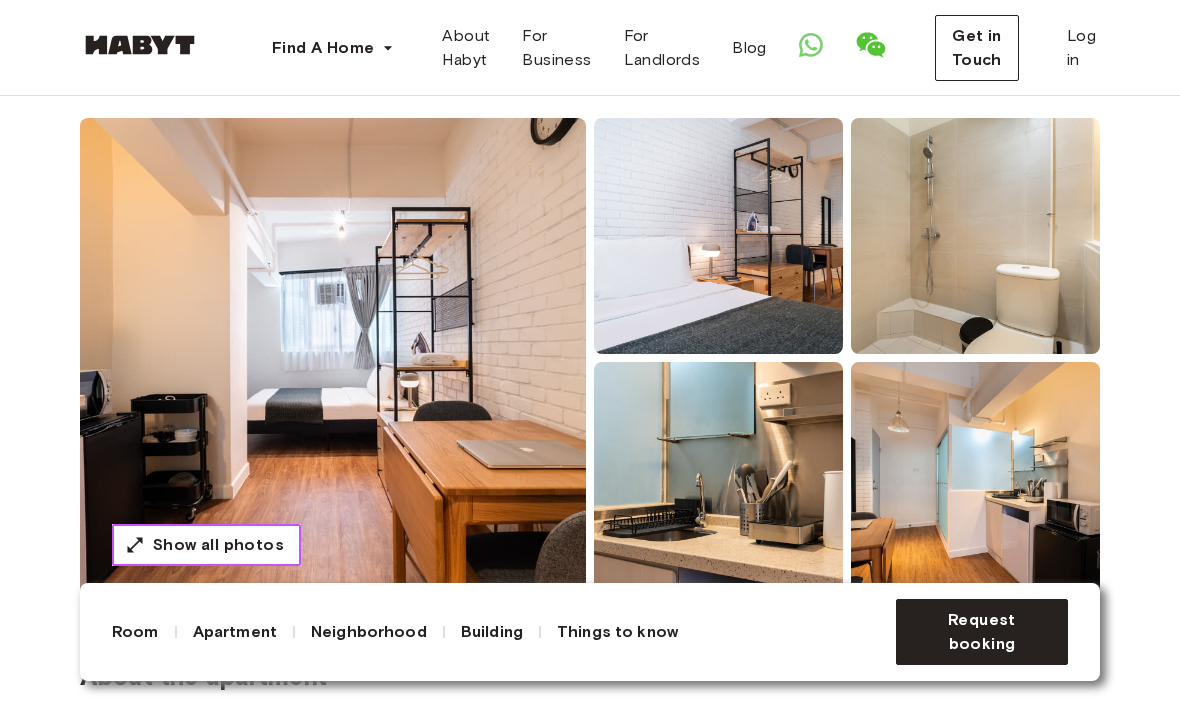 click on "Show all photos" at bounding box center (218, 545) 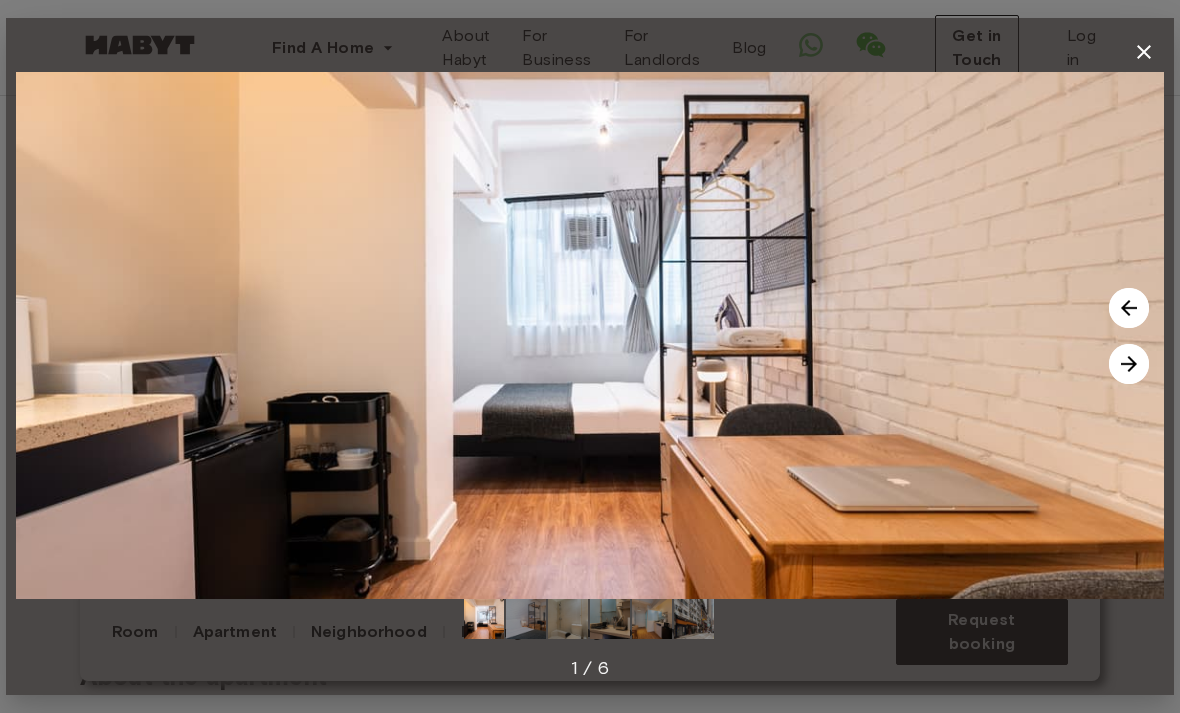click at bounding box center [1129, 364] 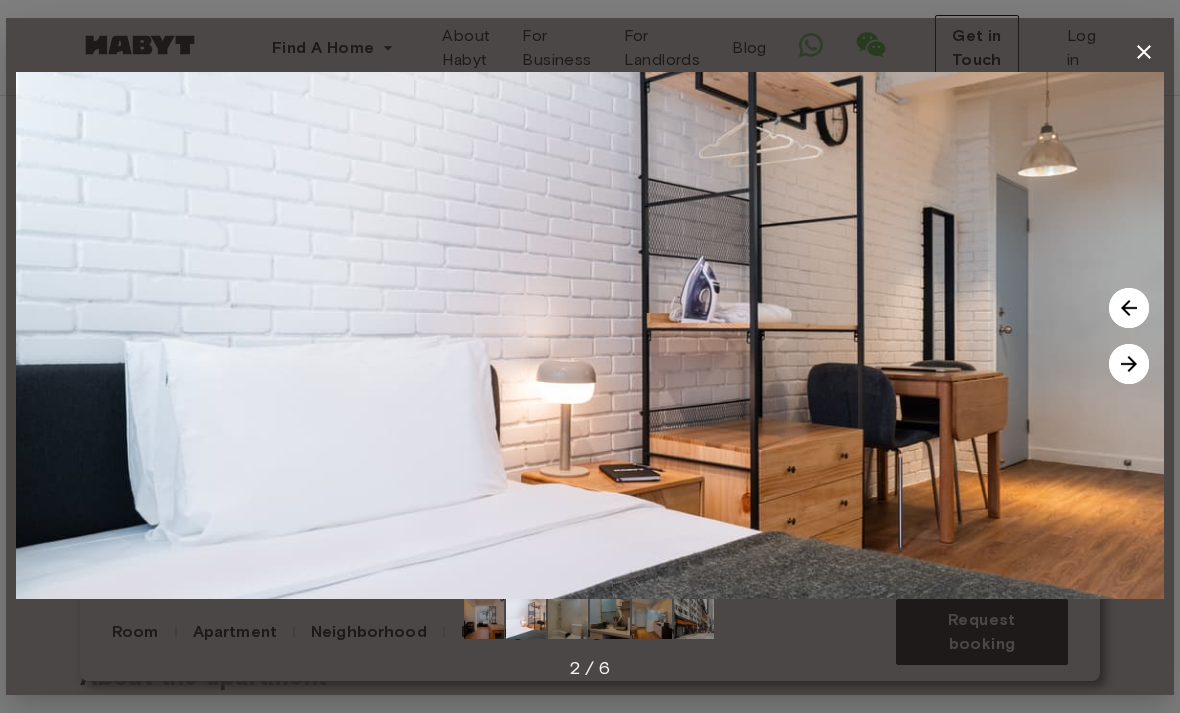 click at bounding box center (1129, 364) 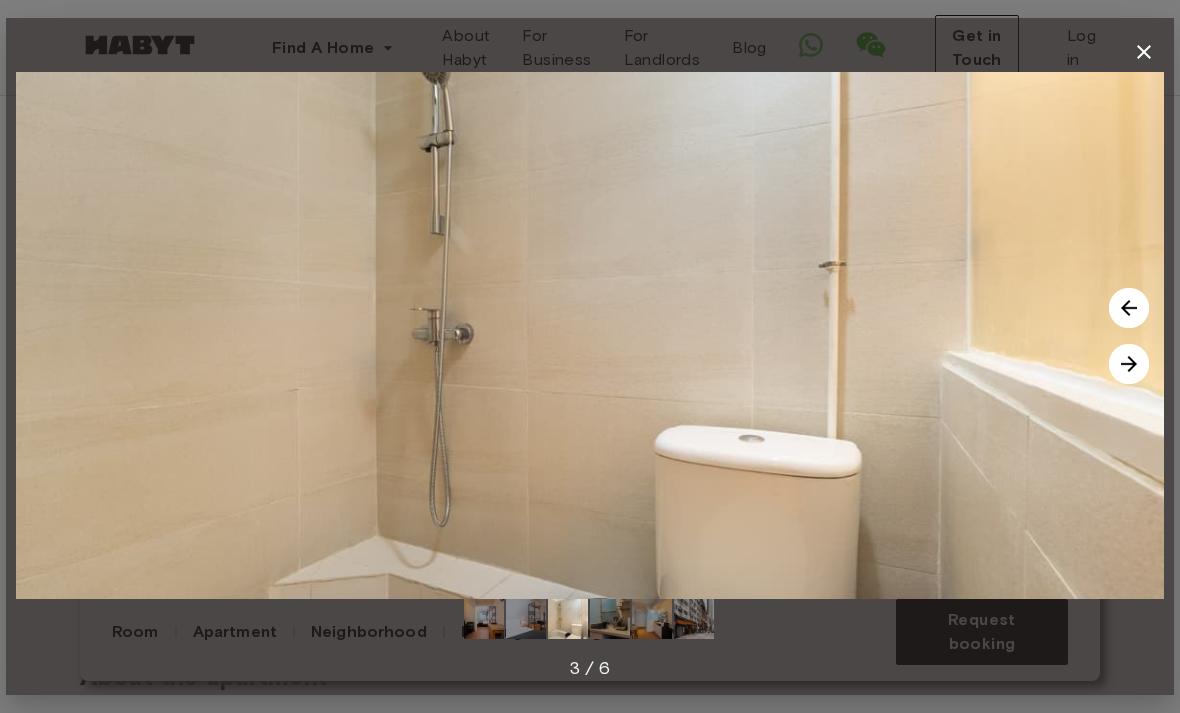 click at bounding box center [1129, 364] 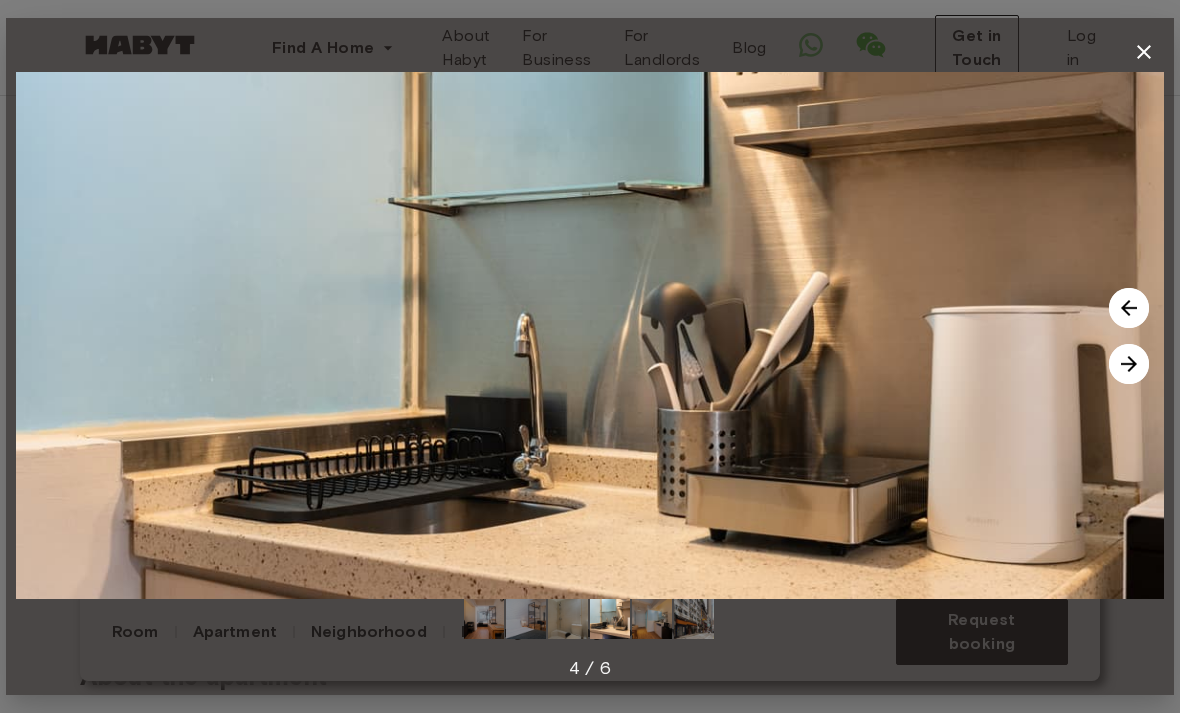 click at bounding box center [590, 335] 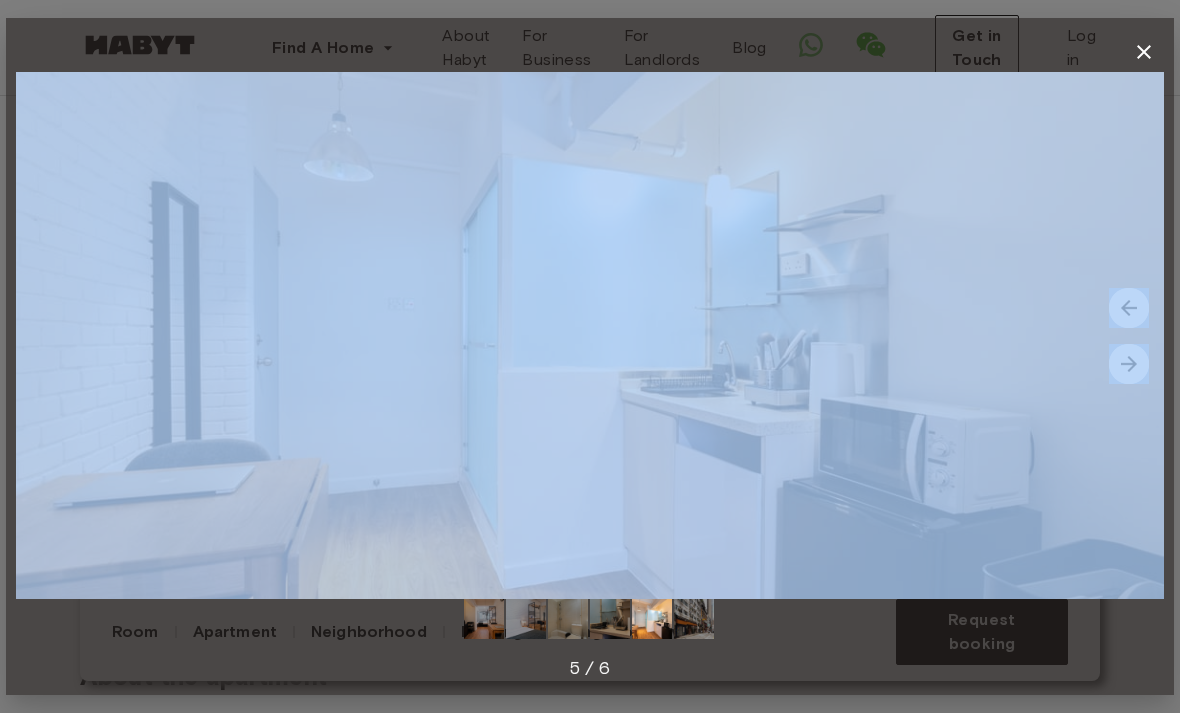 click at bounding box center (1129, 364) 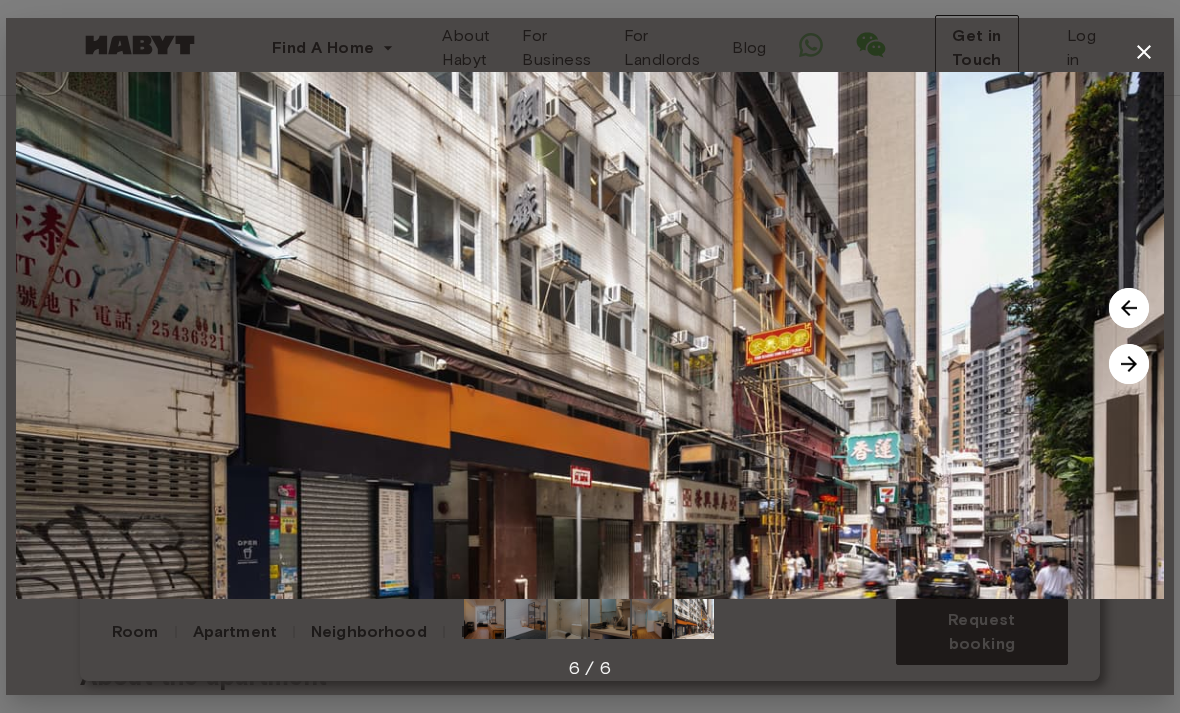 click at bounding box center (1129, 364) 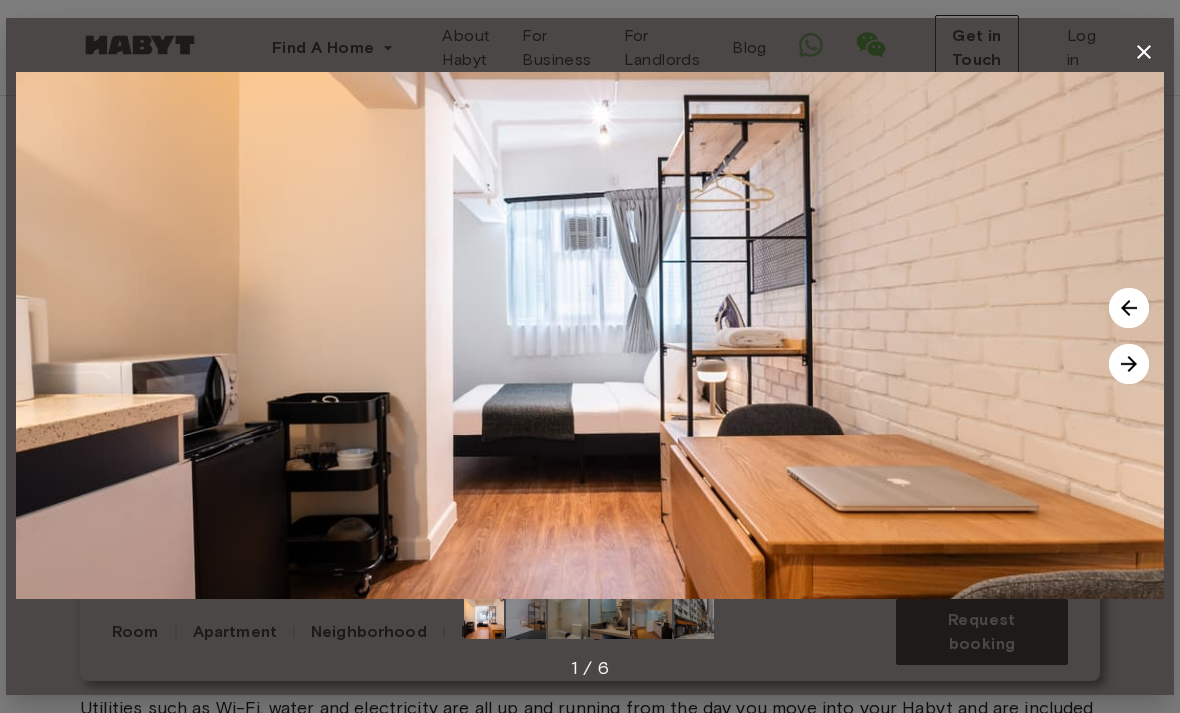 scroll, scrollTop: 416, scrollLeft: 0, axis: vertical 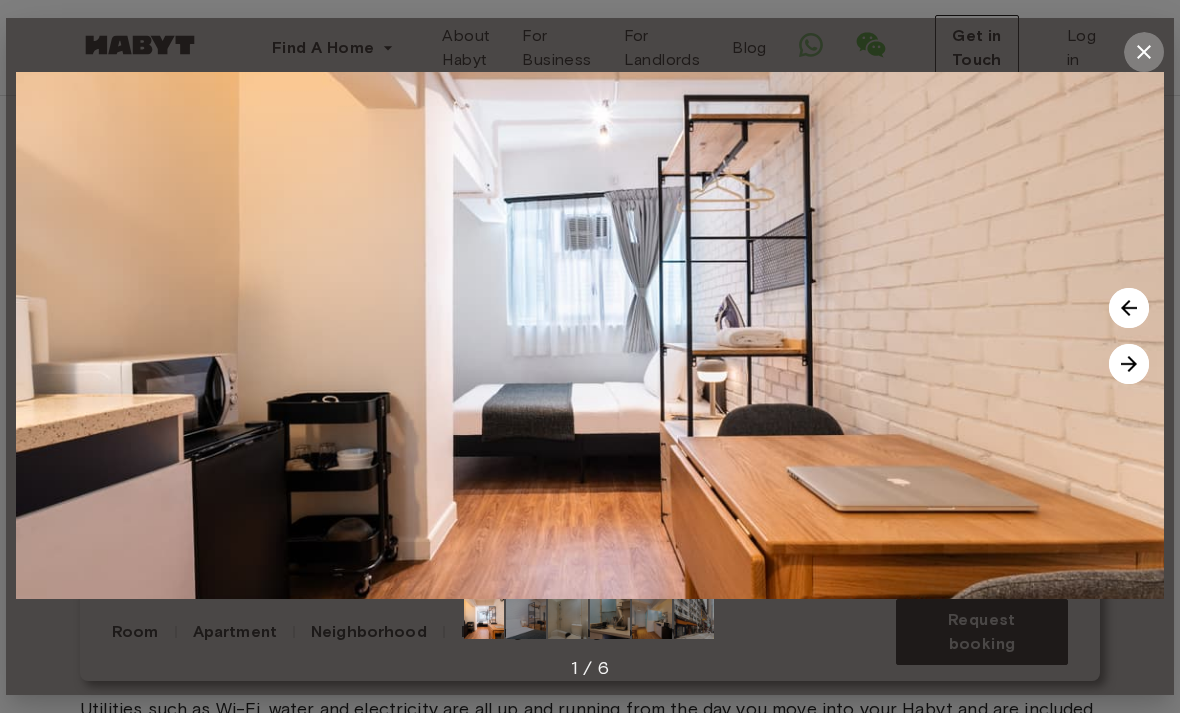 click 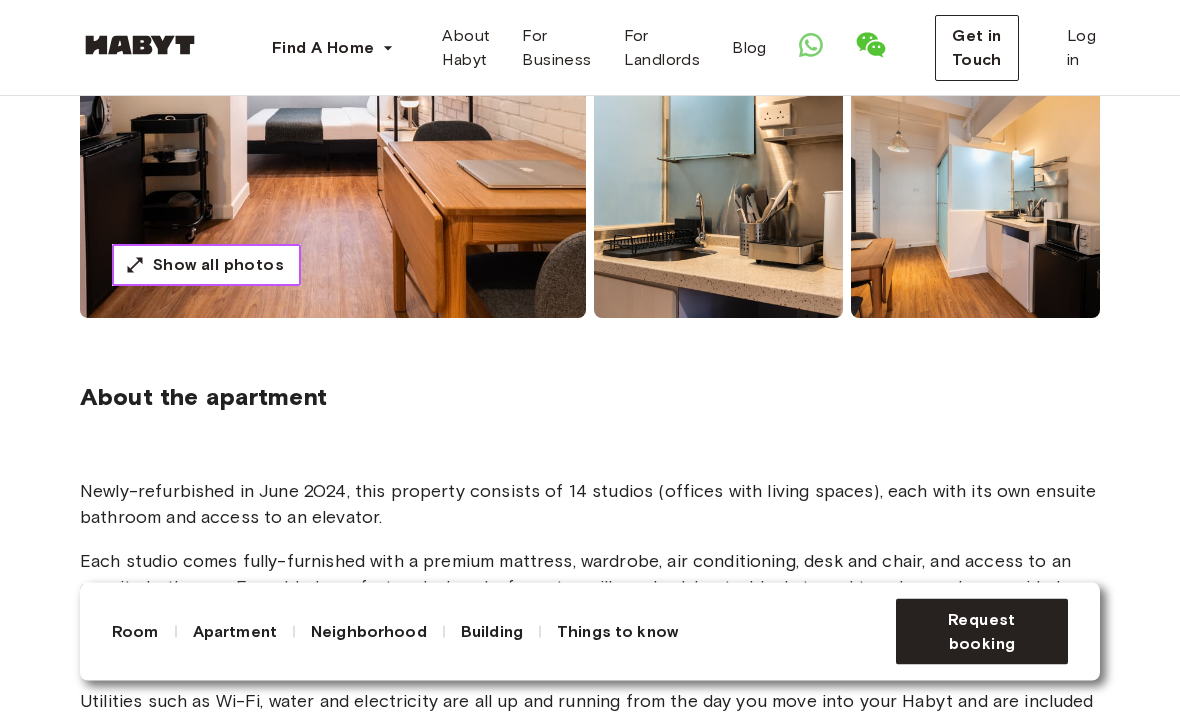scroll, scrollTop: 424, scrollLeft: 0, axis: vertical 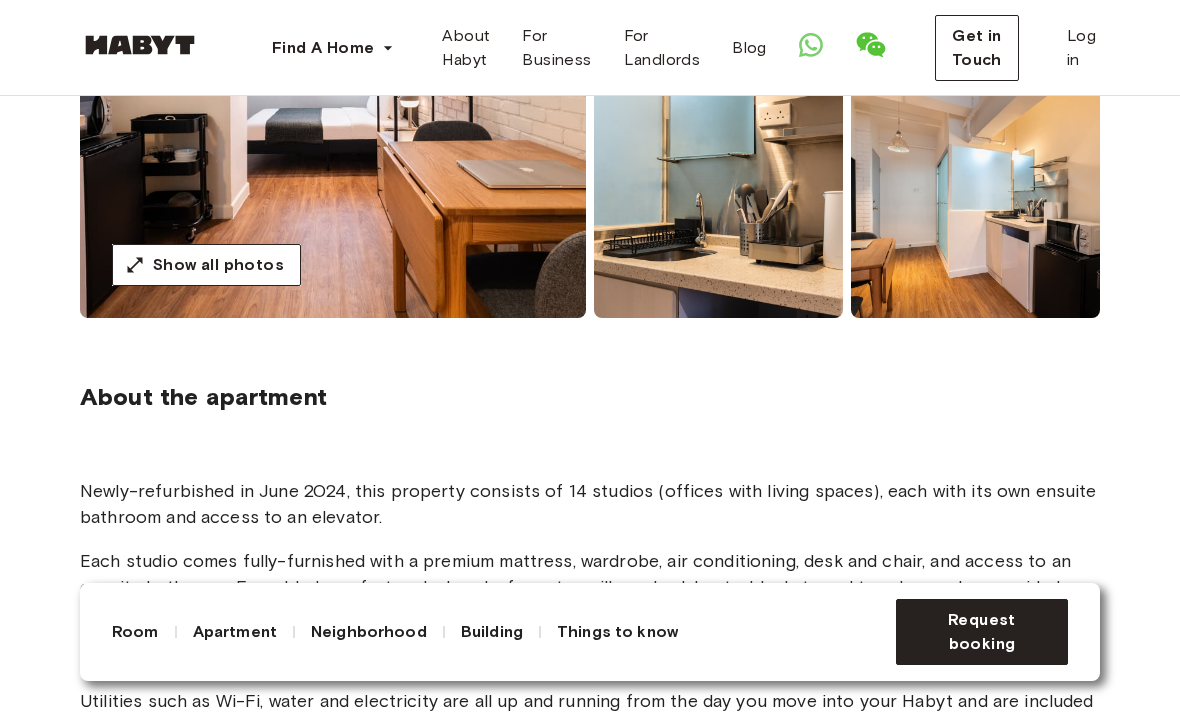 click on "Things to know" at bounding box center (617, 632) 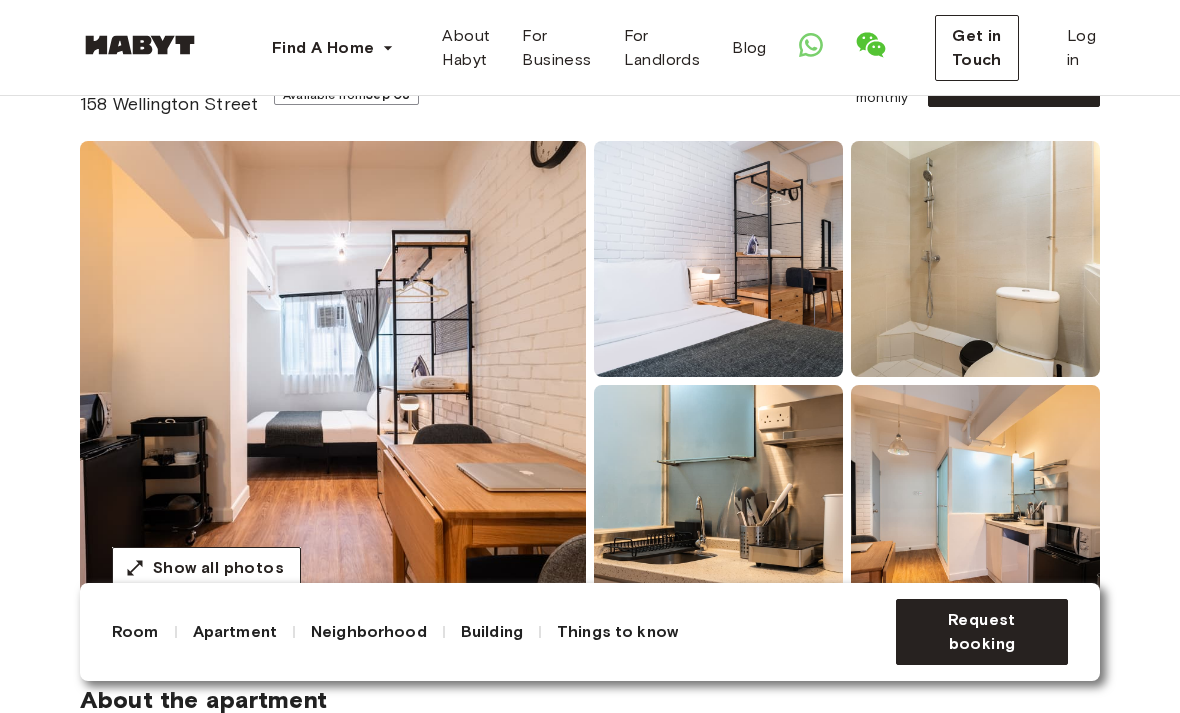 scroll, scrollTop: 0, scrollLeft: 0, axis: both 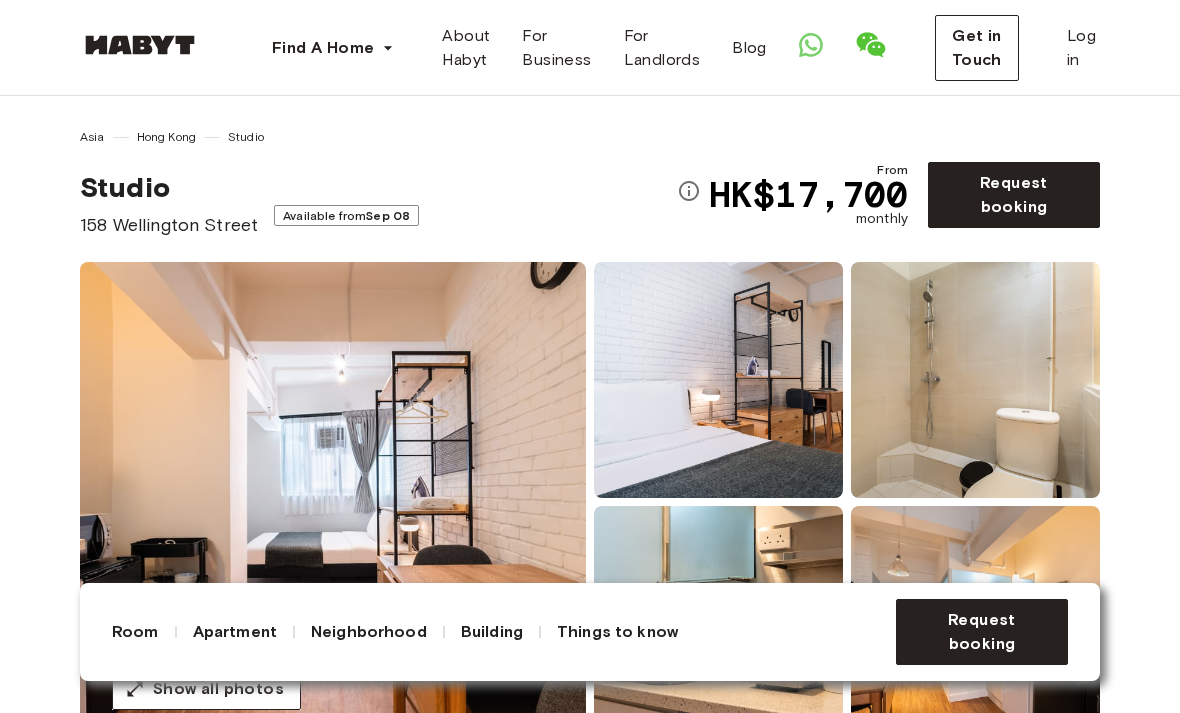 click 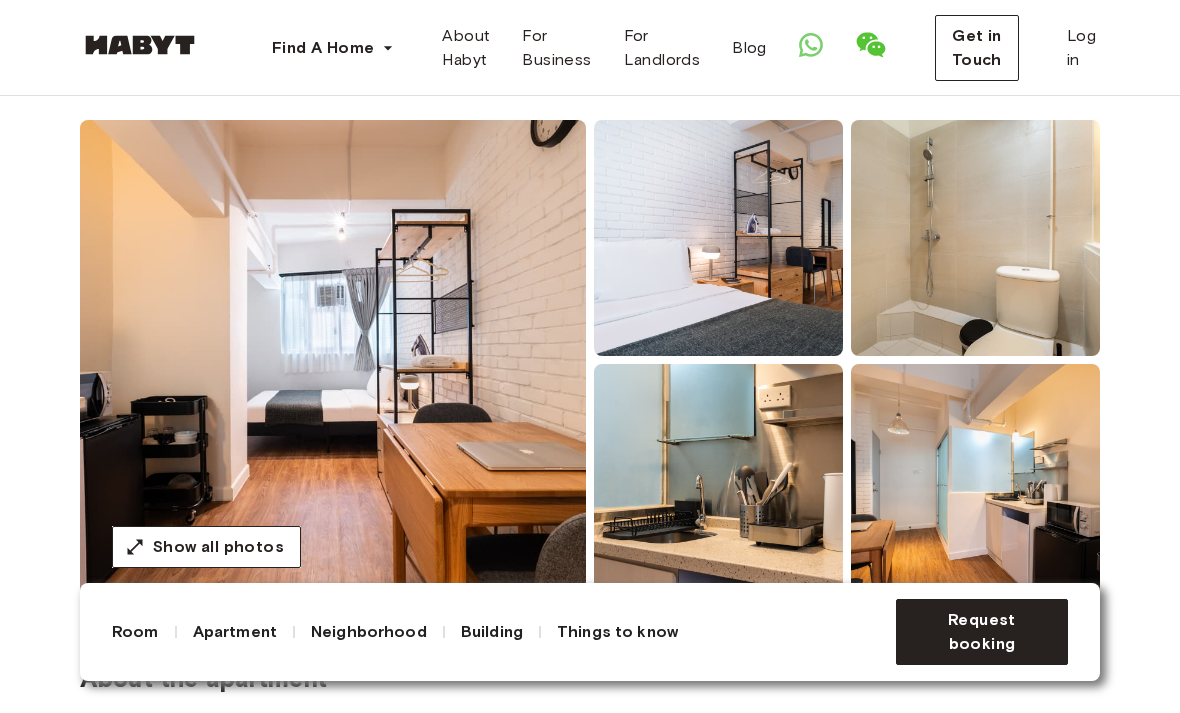 scroll, scrollTop: 174, scrollLeft: 0, axis: vertical 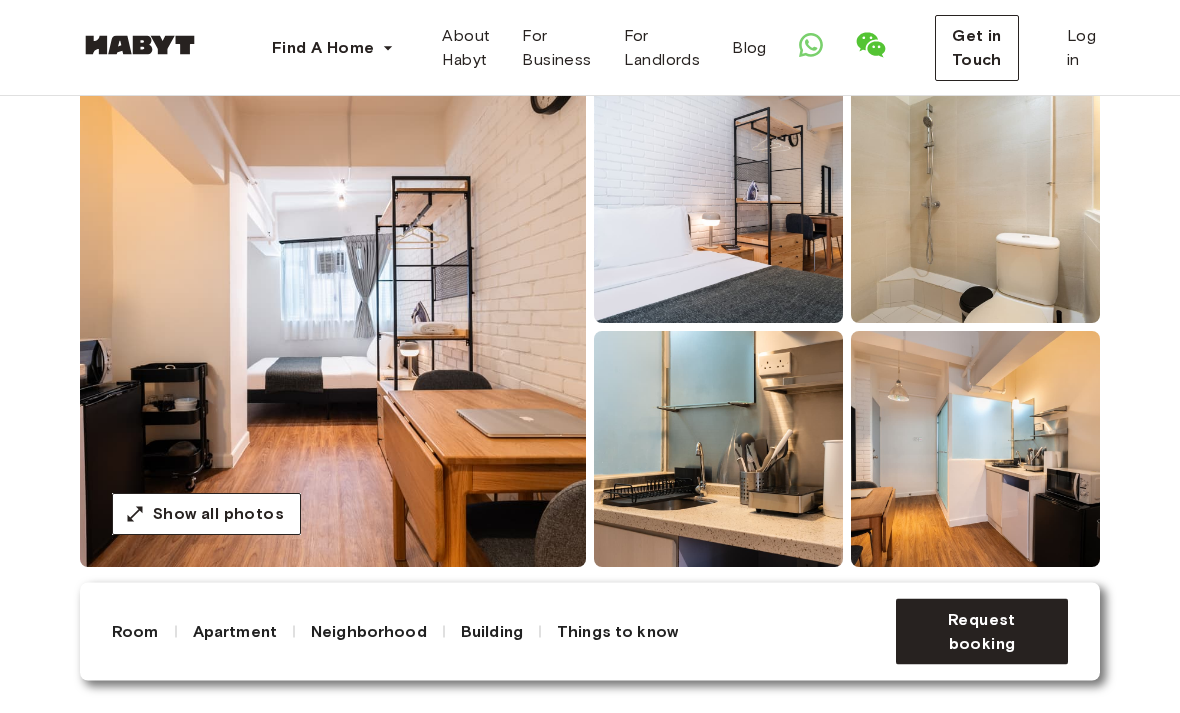 click at bounding box center [333, 328] 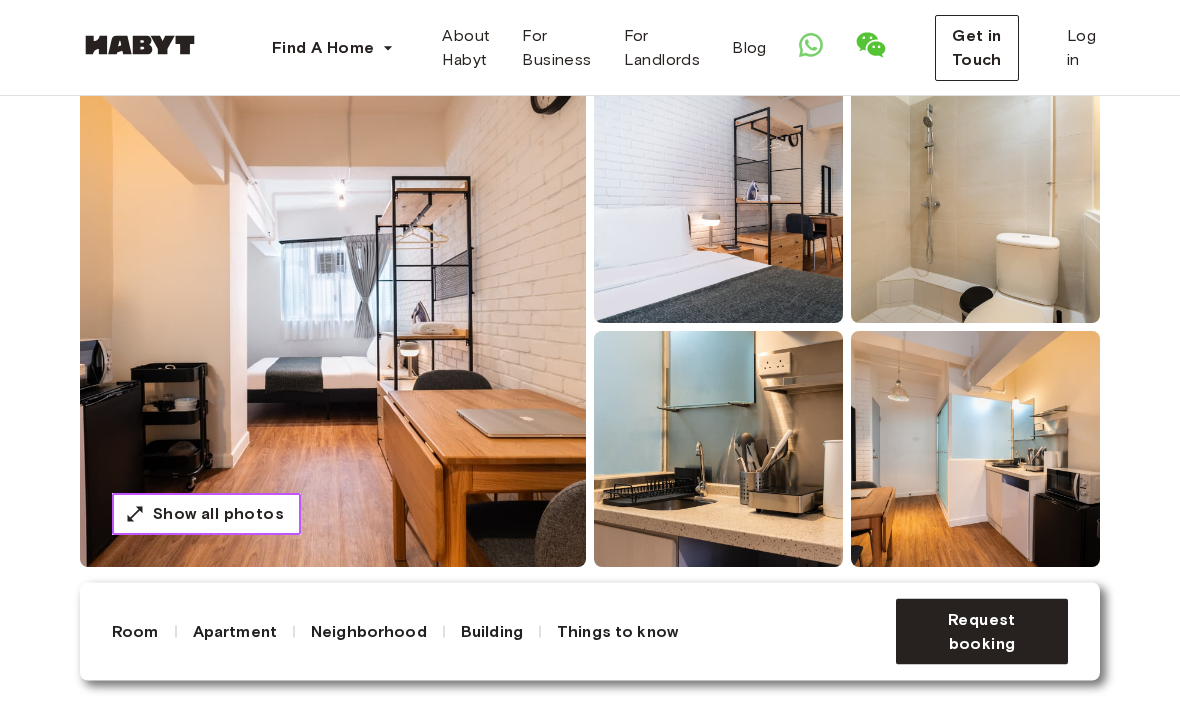 click on "Show all photos" at bounding box center (218, 515) 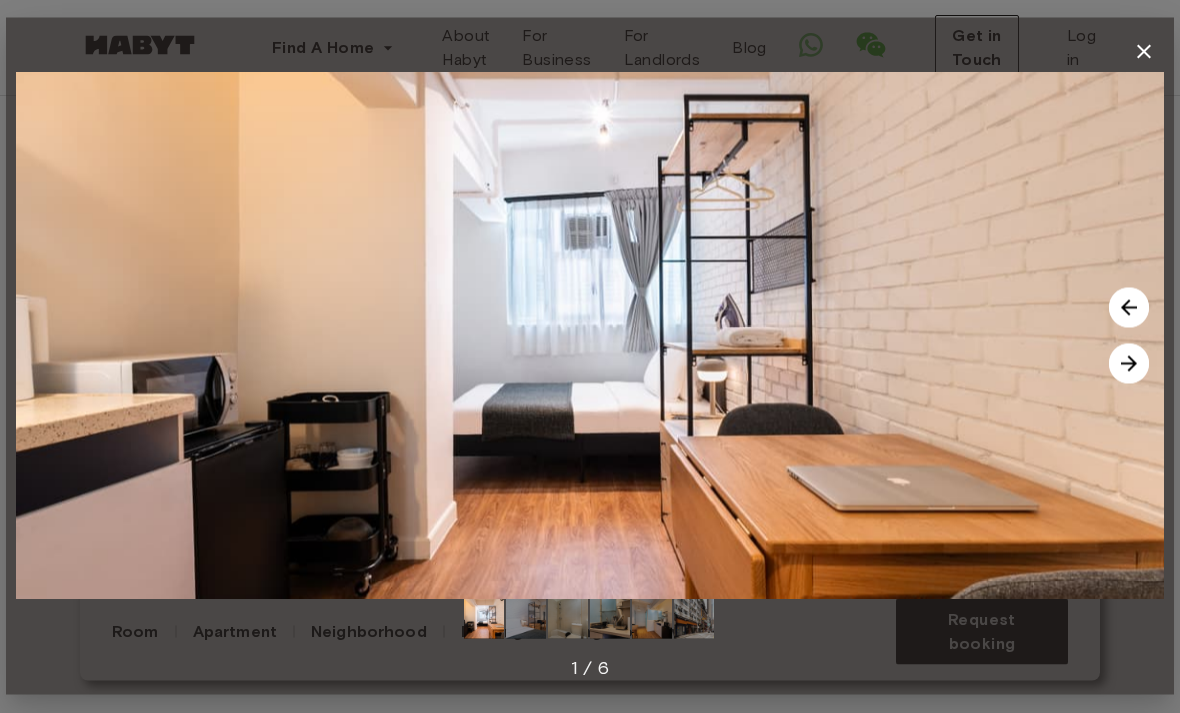 scroll, scrollTop: 175, scrollLeft: 0, axis: vertical 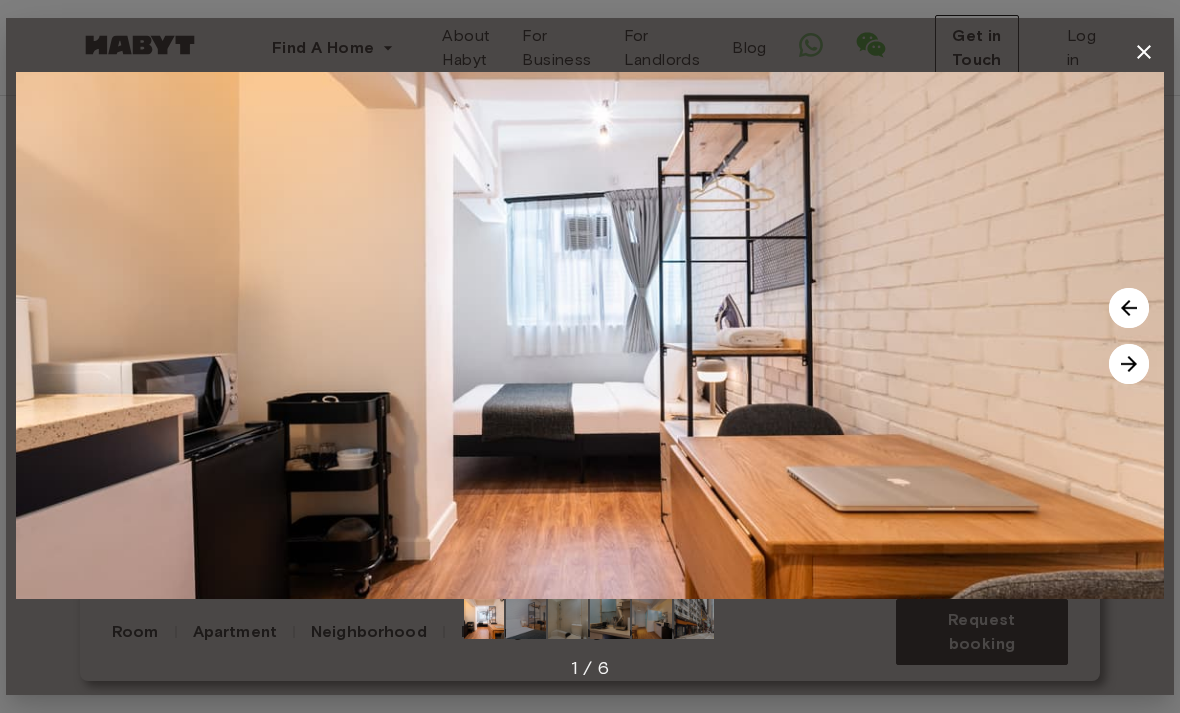 click at bounding box center (1129, 364) 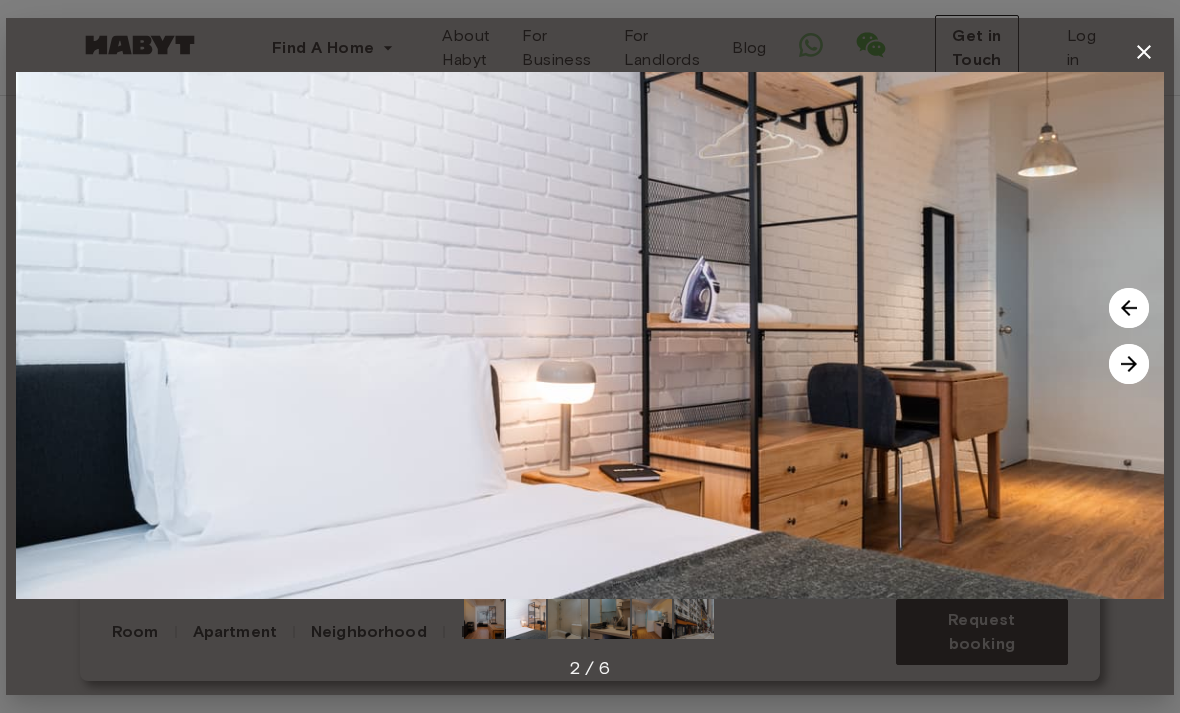 click at bounding box center (1129, 364) 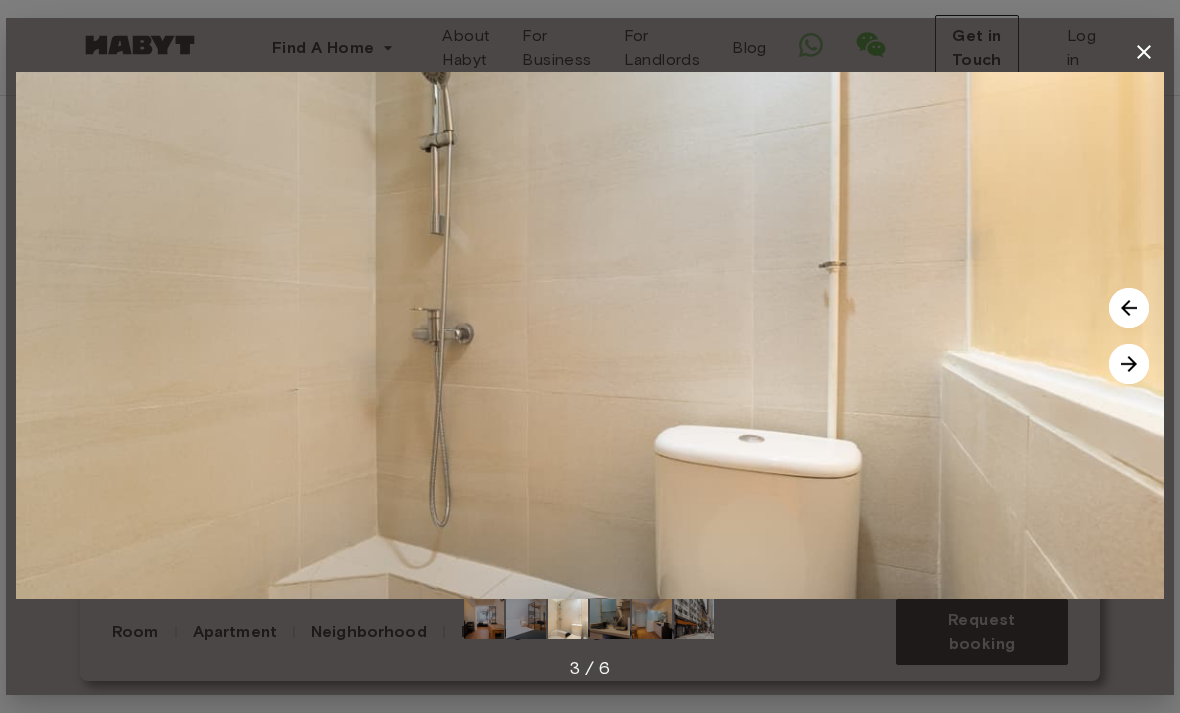 click at bounding box center [1129, 364] 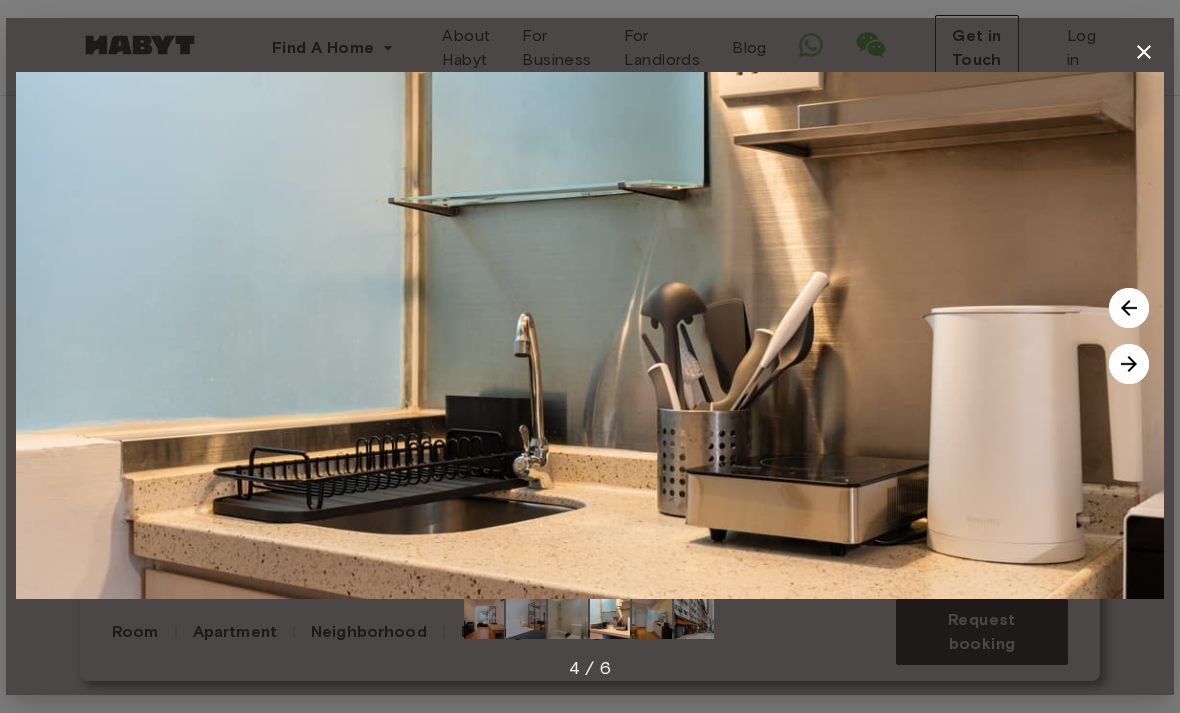 click at bounding box center (1129, 364) 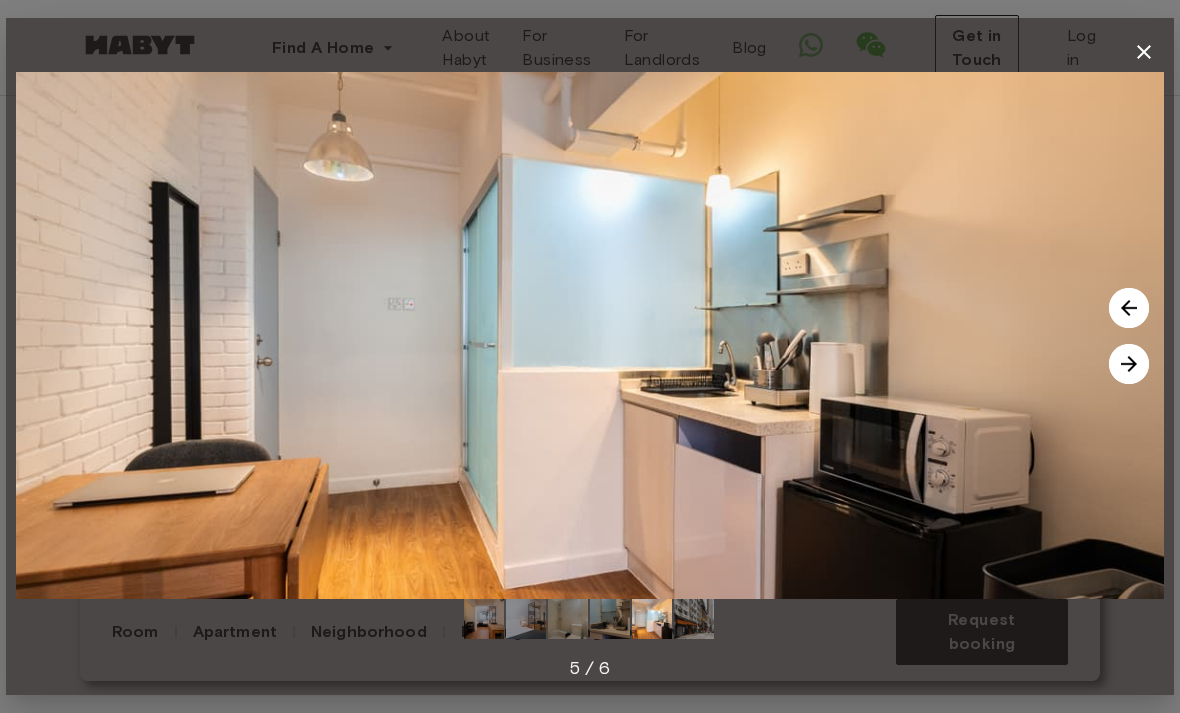 click at bounding box center [526, 619] 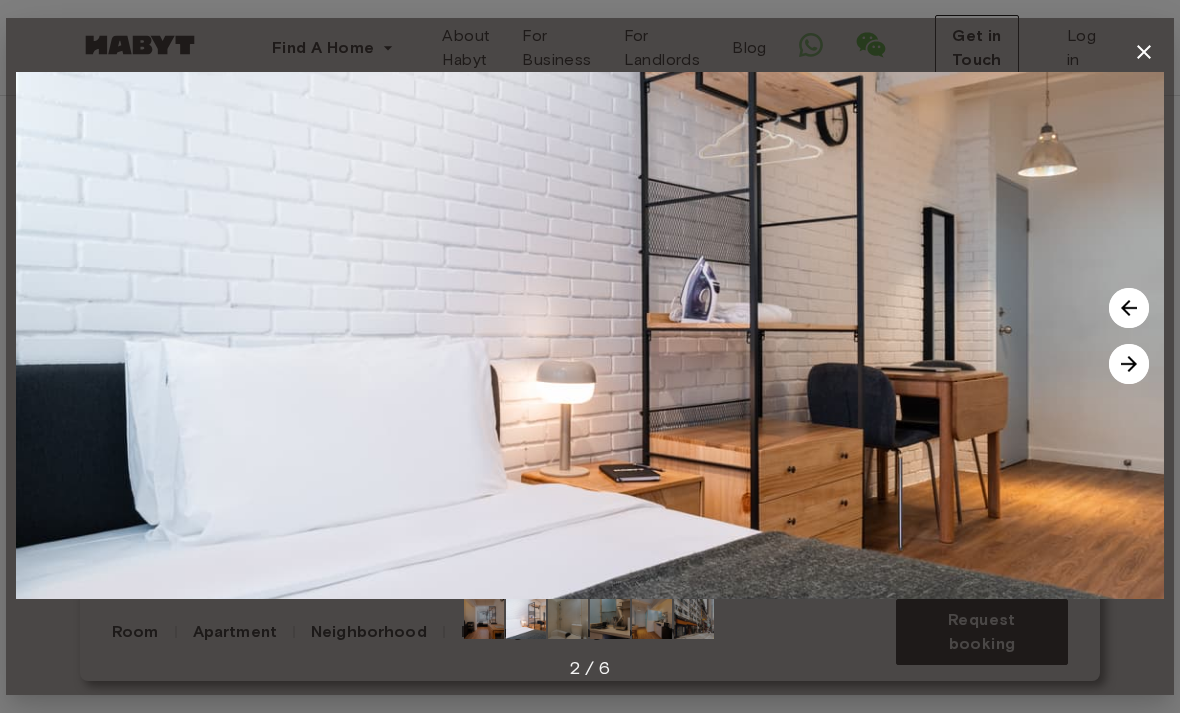 click at bounding box center (568, 619) 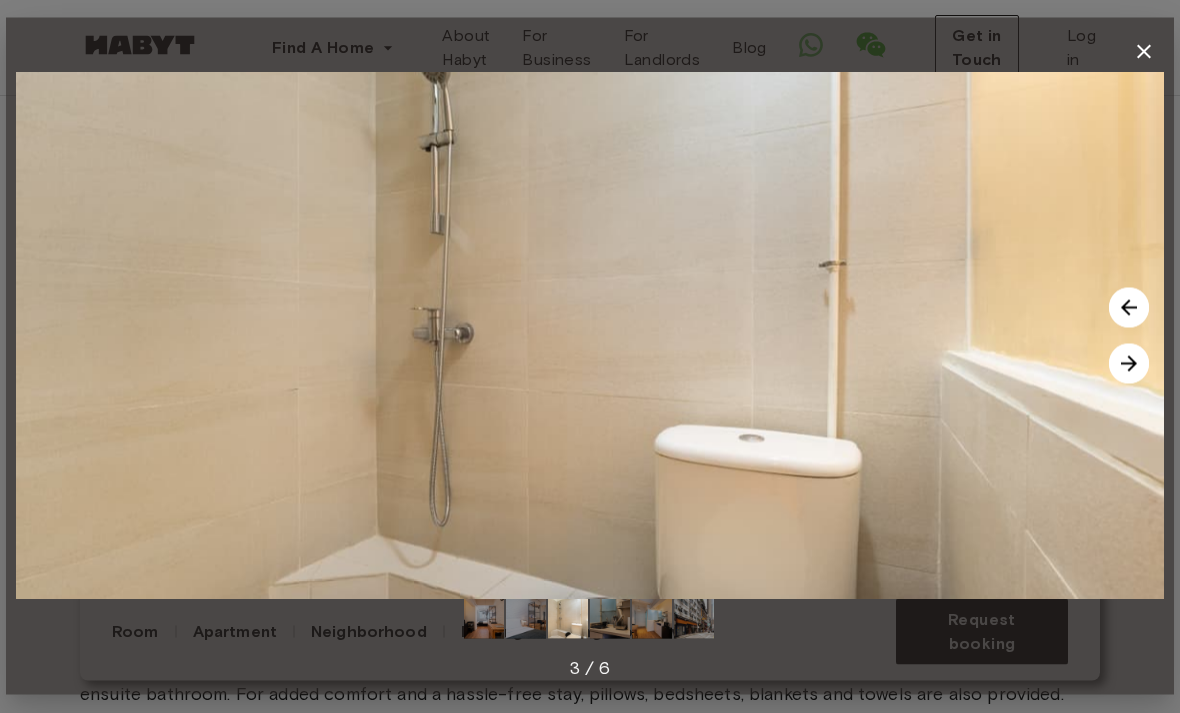 scroll, scrollTop: 318, scrollLeft: 0, axis: vertical 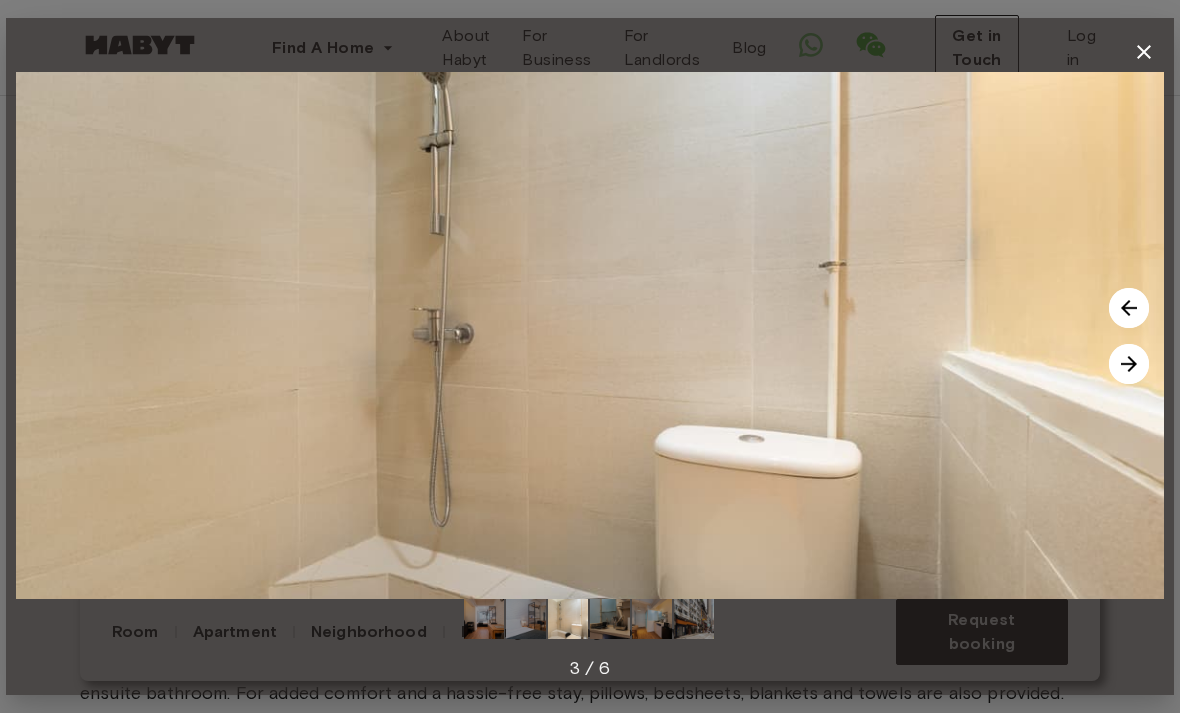 click 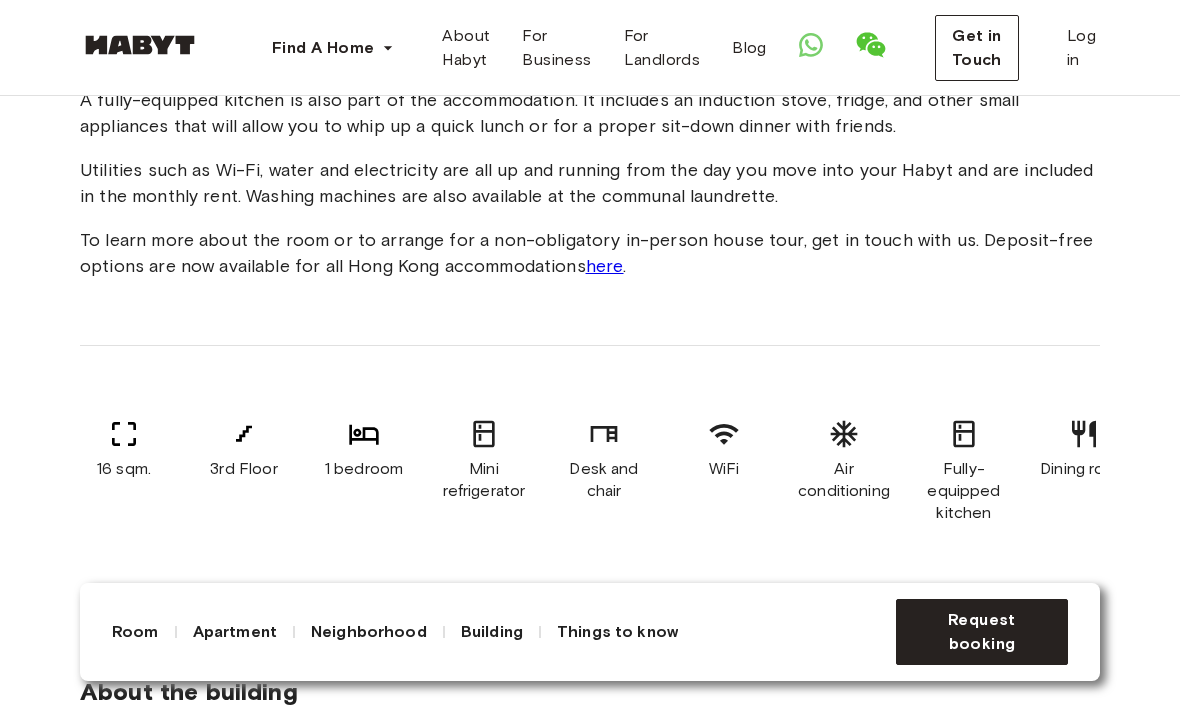 scroll, scrollTop: 956, scrollLeft: 0, axis: vertical 